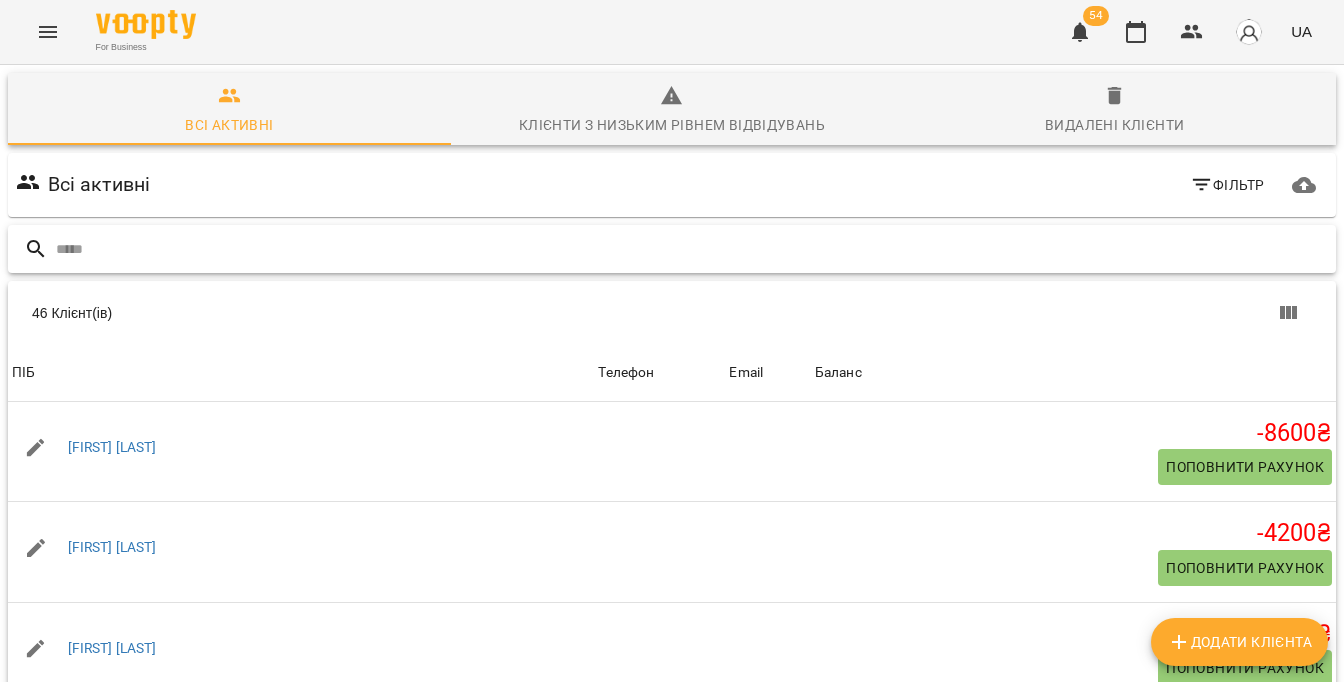 scroll, scrollTop: 0, scrollLeft: 0, axis: both 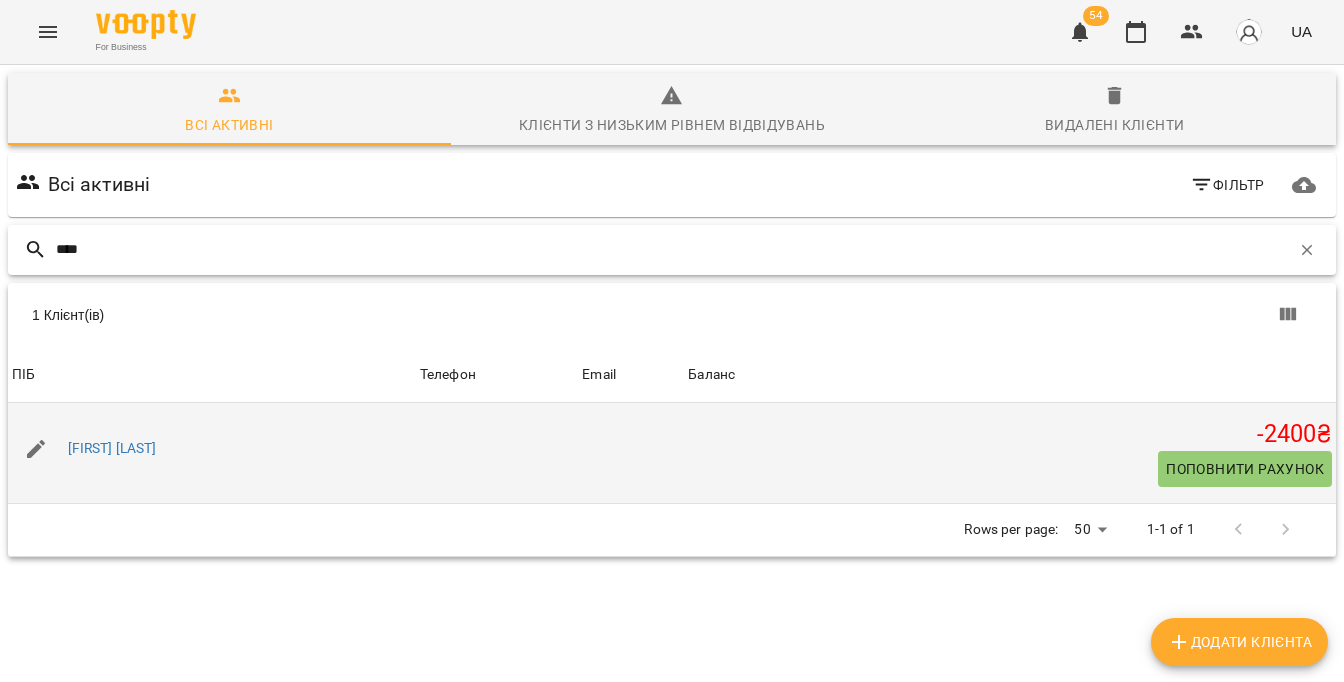 type on "****" 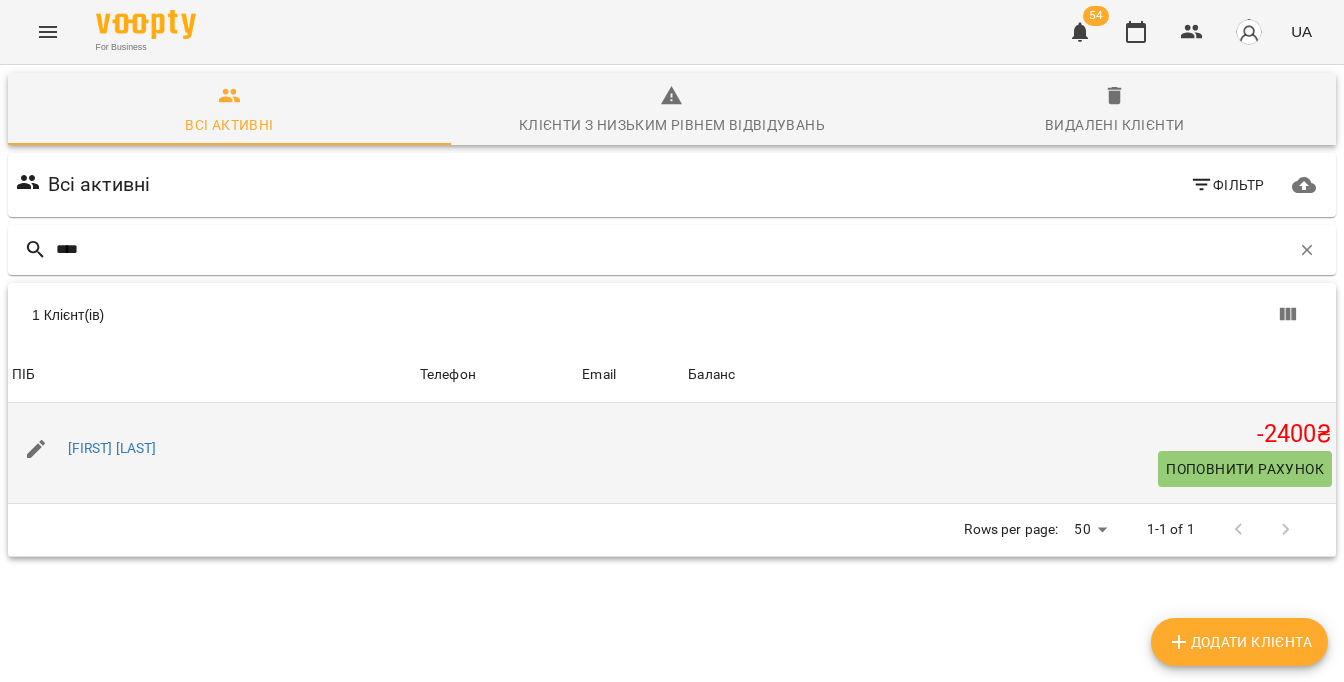 click on "Поповнити рахунок" at bounding box center [1245, 469] 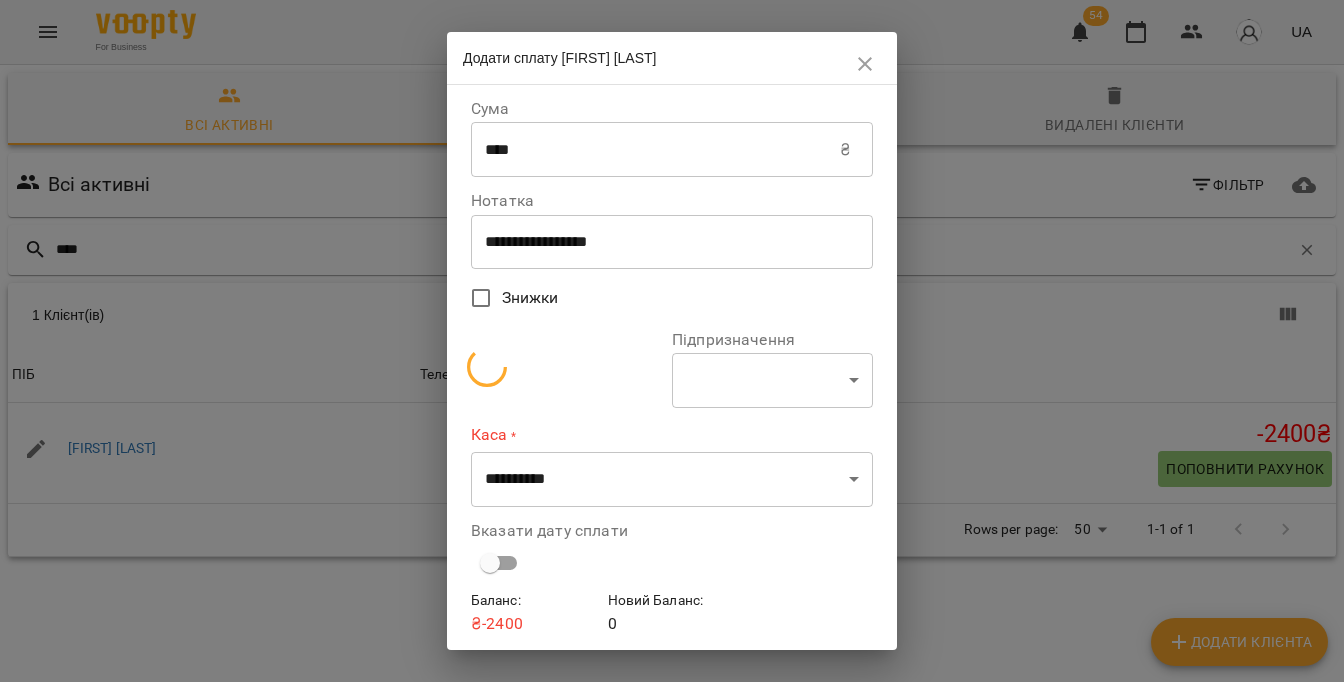 select on "**********" 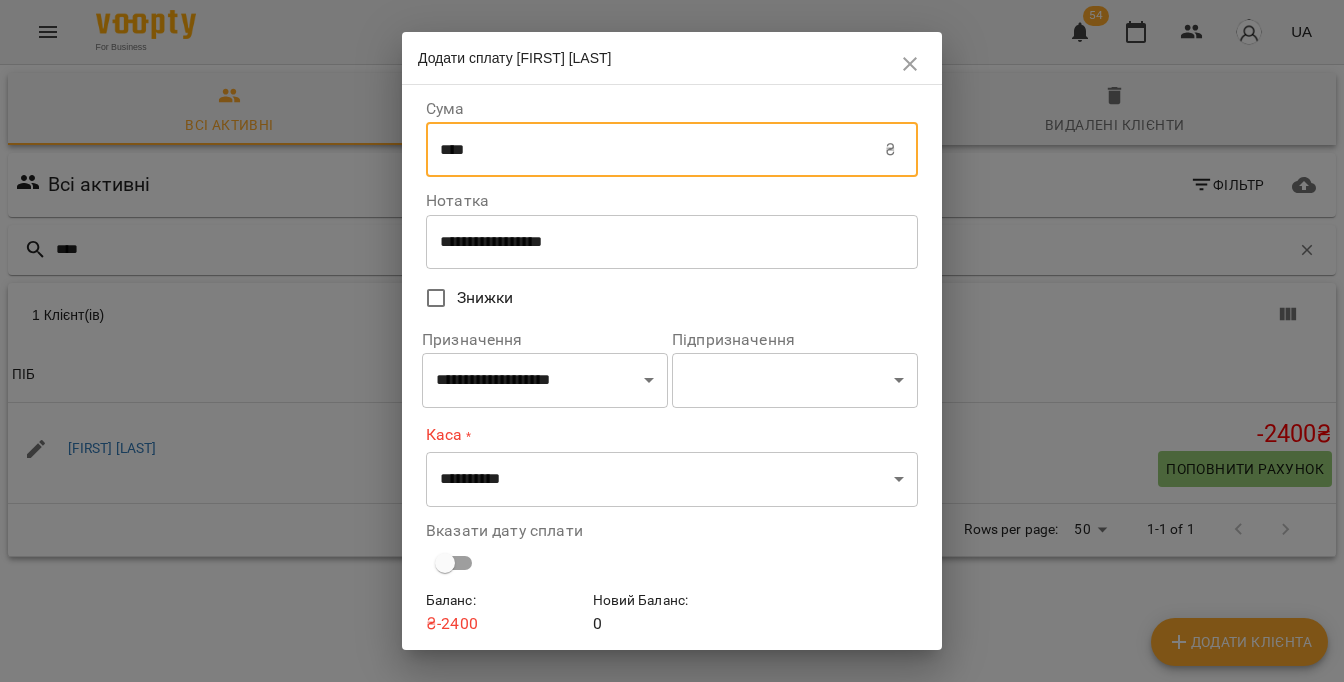 click on "****" at bounding box center [655, 150] 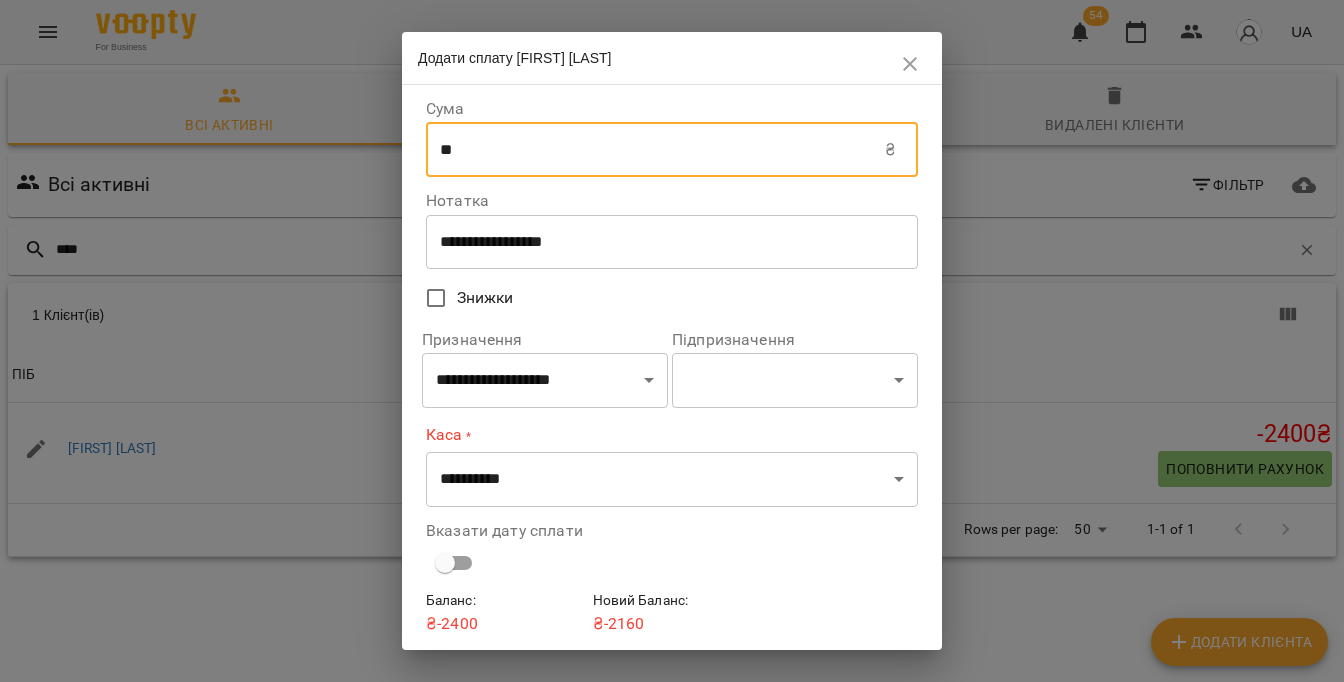 type on "*" 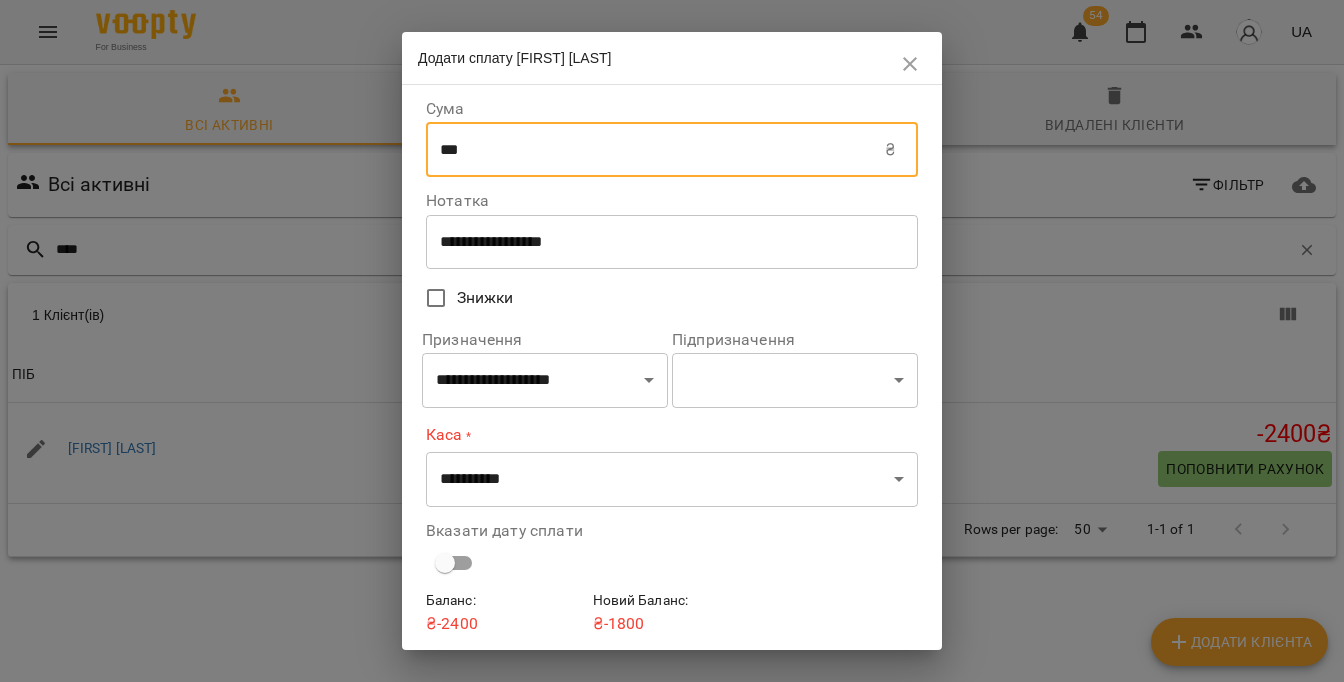 type on "***" 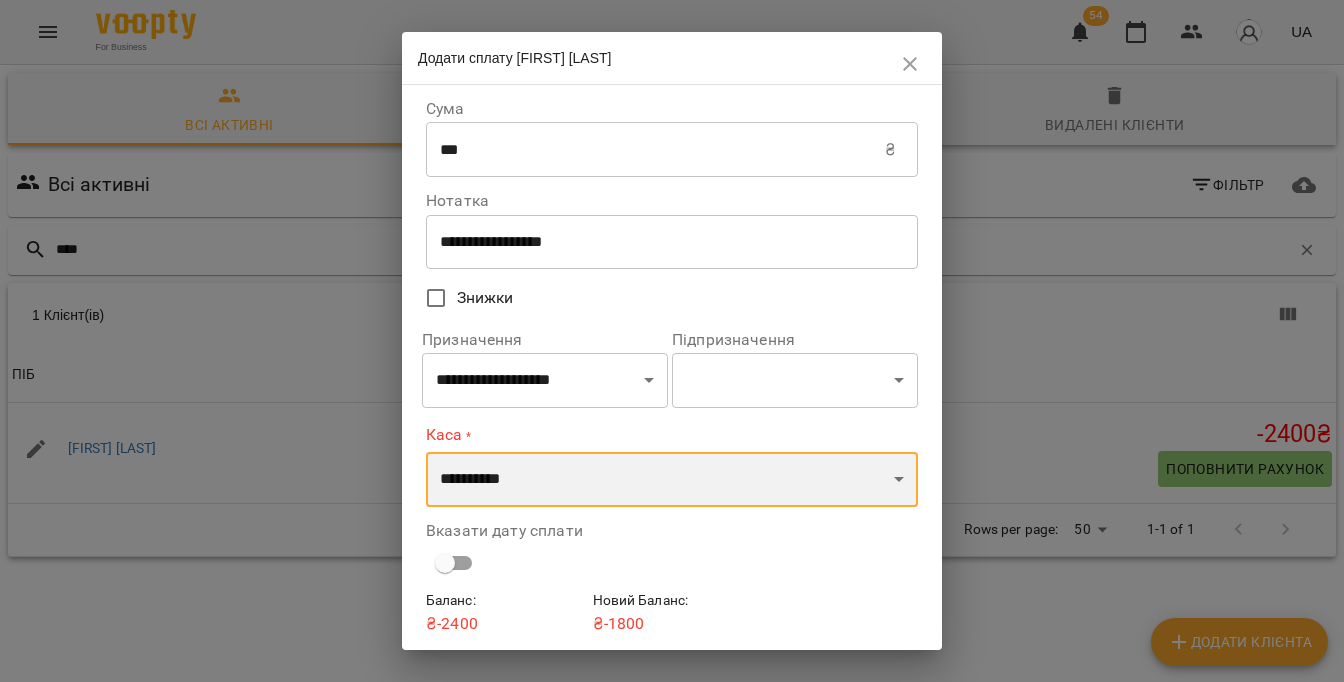 select on "****" 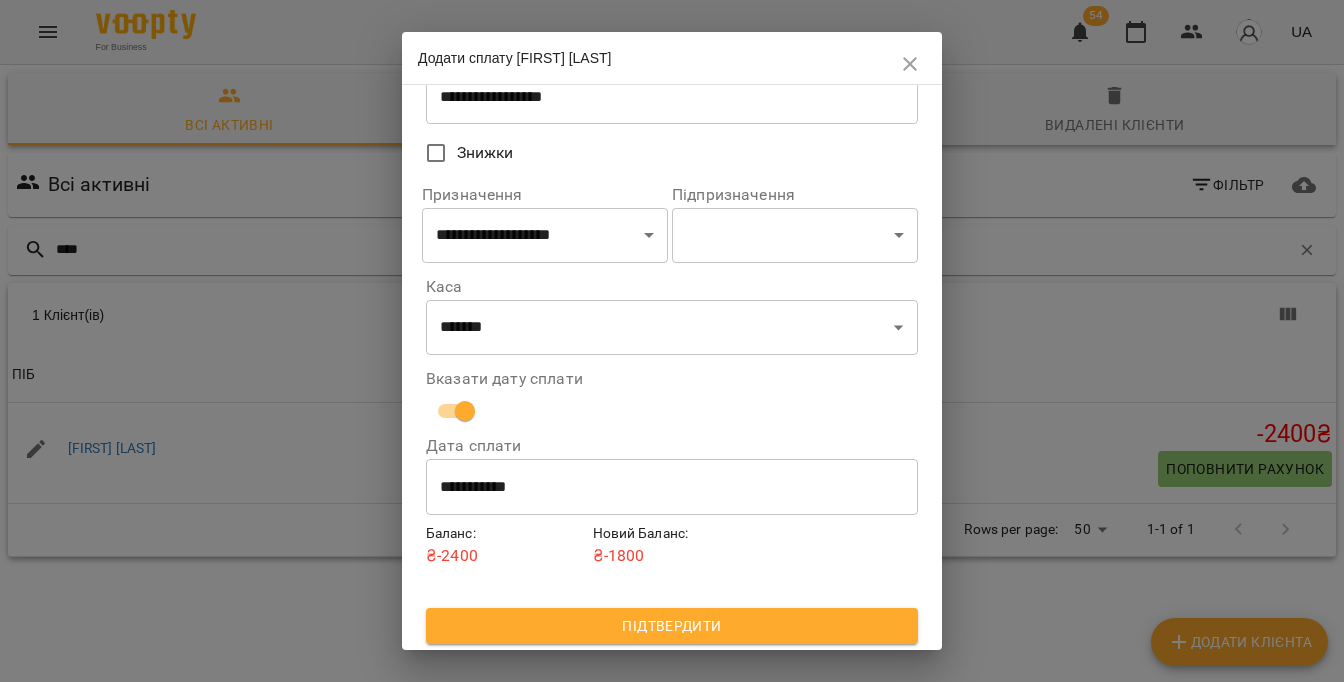 scroll, scrollTop: 143, scrollLeft: 0, axis: vertical 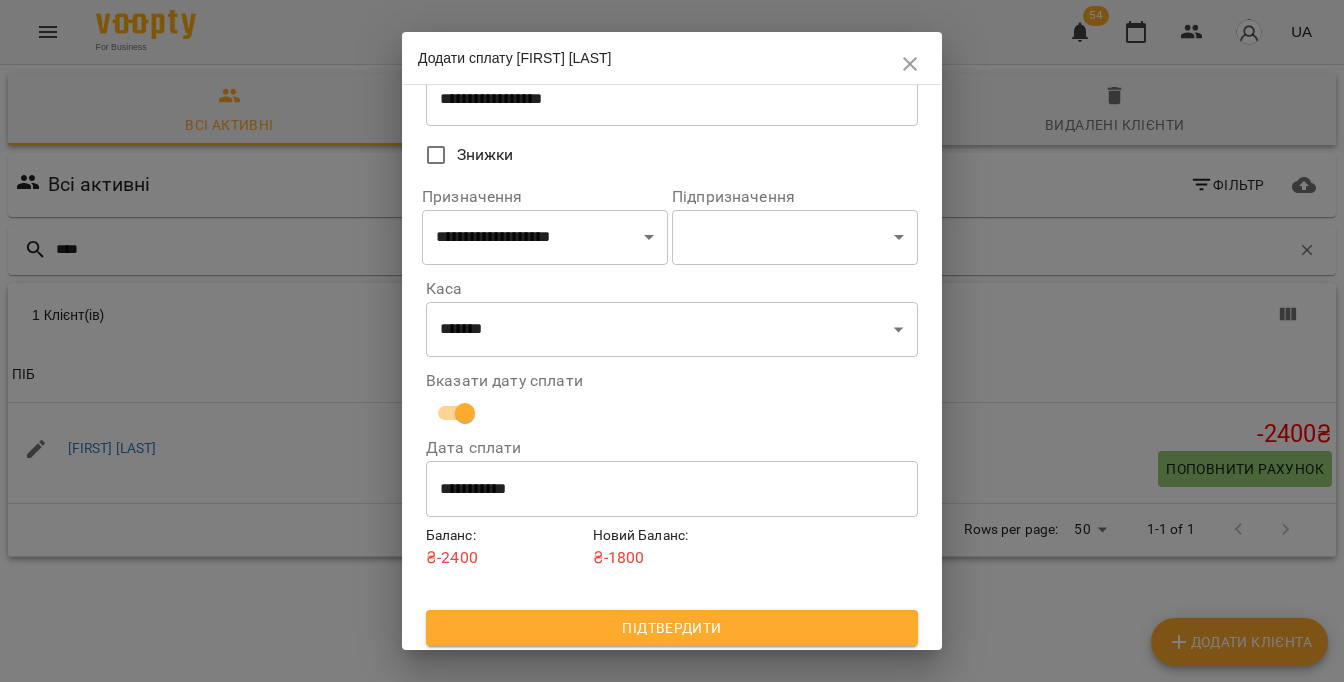 click on "**********" at bounding box center (672, 489) 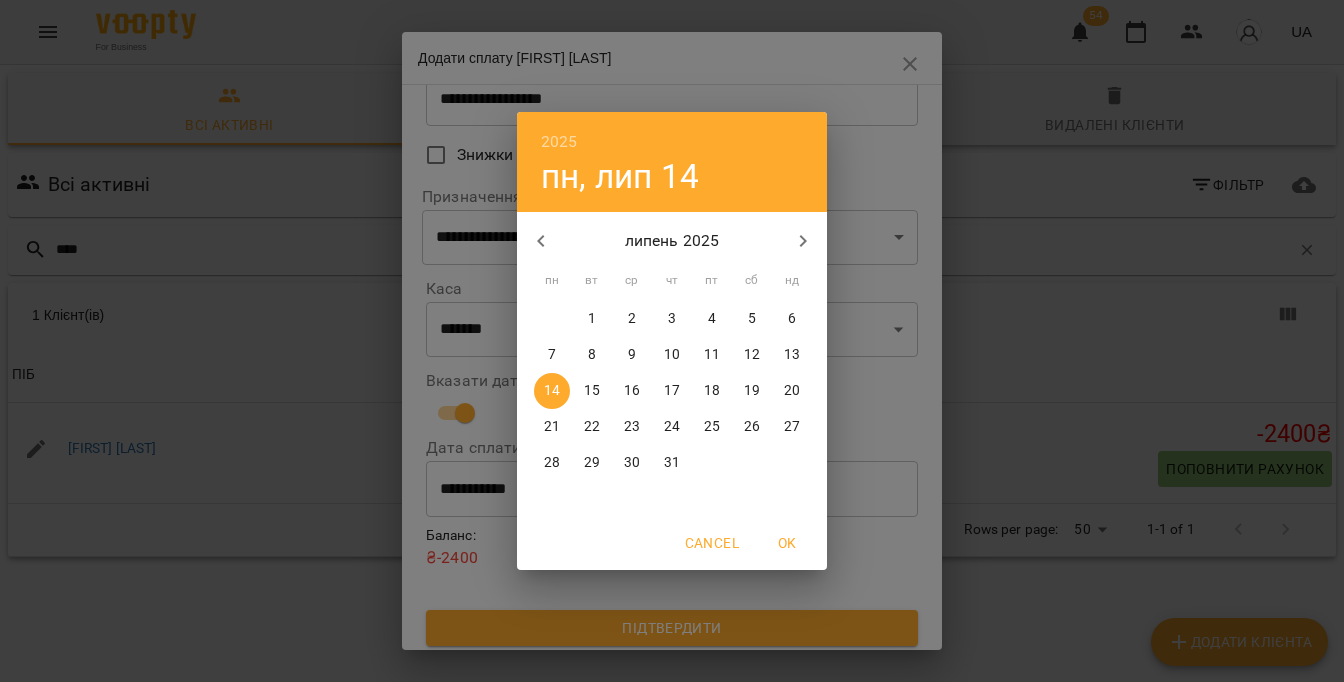 click on "11" at bounding box center [712, 355] 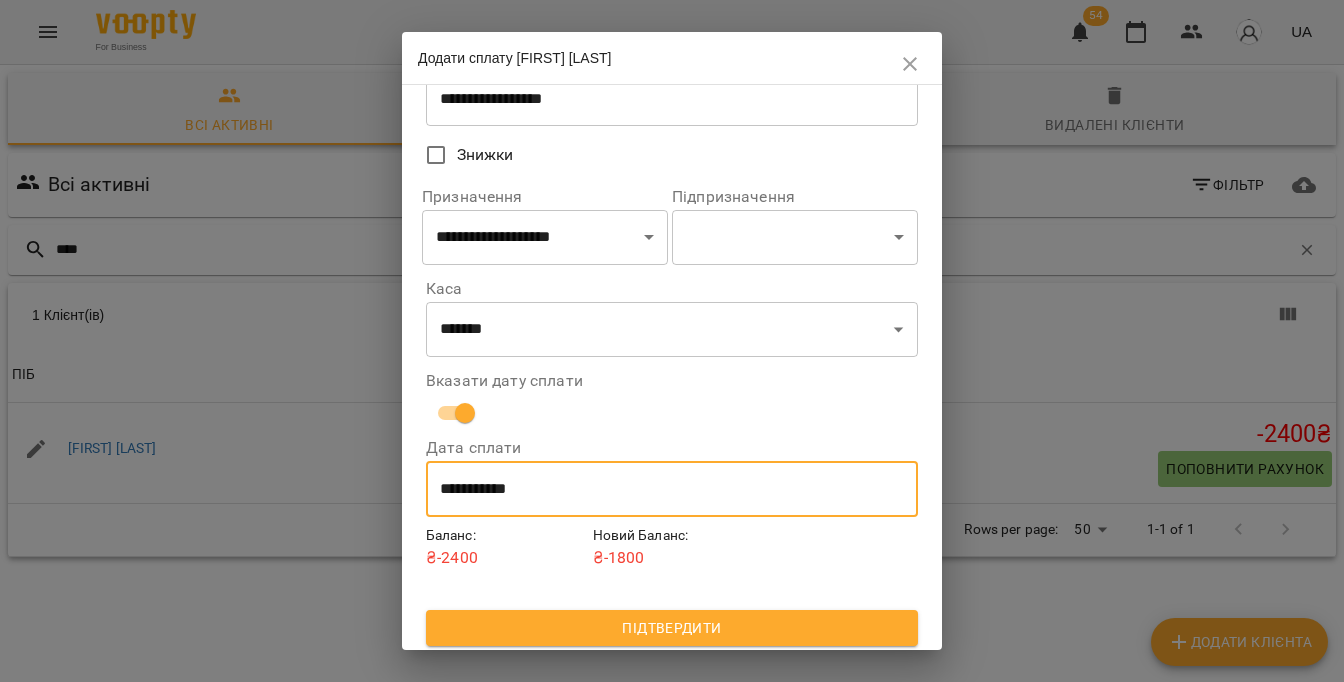 click on "Підтвердити" at bounding box center [672, 628] 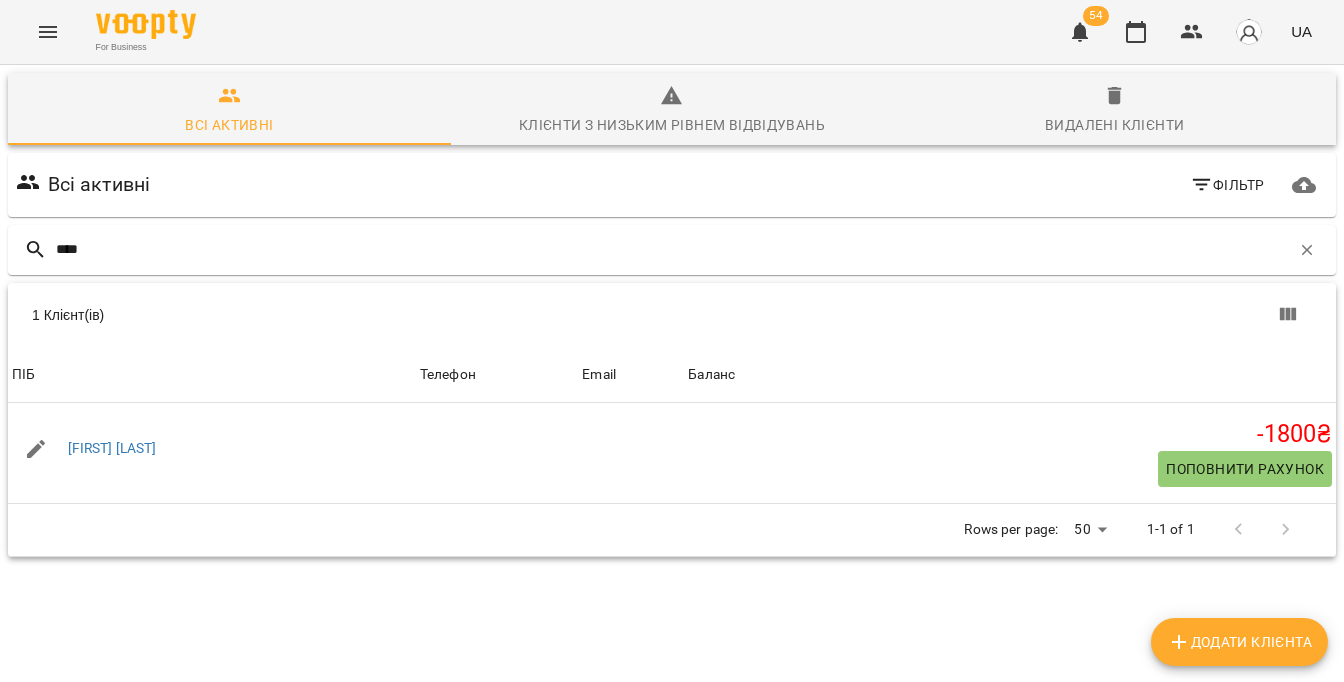 scroll, scrollTop: 88, scrollLeft: 0, axis: vertical 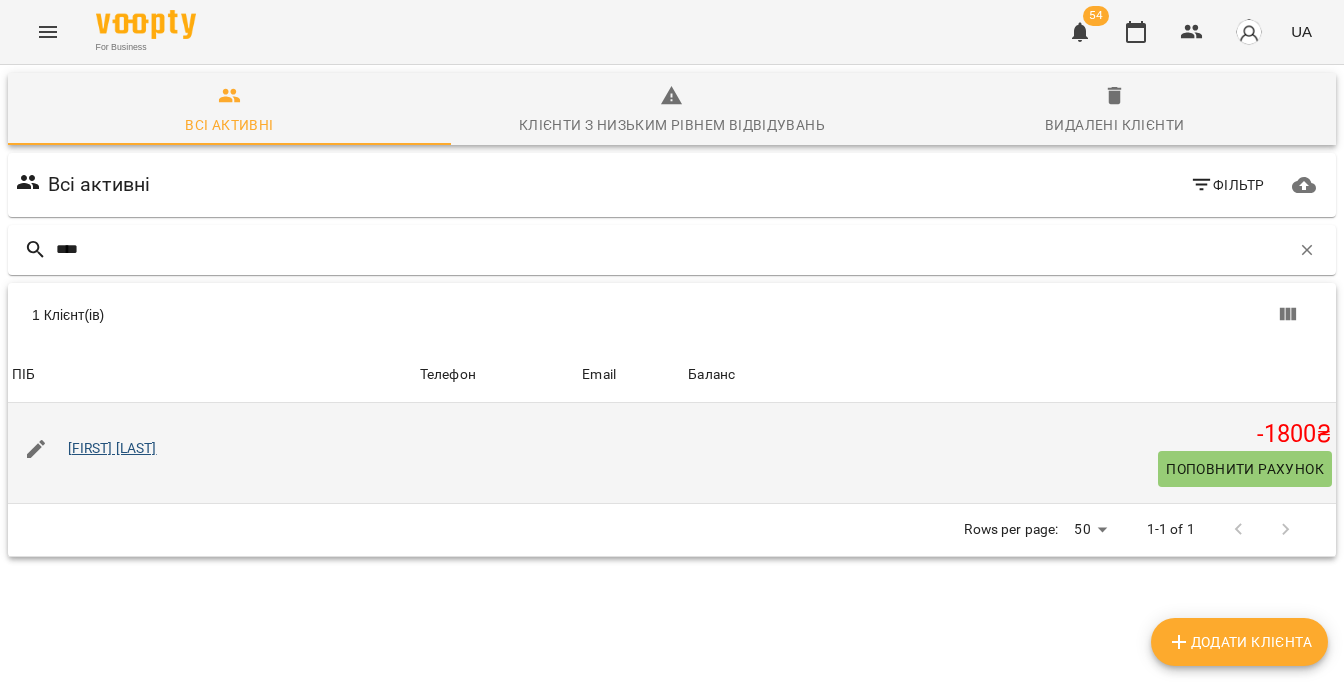 click on "[FIRST] [LAST]" at bounding box center [112, 448] 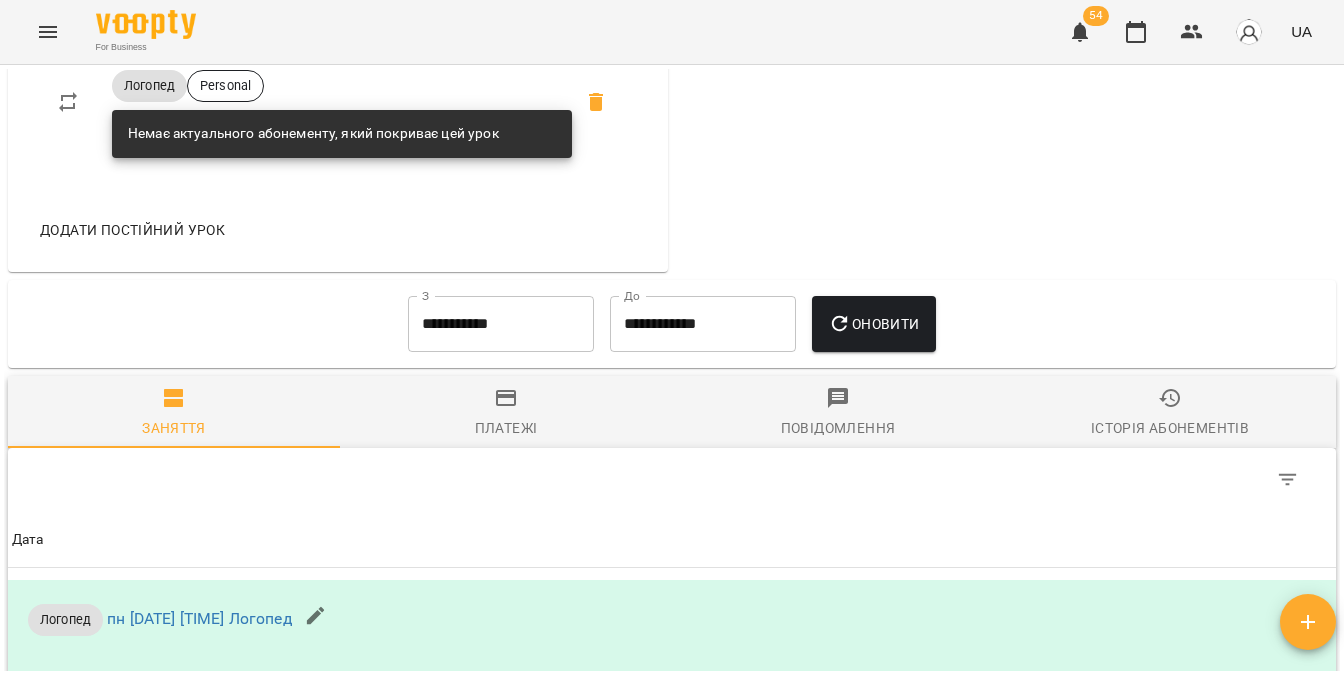 scroll, scrollTop: 1700, scrollLeft: 0, axis: vertical 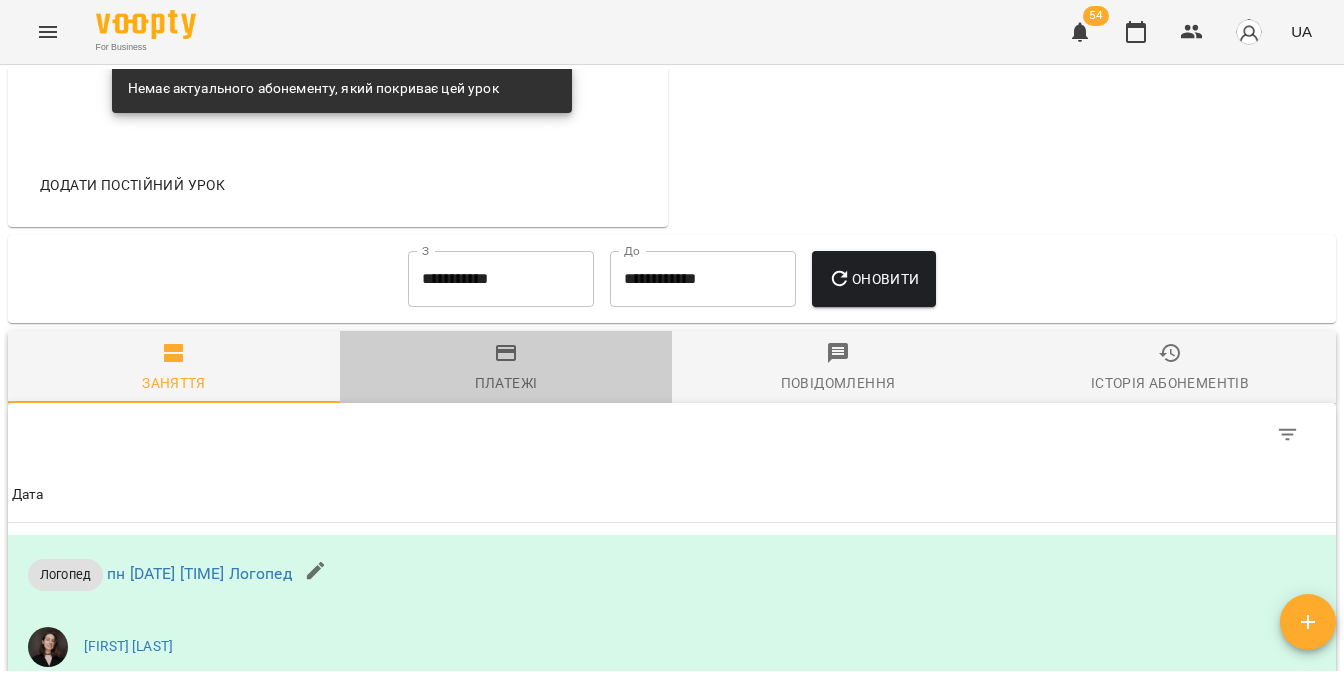click on "Платежі" at bounding box center (506, 383) 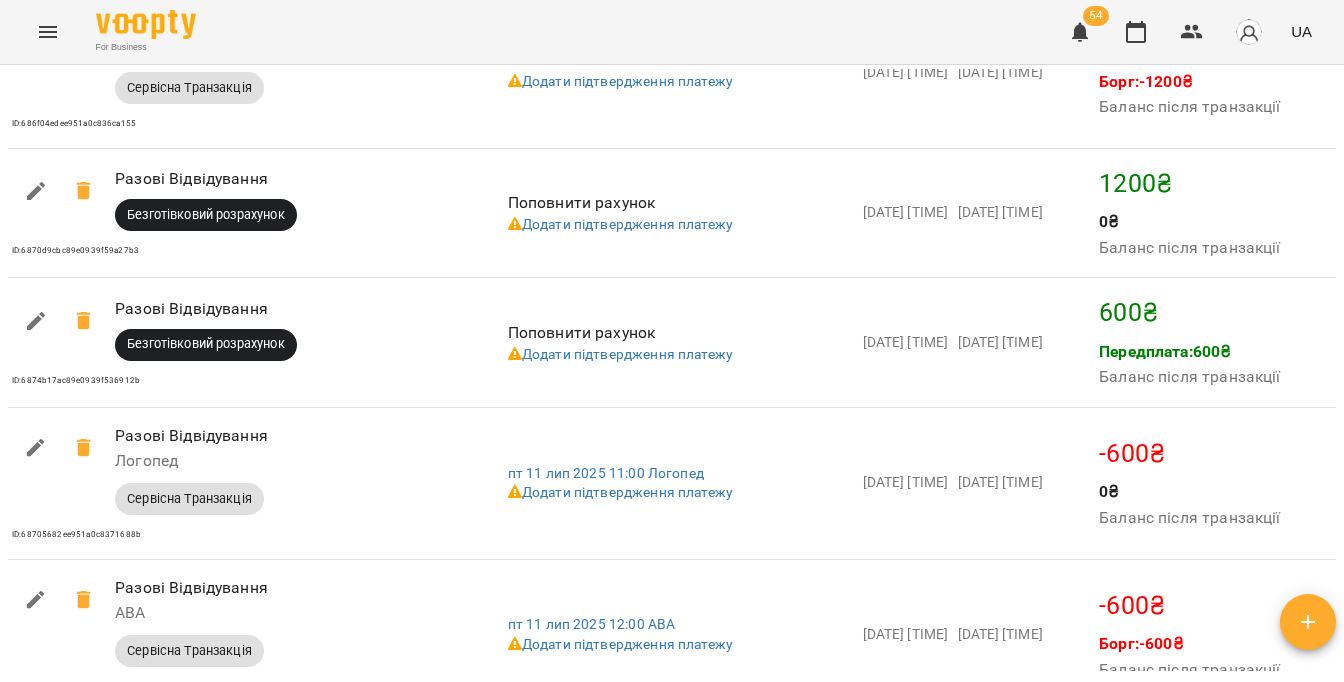 scroll, scrollTop: 3187, scrollLeft: 0, axis: vertical 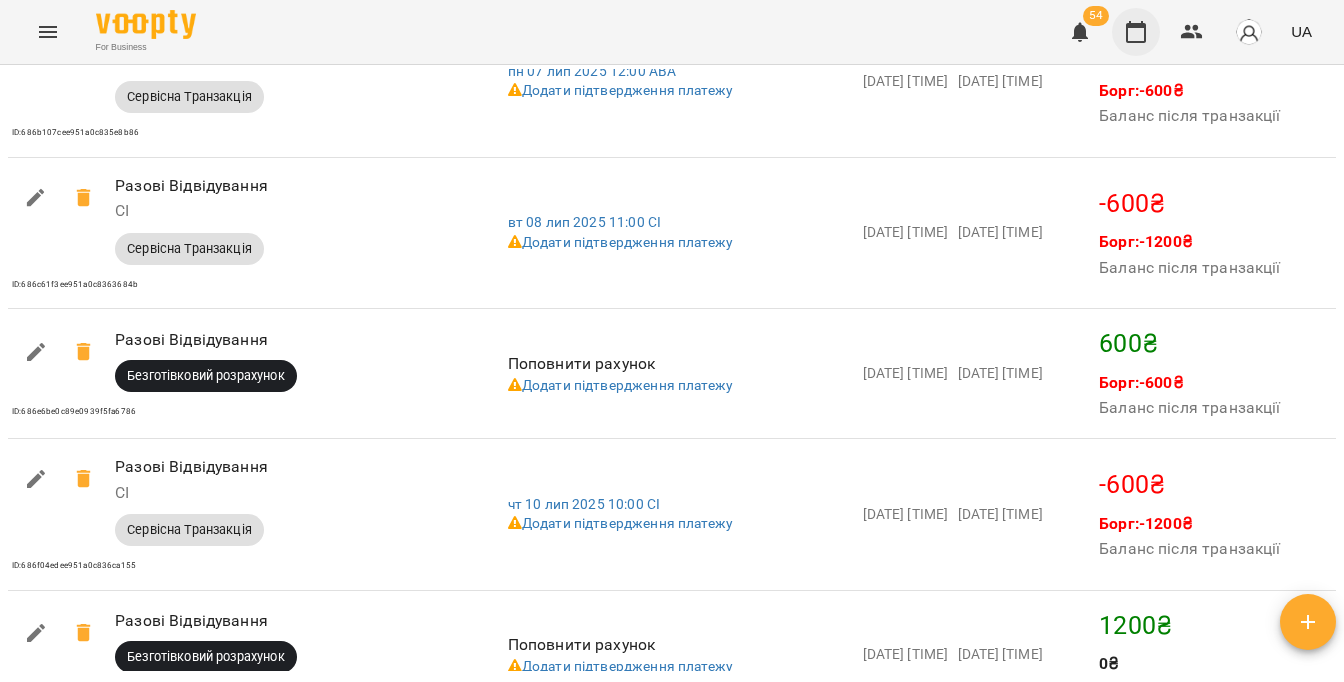 click 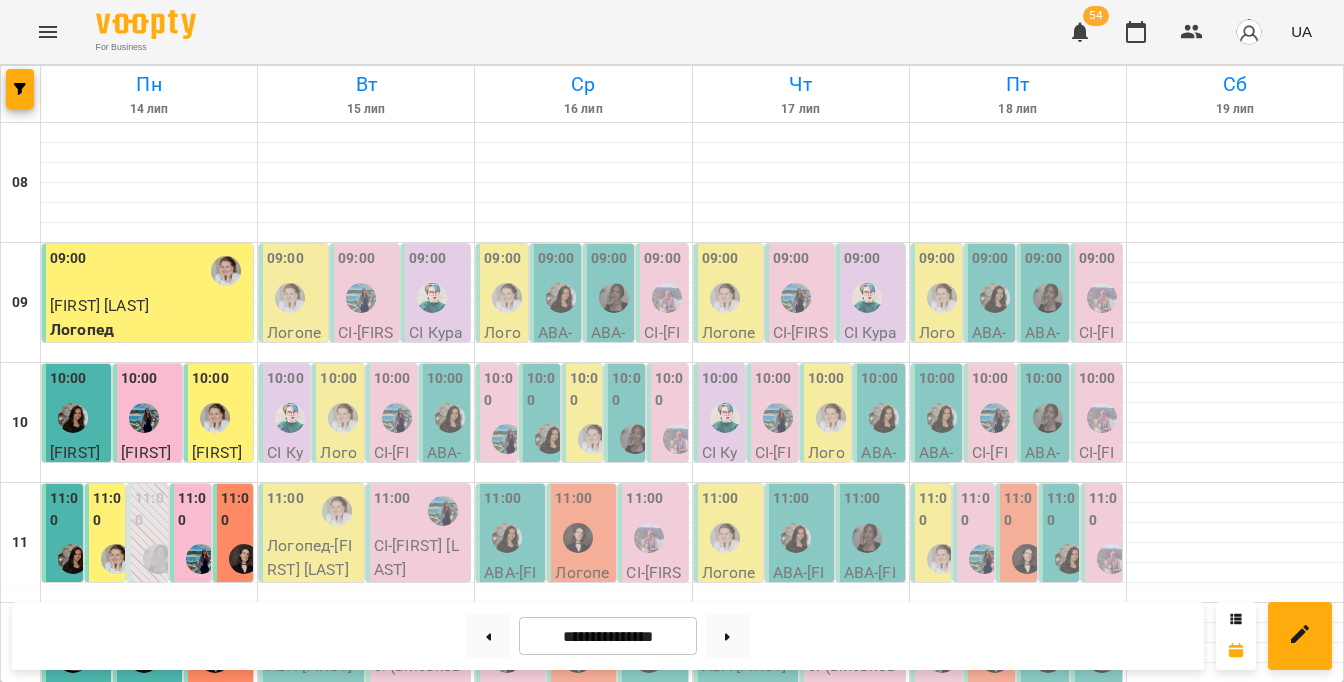scroll, scrollTop: 66, scrollLeft: 0, axis: vertical 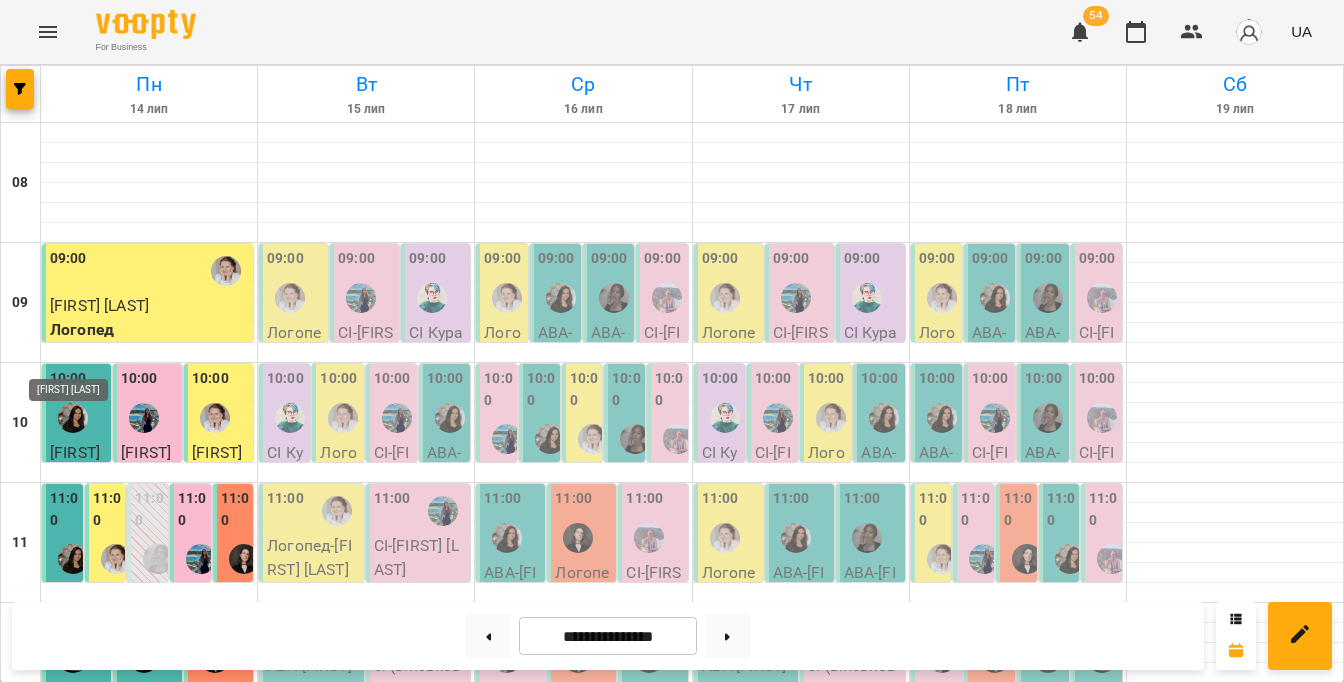 click at bounding box center (73, 418) 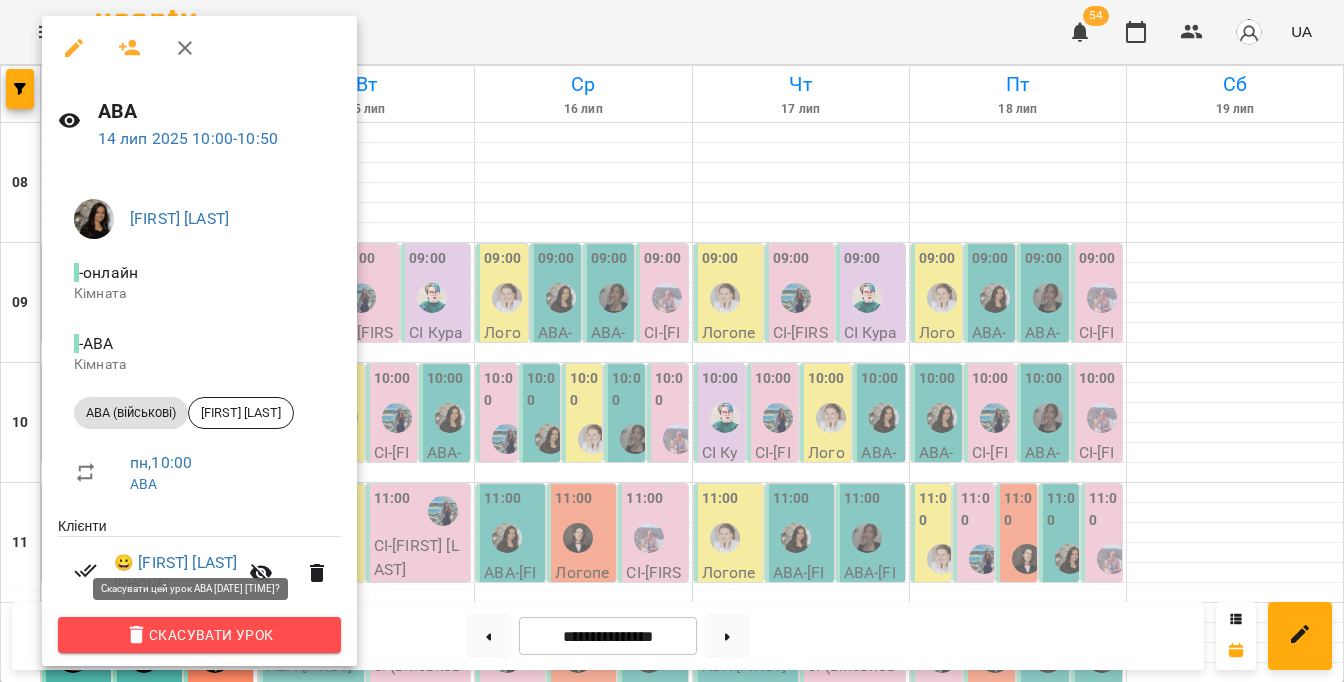 click on "Скасувати Урок" at bounding box center [199, 635] 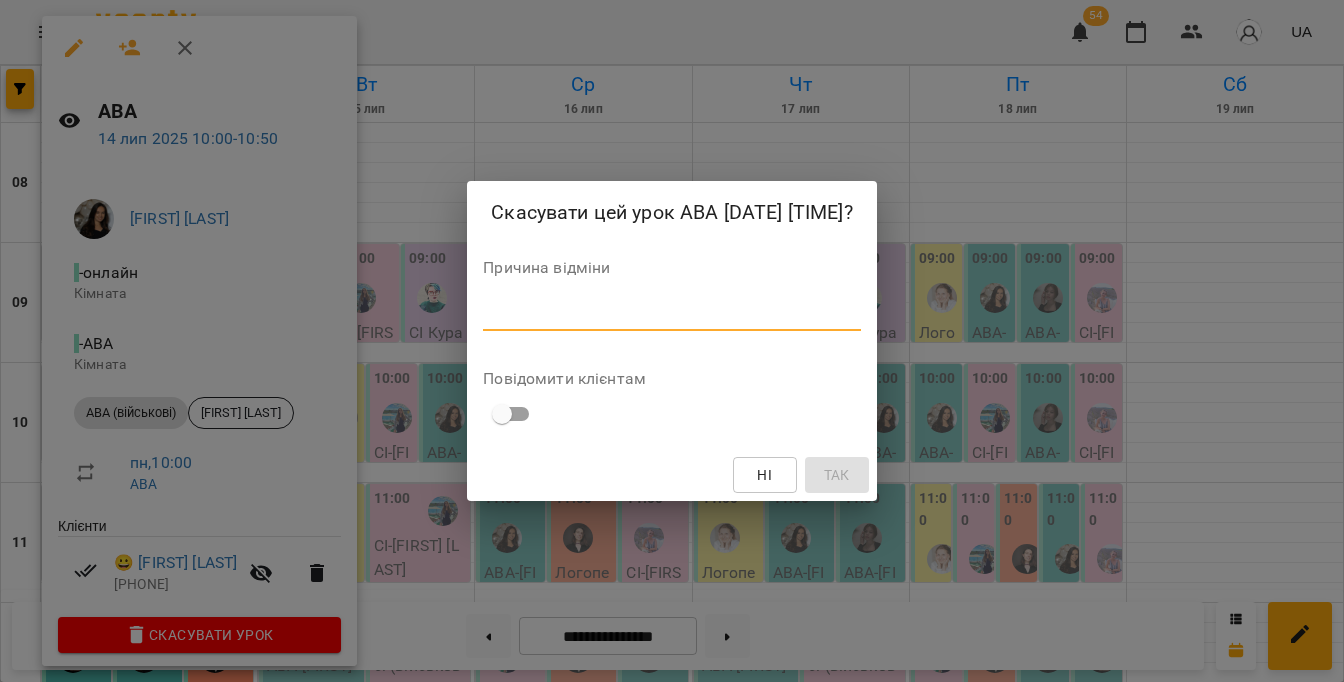 click at bounding box center (671, 315) 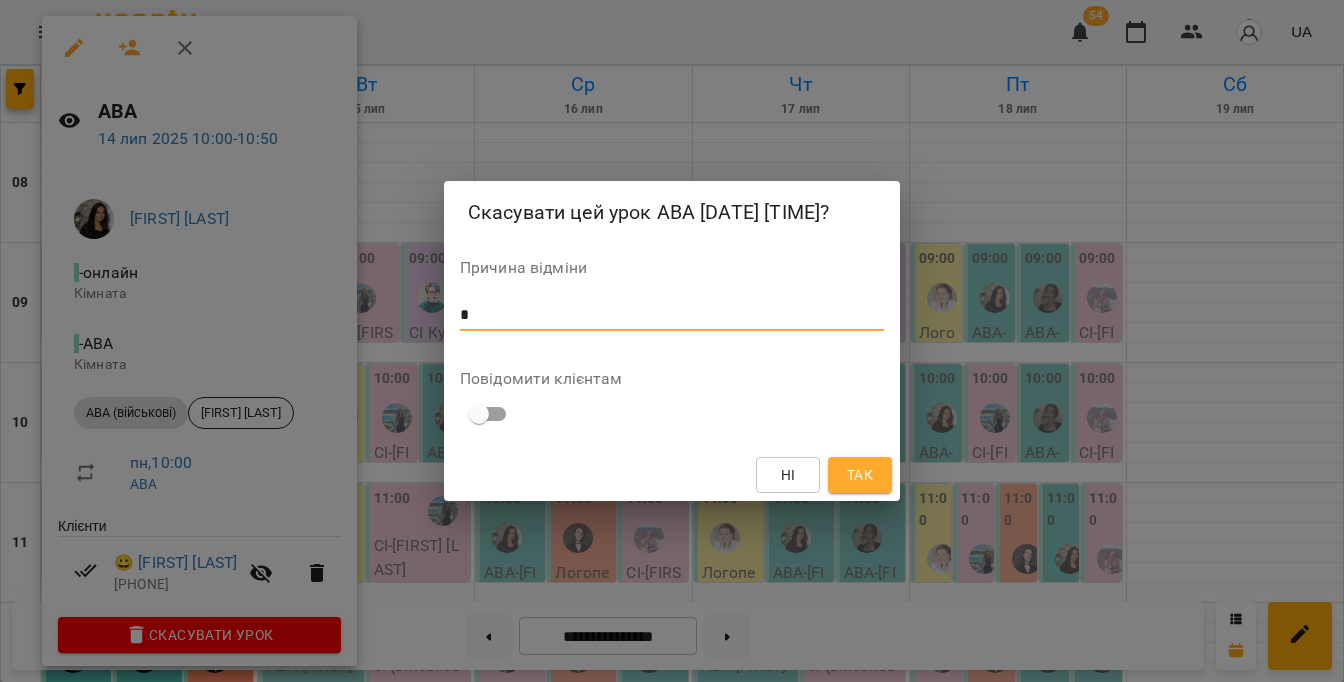 type on "*" 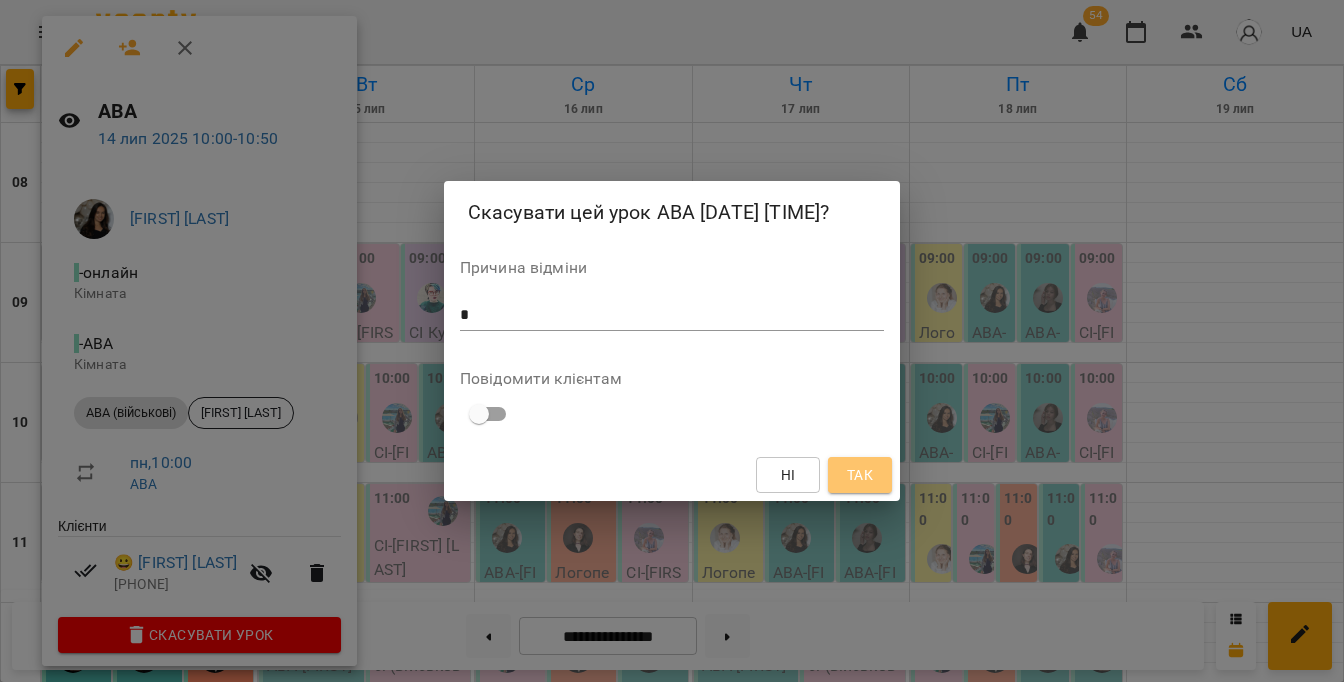 click on "Так" at bounding box center (860, 475) 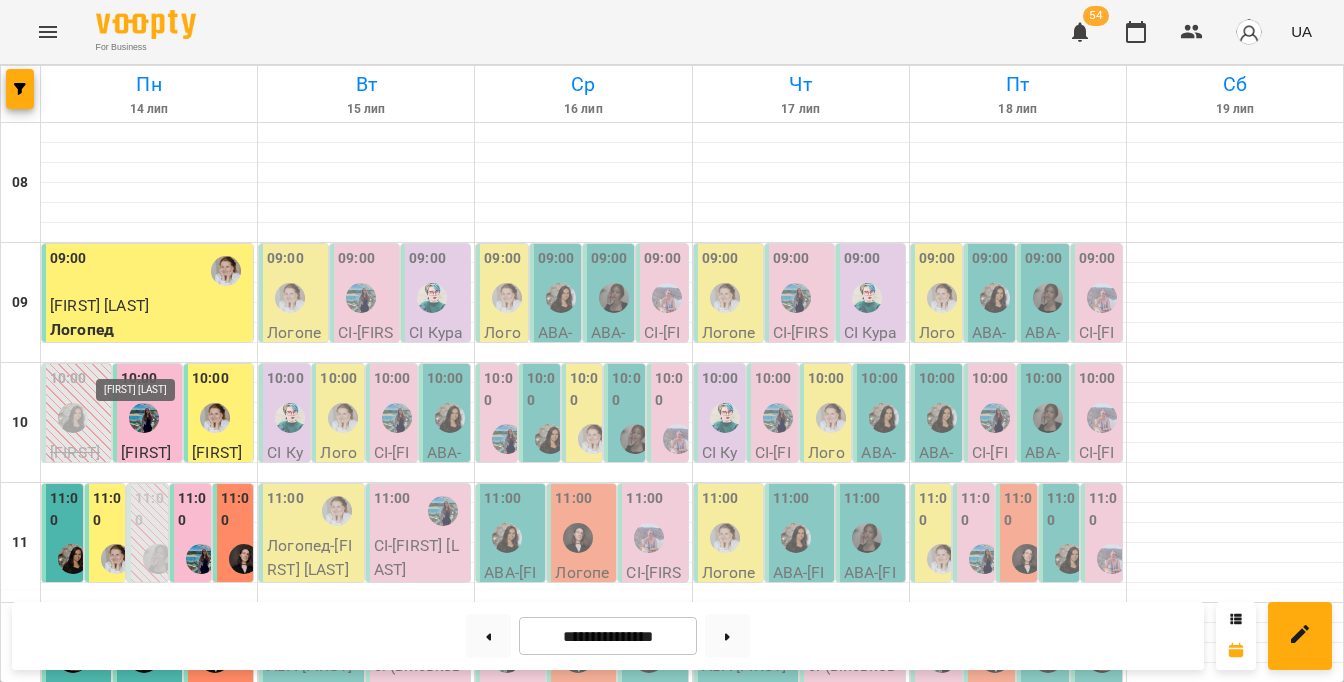 click at bounding box center (144, 418) 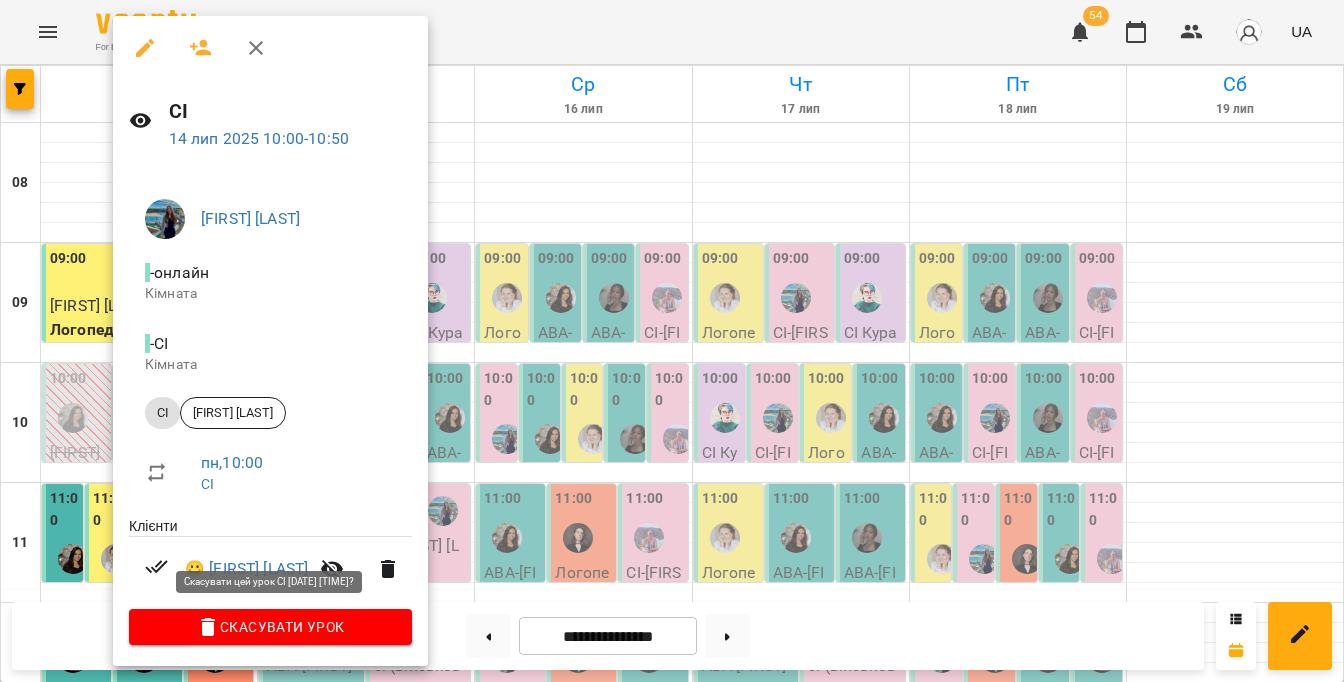 click on "Скасувати Урок" at bounding box center (270, 627) 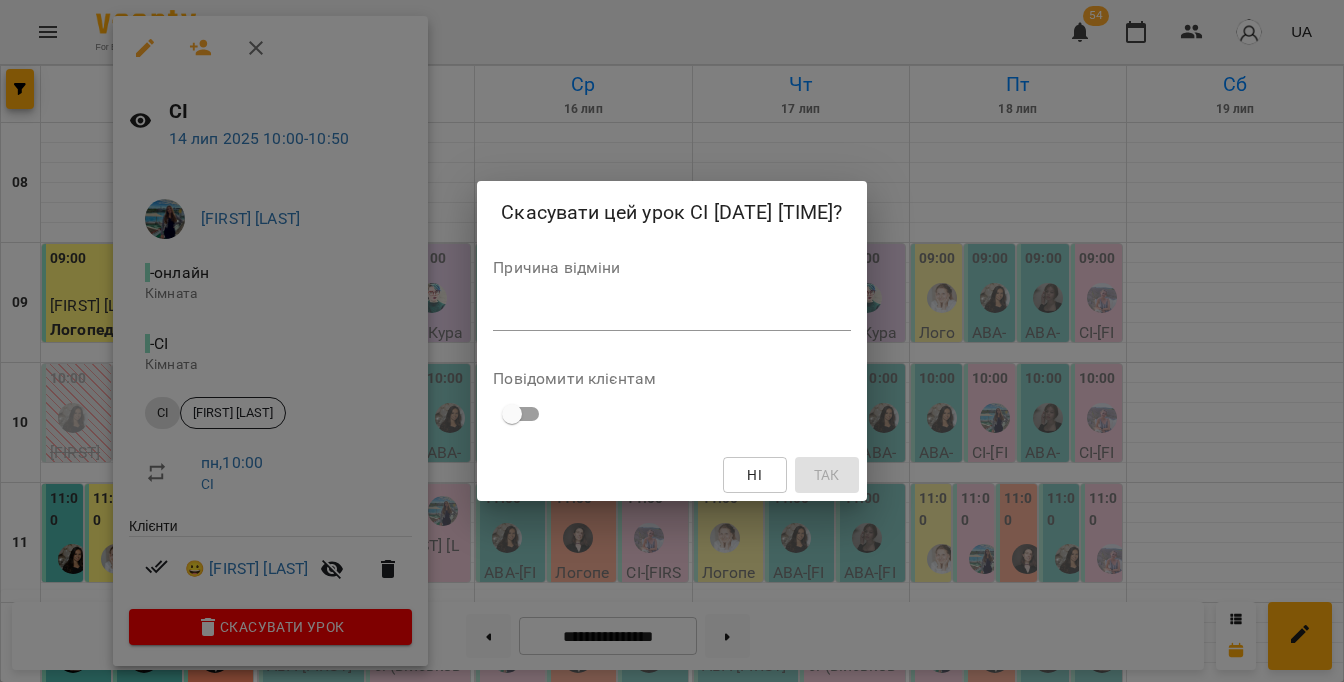 click at bounding box center (671, 315) 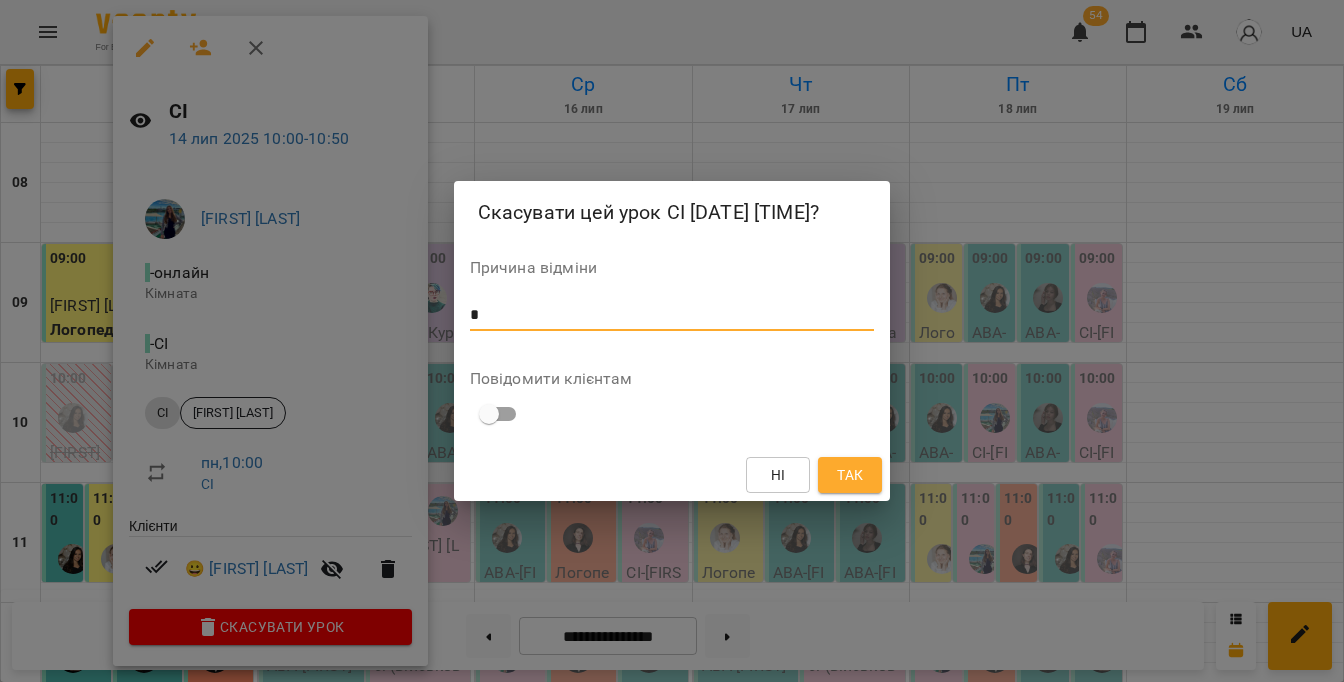 type on "*" 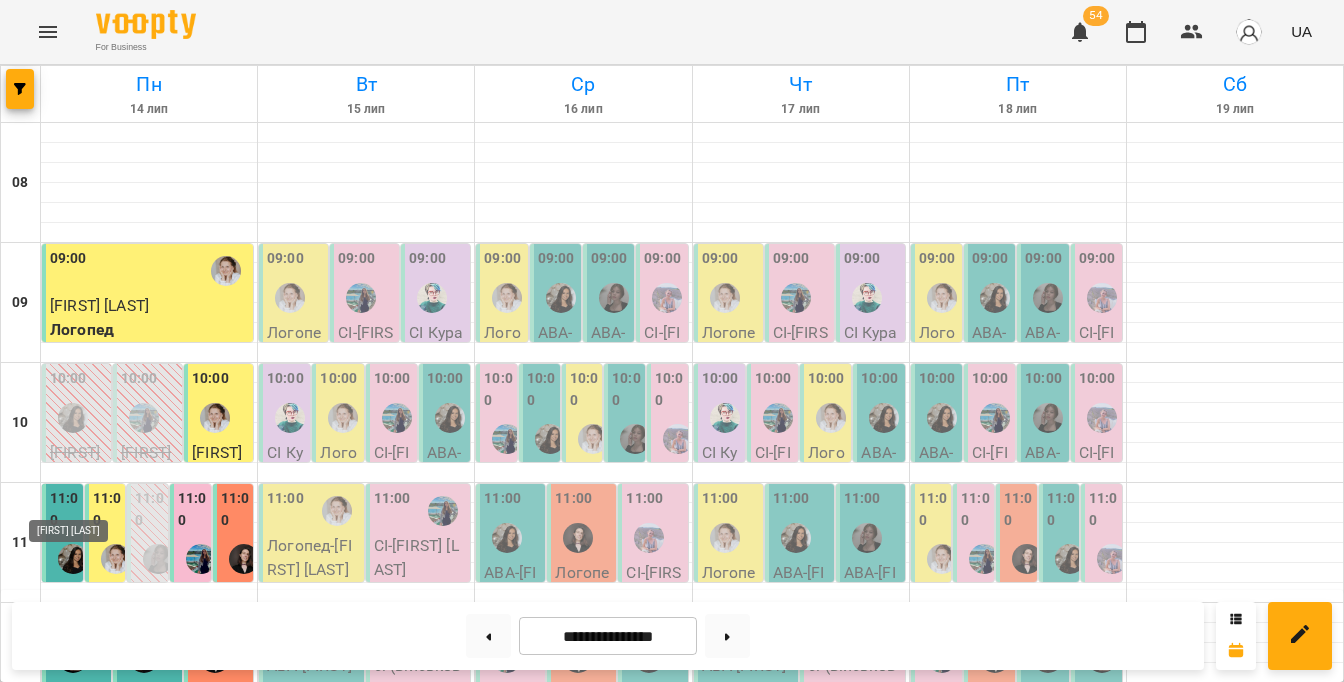 click at bounding box center (73, 559) 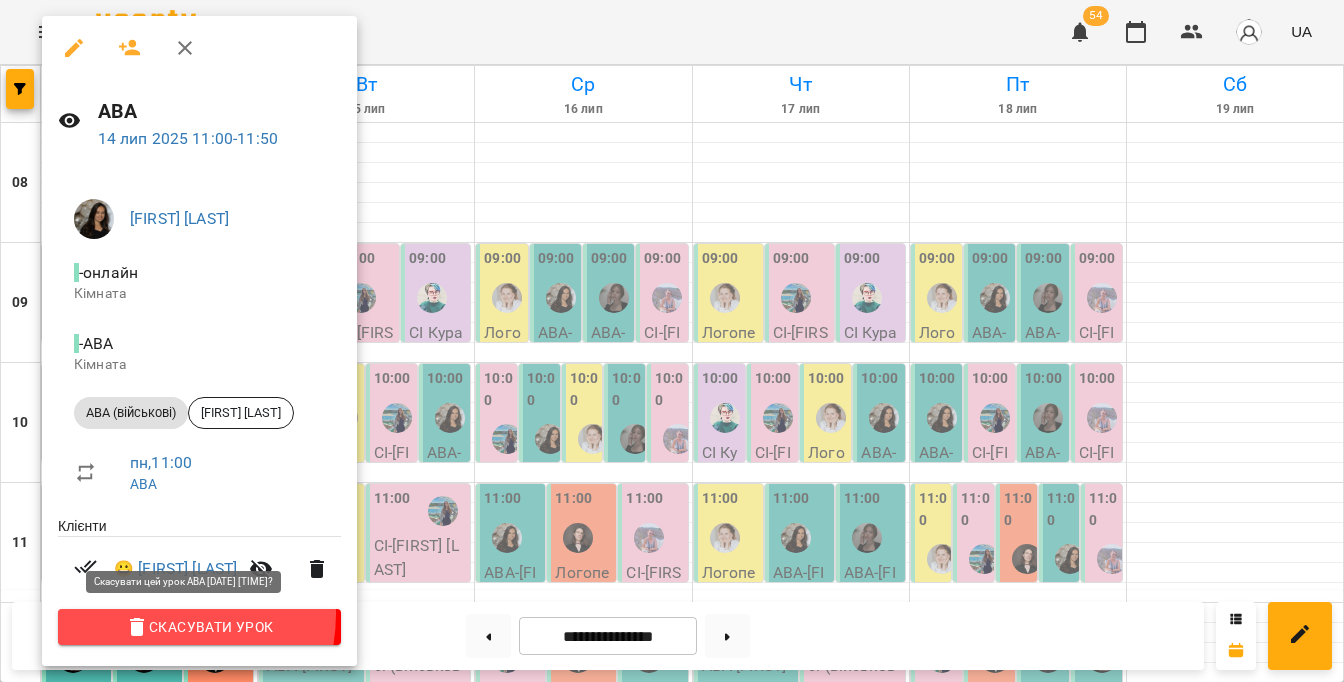 click on "Скасувати Урок" at bounding box center (199, 627) 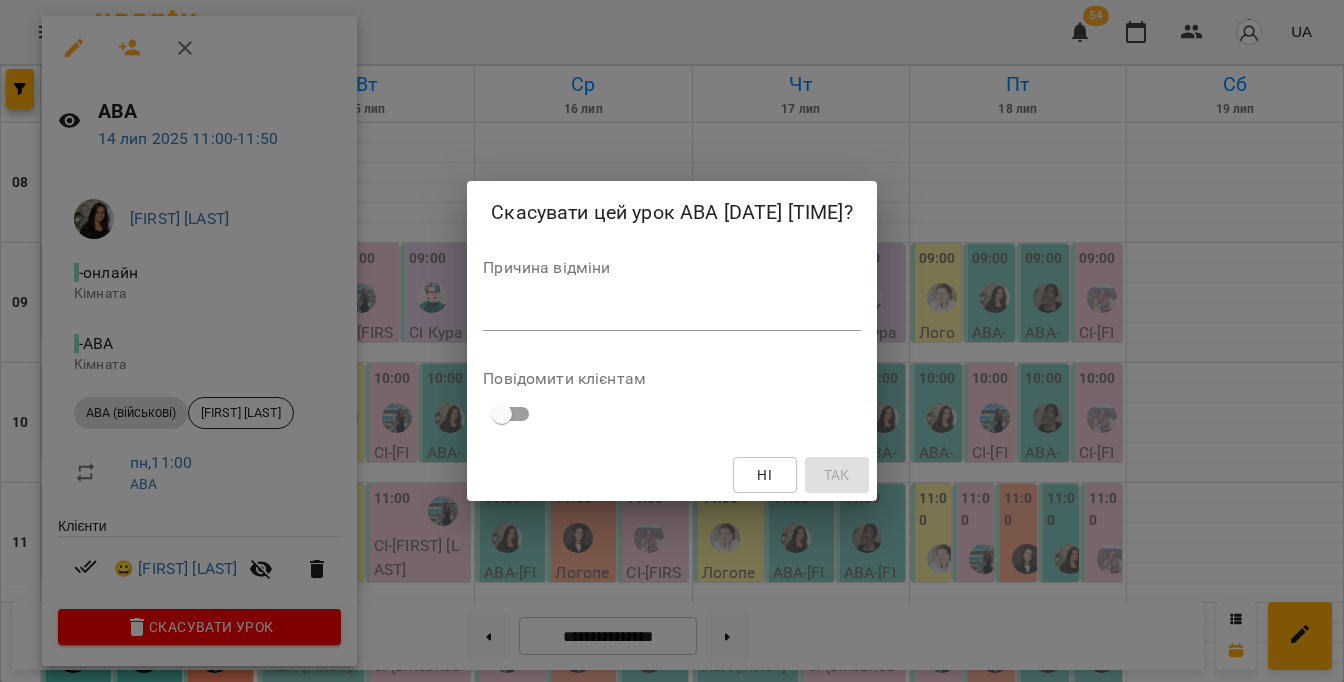 click on "*" at bounding box center (671, 315) 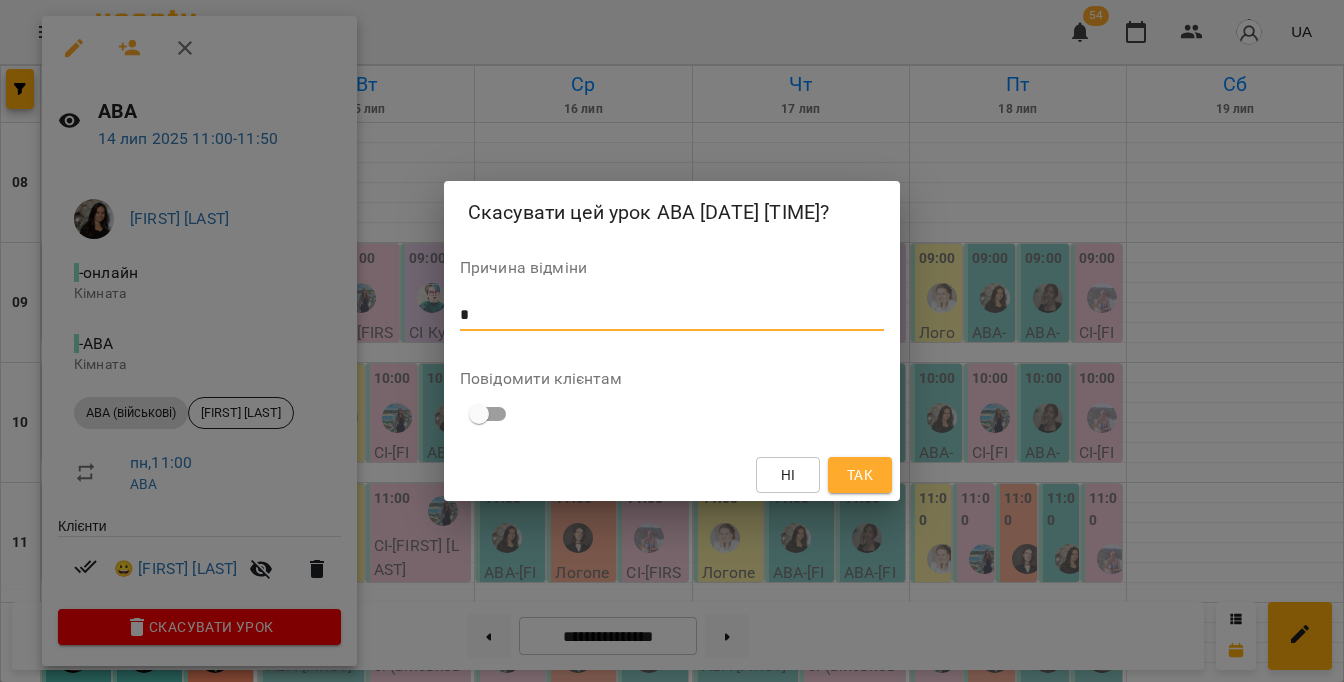 type on "*" 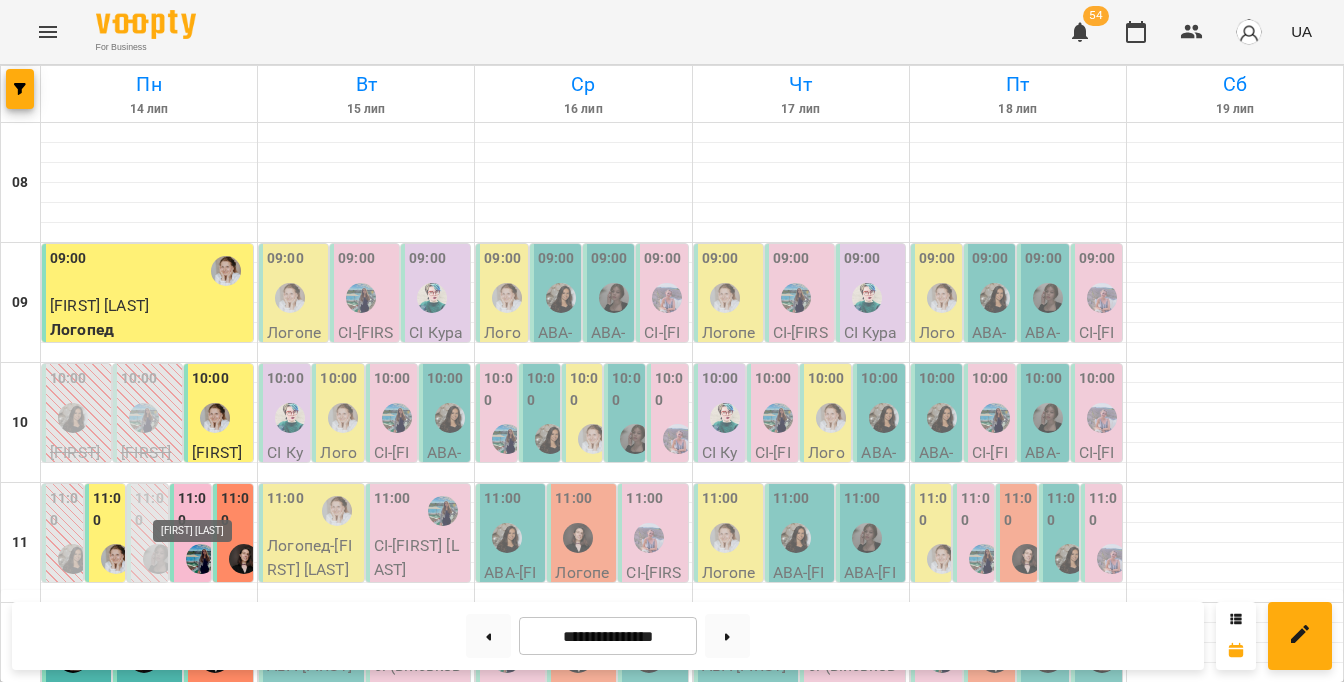 click at bounding box center [201, 559] 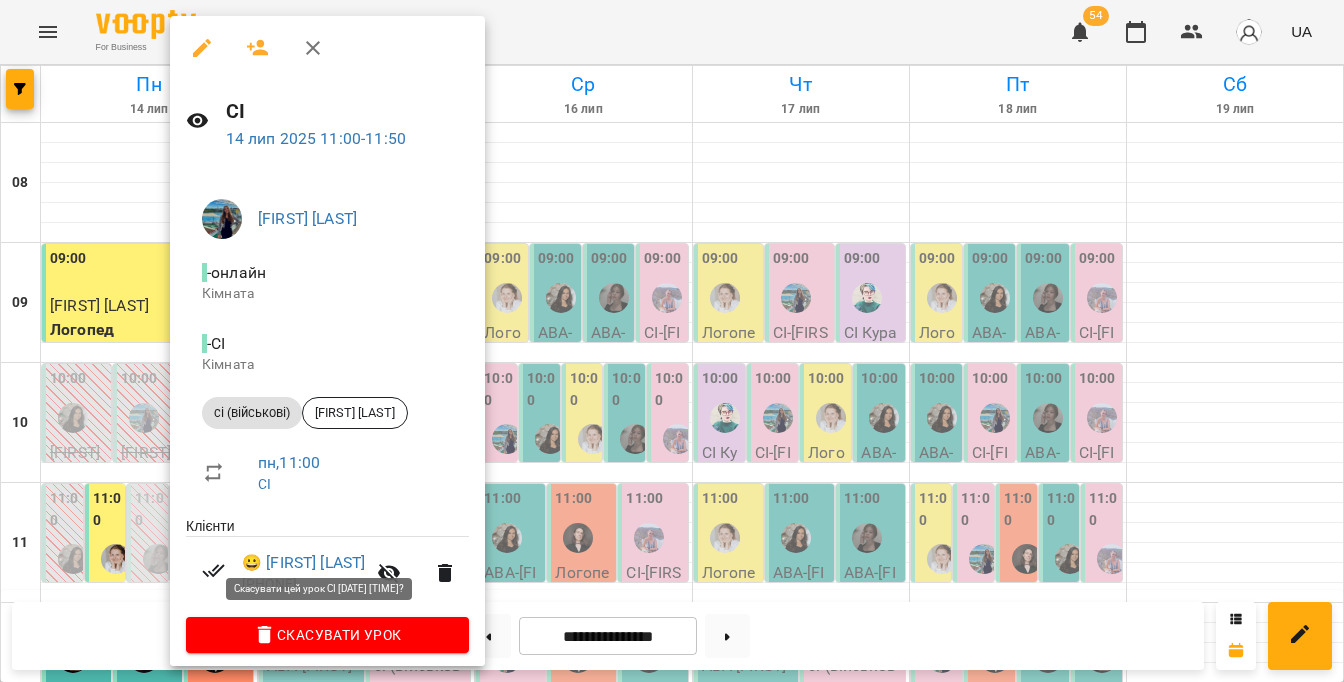 click on "Скасувати Урок" at bounding box center (327, 635) 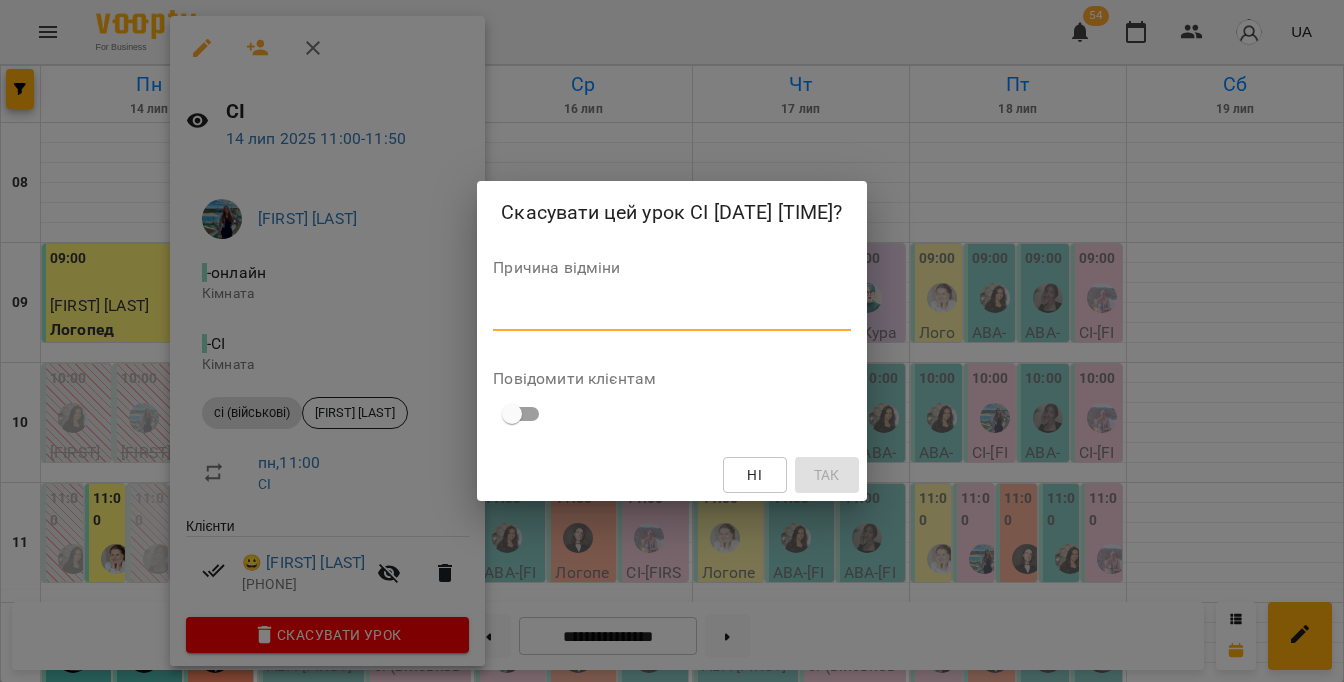 click at bounding box center (671, 315) 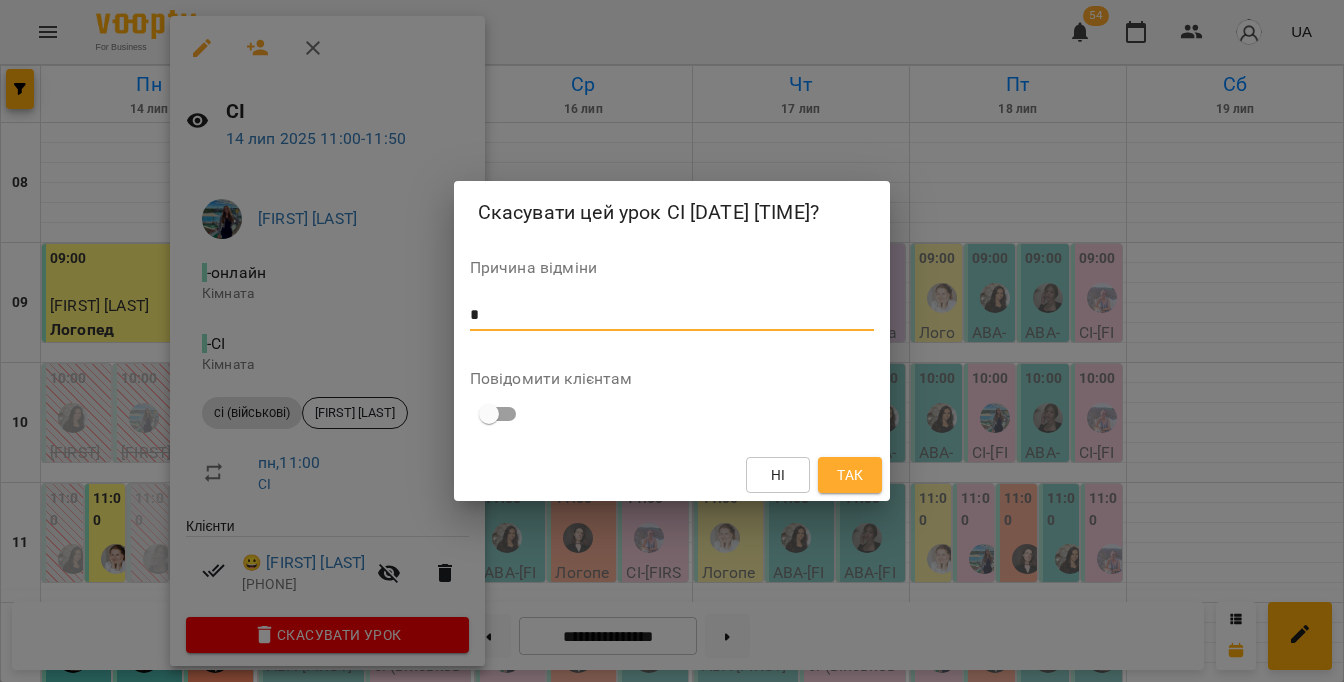 type on "*" 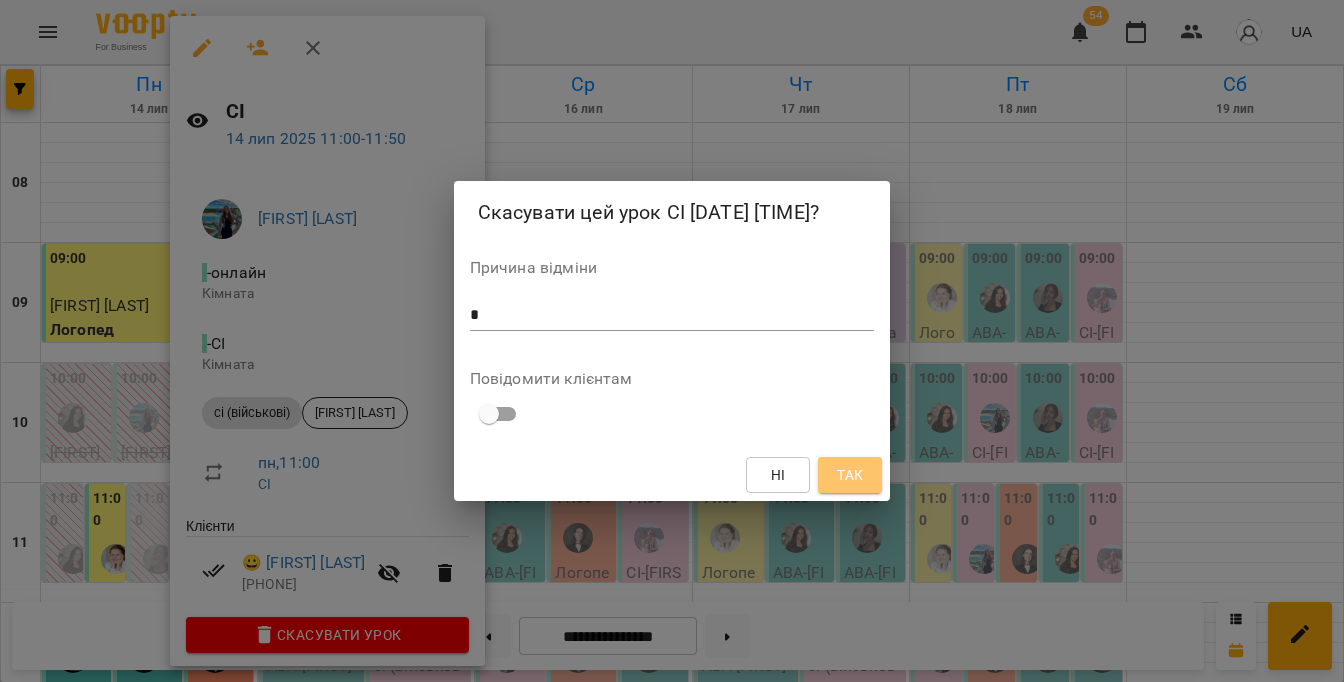 click on "Так" at bounding box center (850, 475) 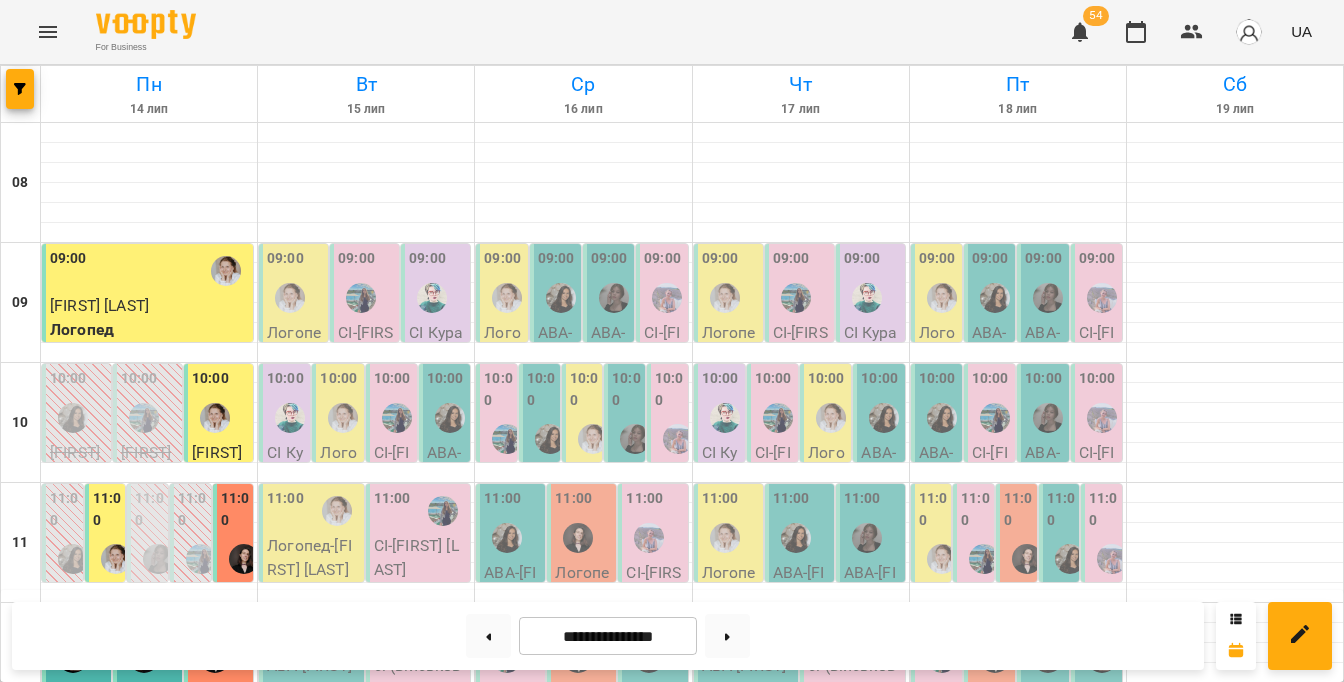 scroll, scrollTop: 269, scrollLeft: 0, axis: vertical 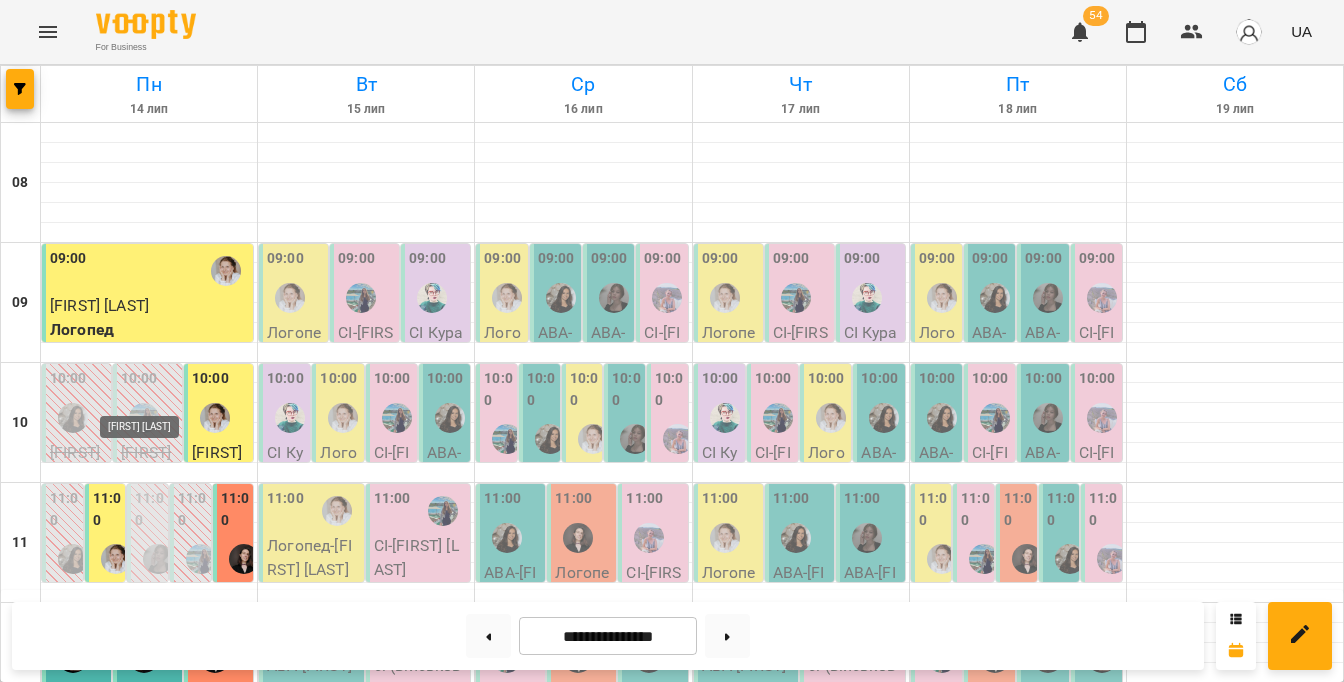 click at bounding box center [144, 658] 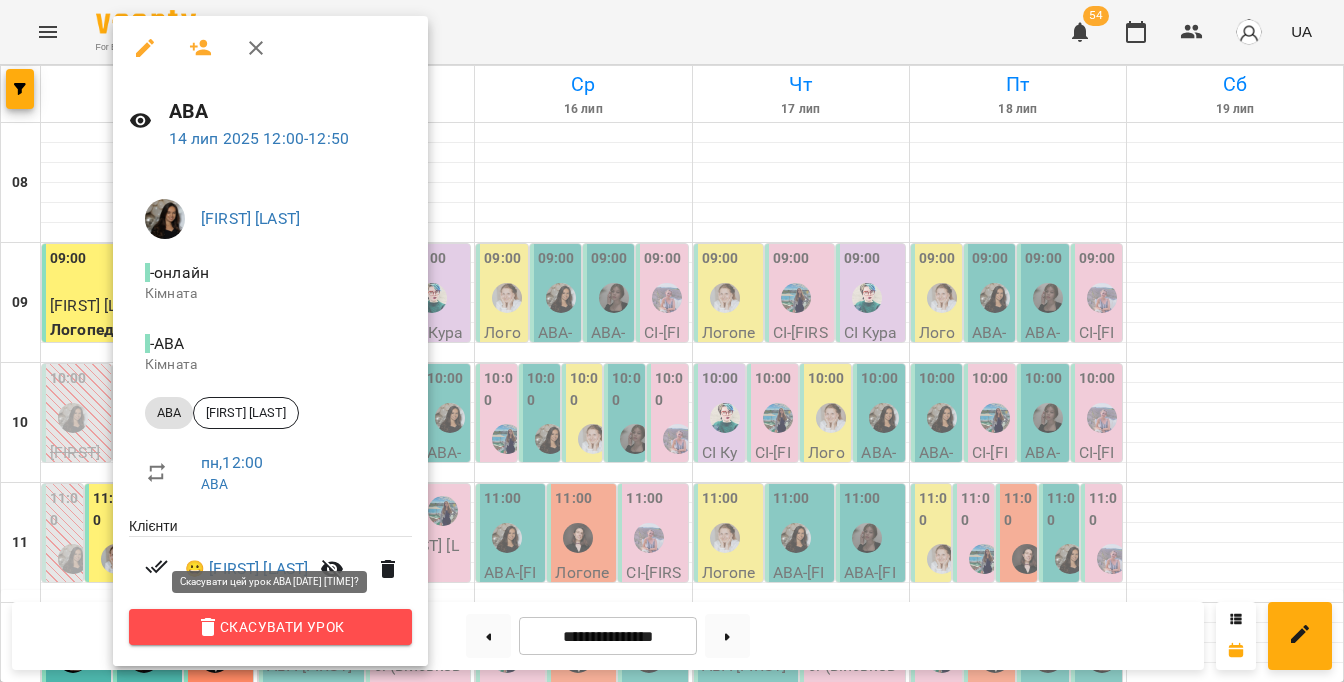 click on "Скасувати Урок" at bounding box center [270, 627] 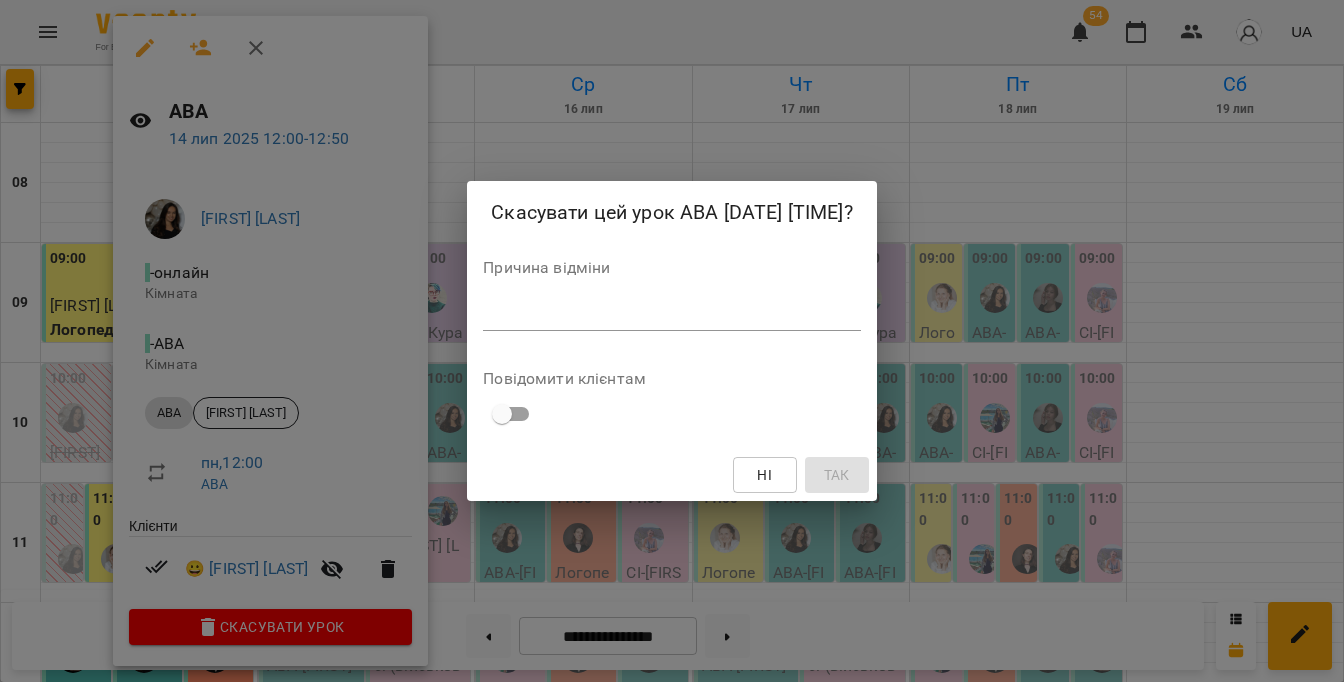 click at bounding box center [671, 315] 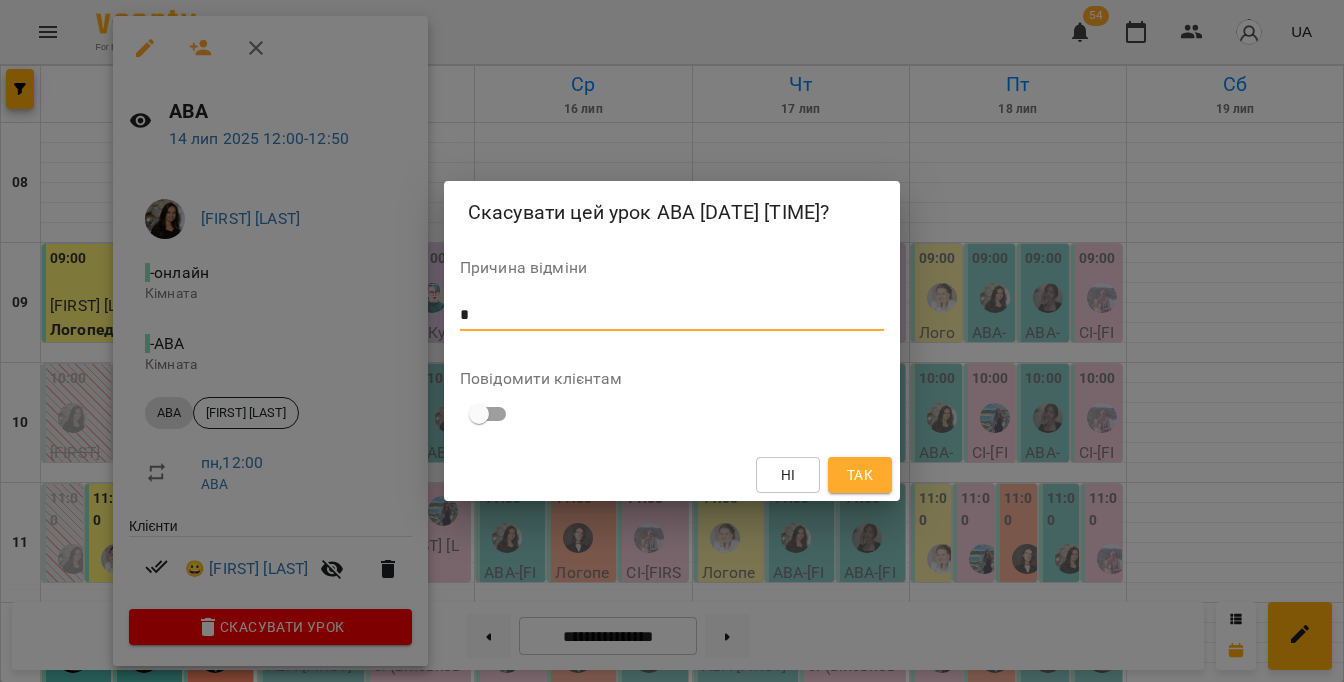 type on "*" 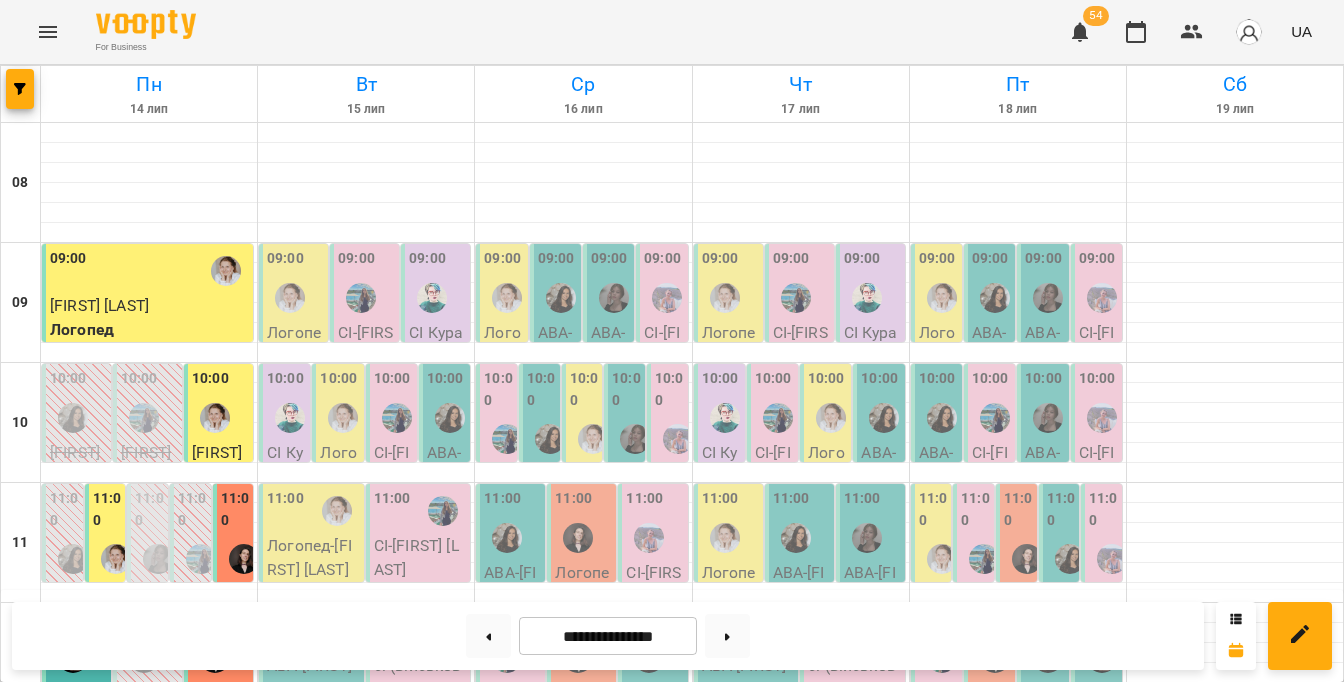 click at bounding box center (116, 559) 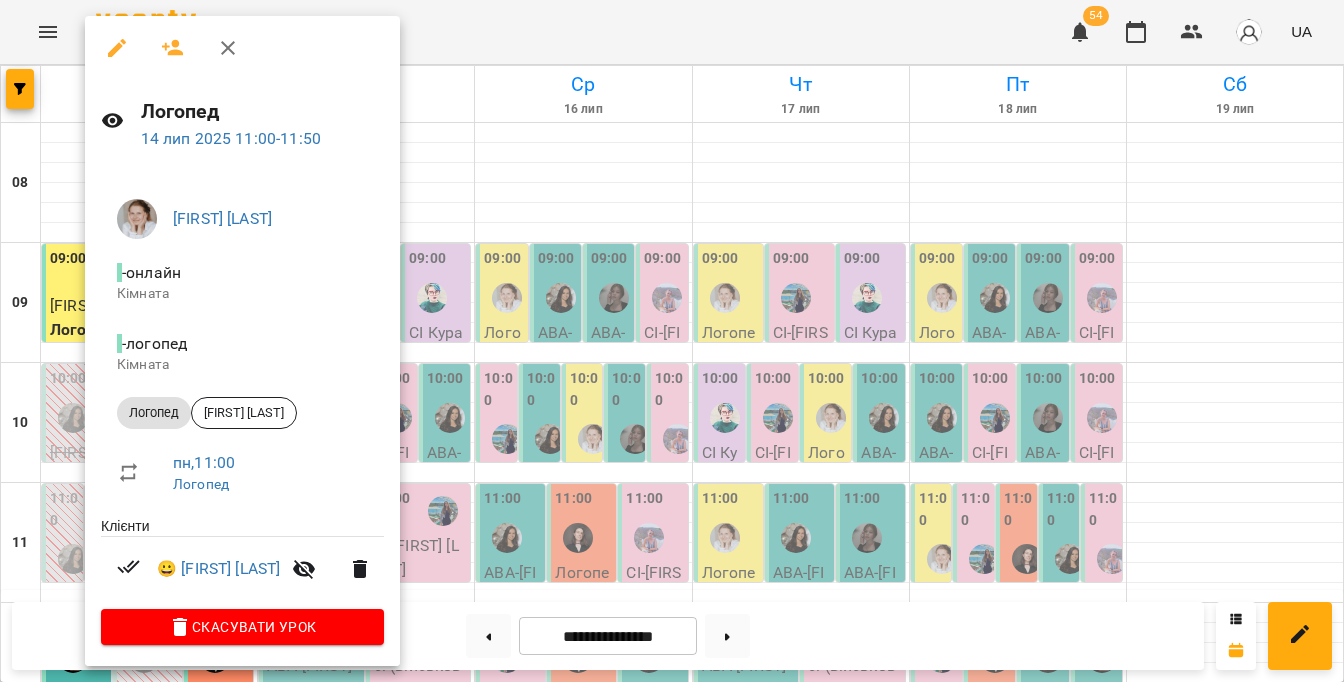 click on "Скасувати Урок" at bounding box center [242, 627] 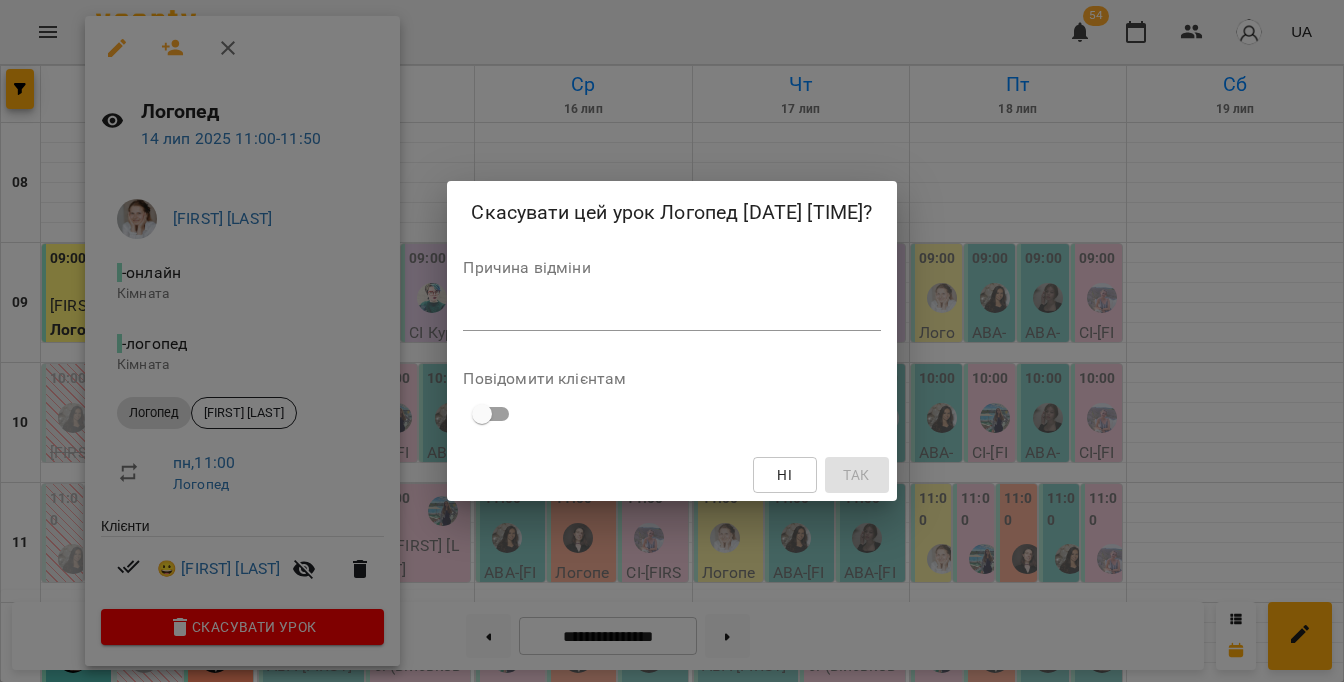 click at bounding box center (671, 315) 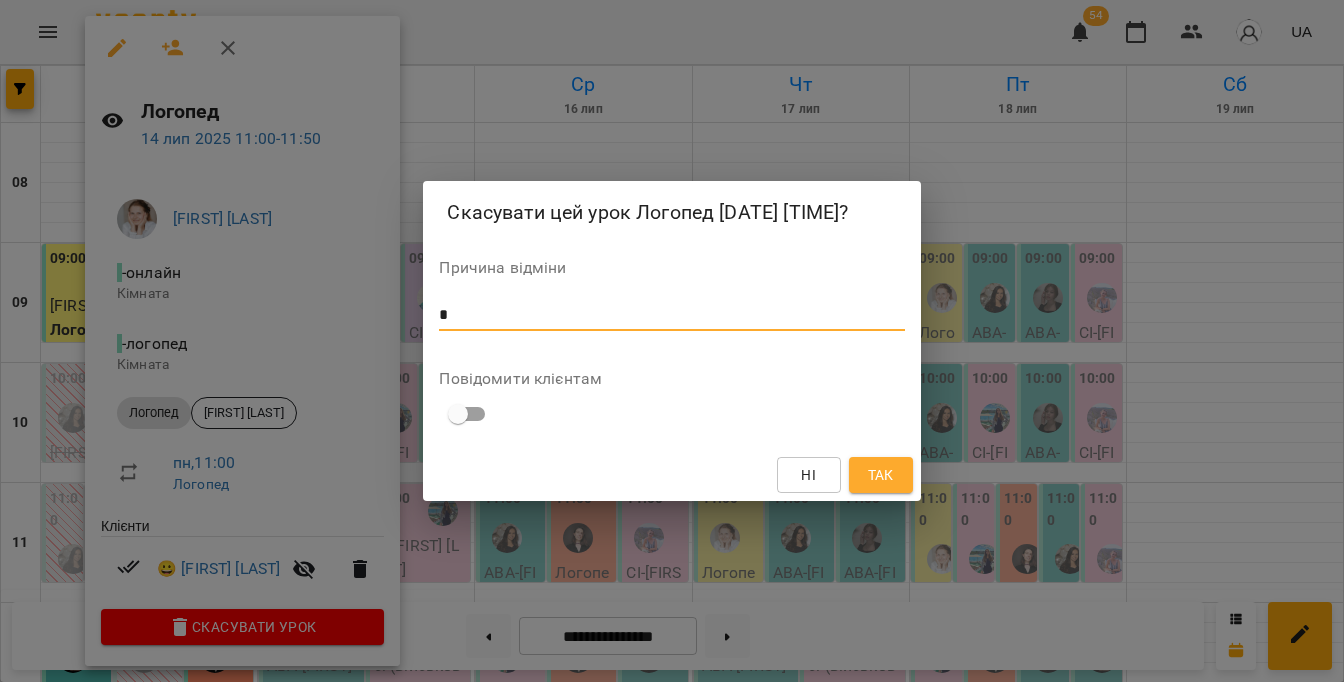 type on "*" 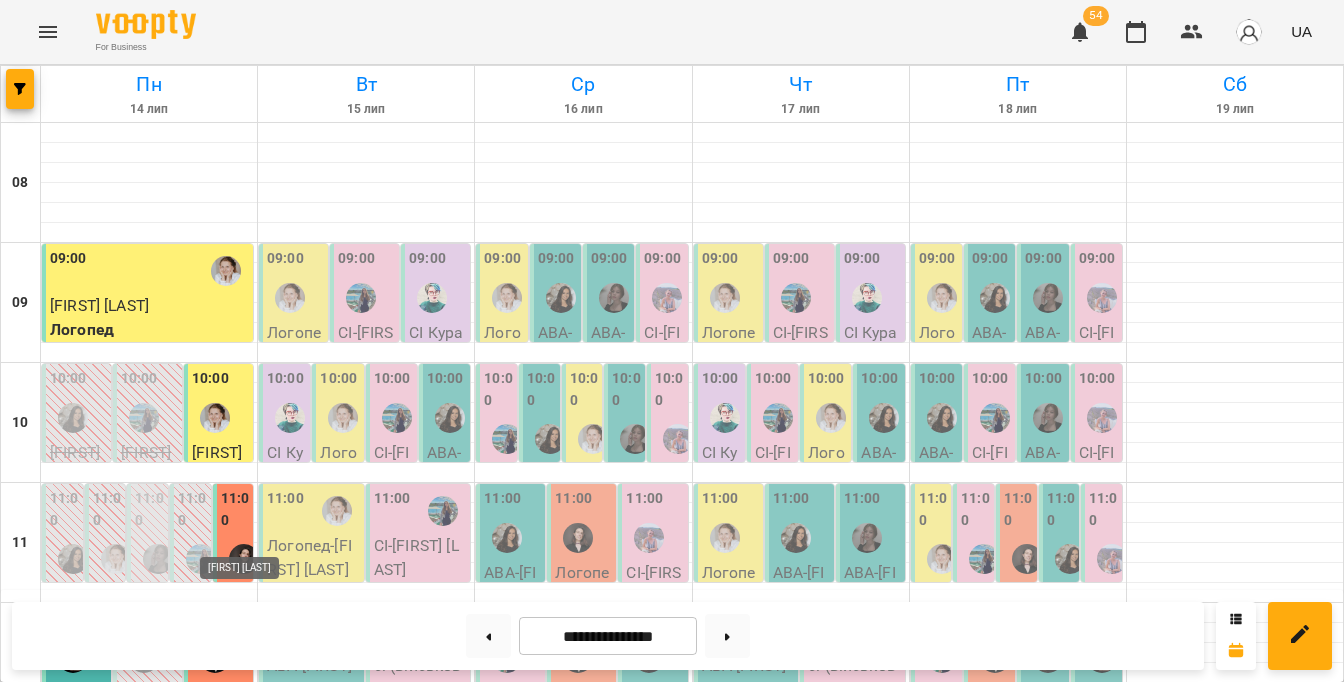 click at bounding box center (244, 799) 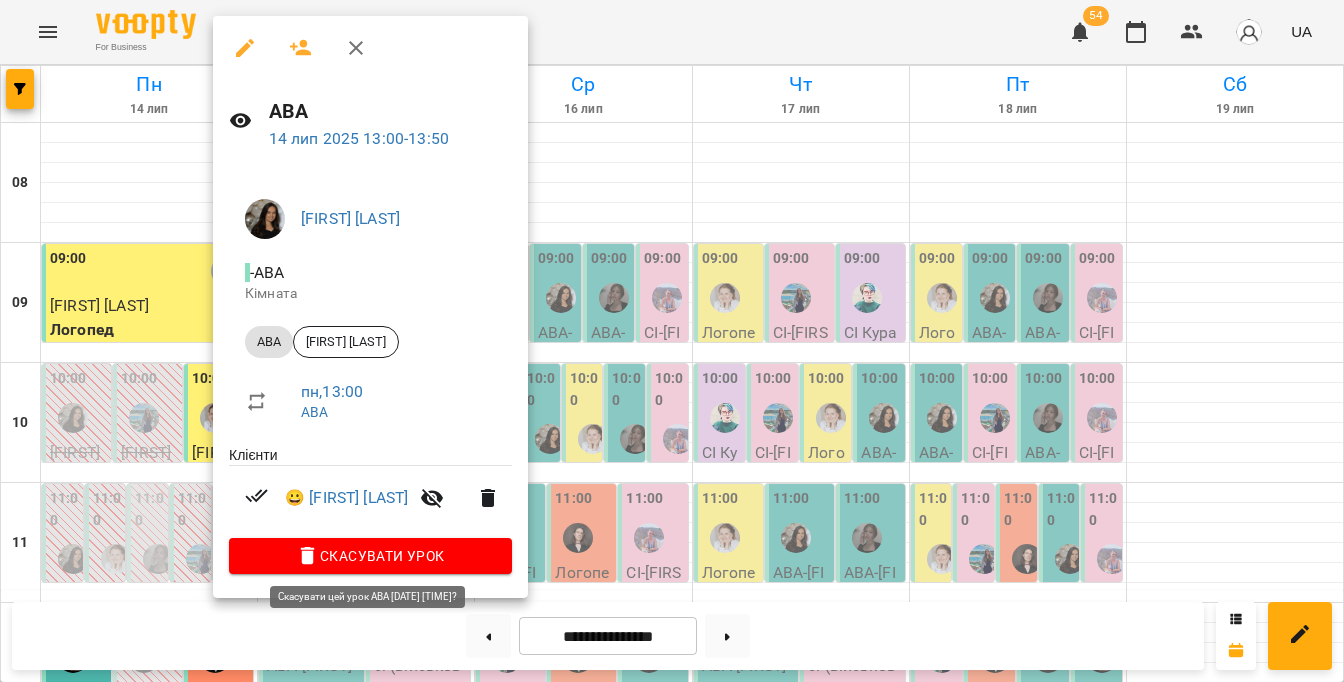click 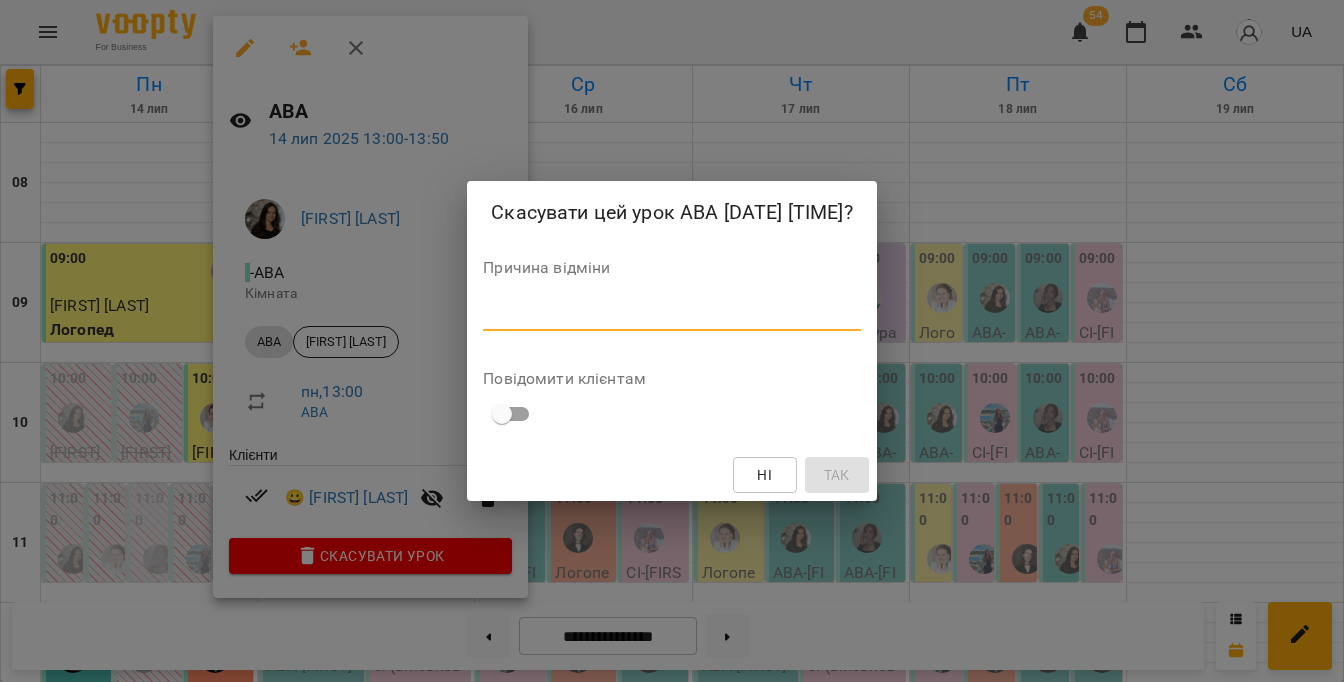 click at bounding box center (671, 315) 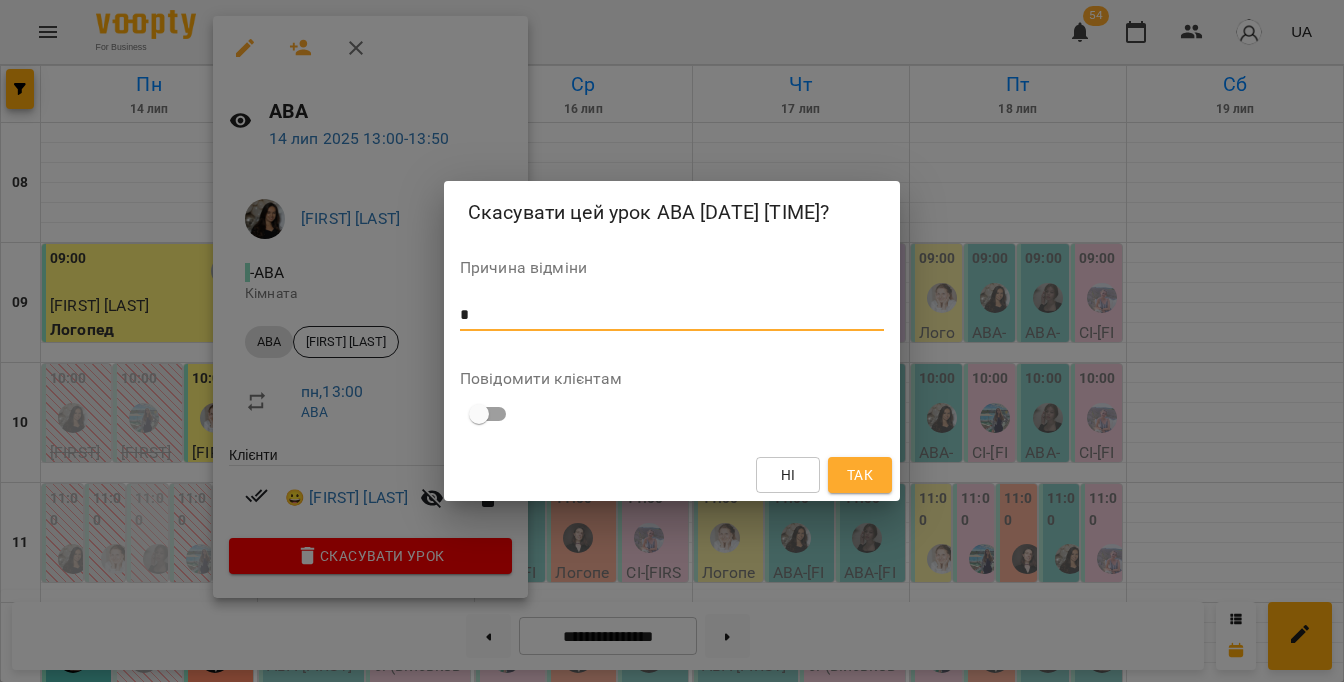 type on "*" 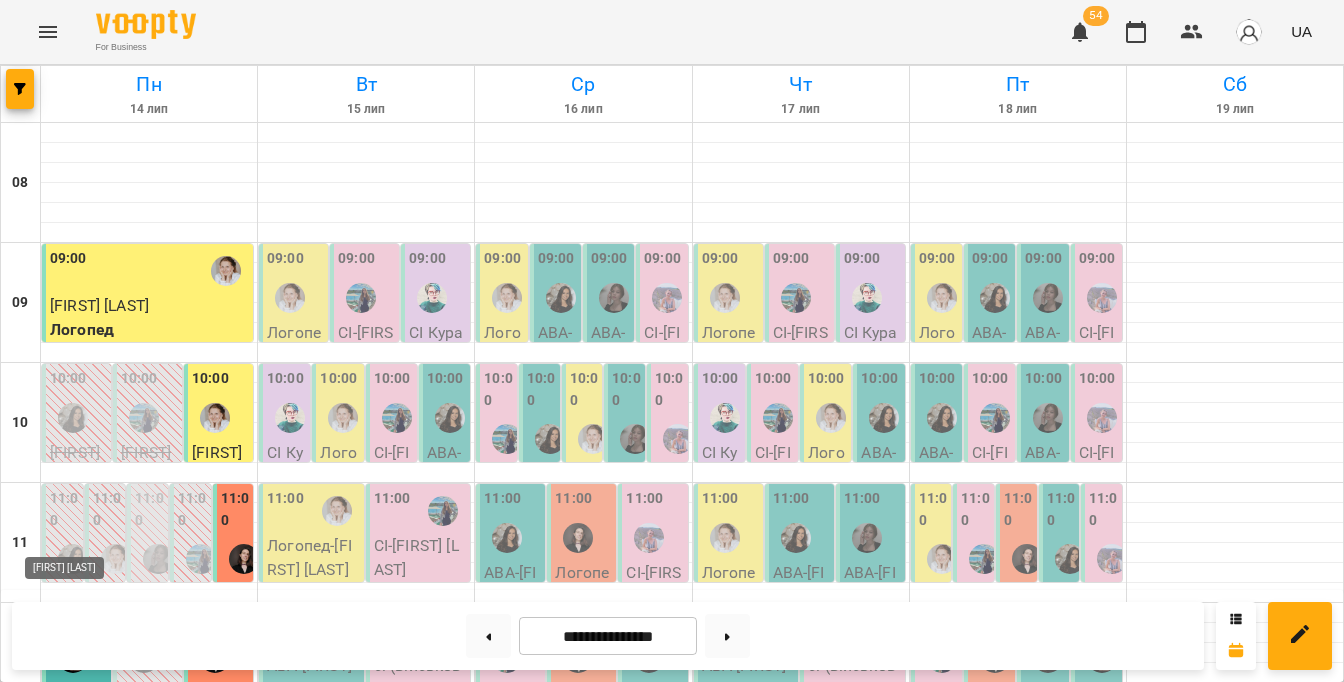 click at bounding box center (73, 799) 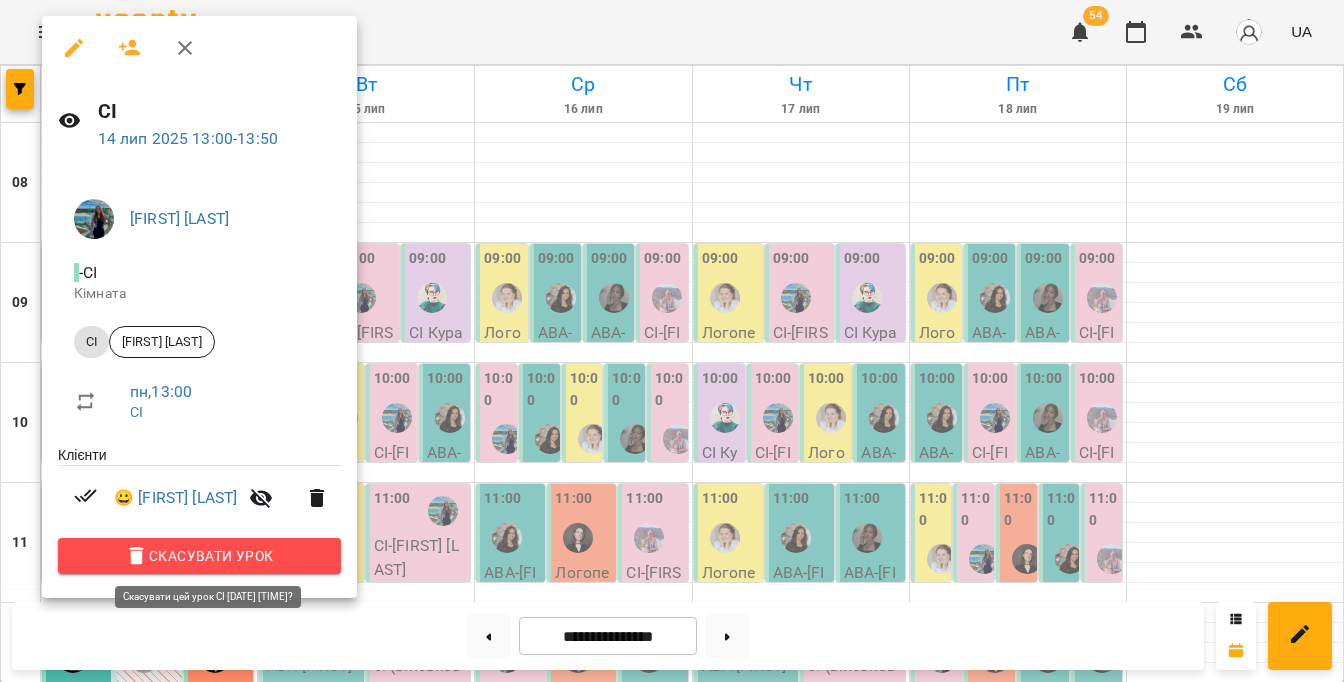 click on "Скасувати Урок" at bounding box center (199, 556) 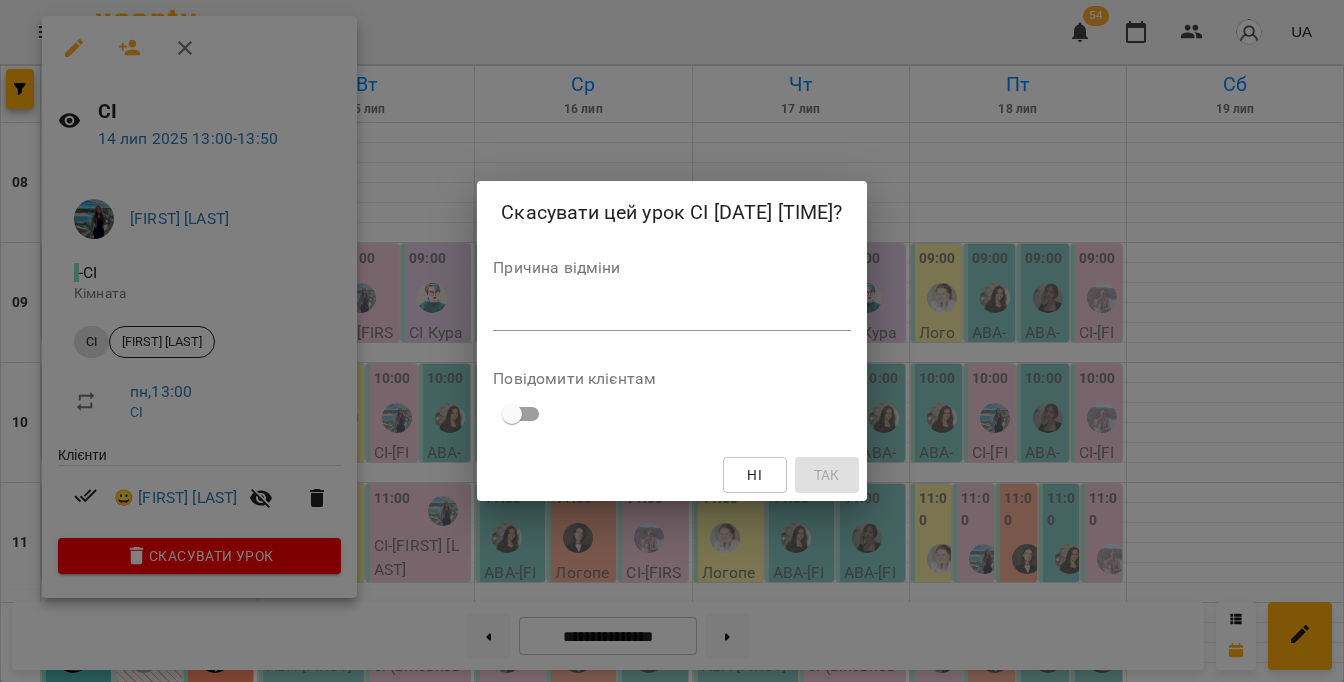 click on "Причина відміни *" at bounding box center [671, 299] 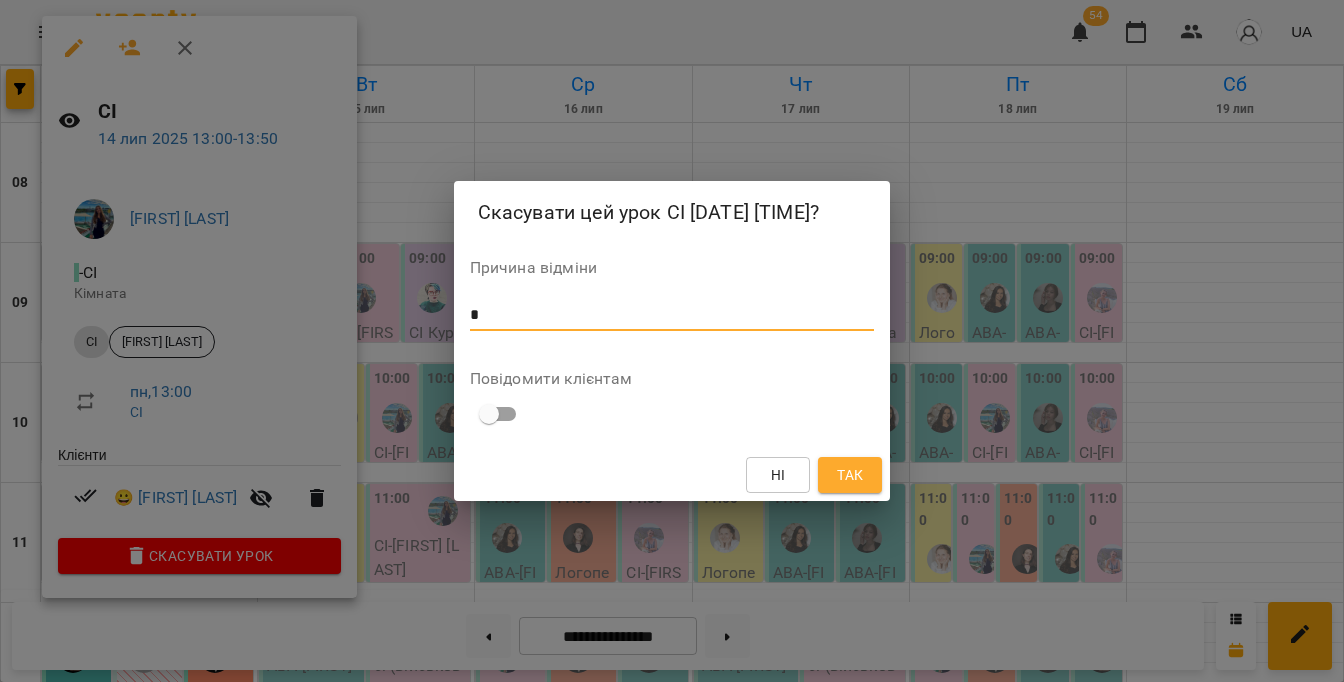 type on "*" 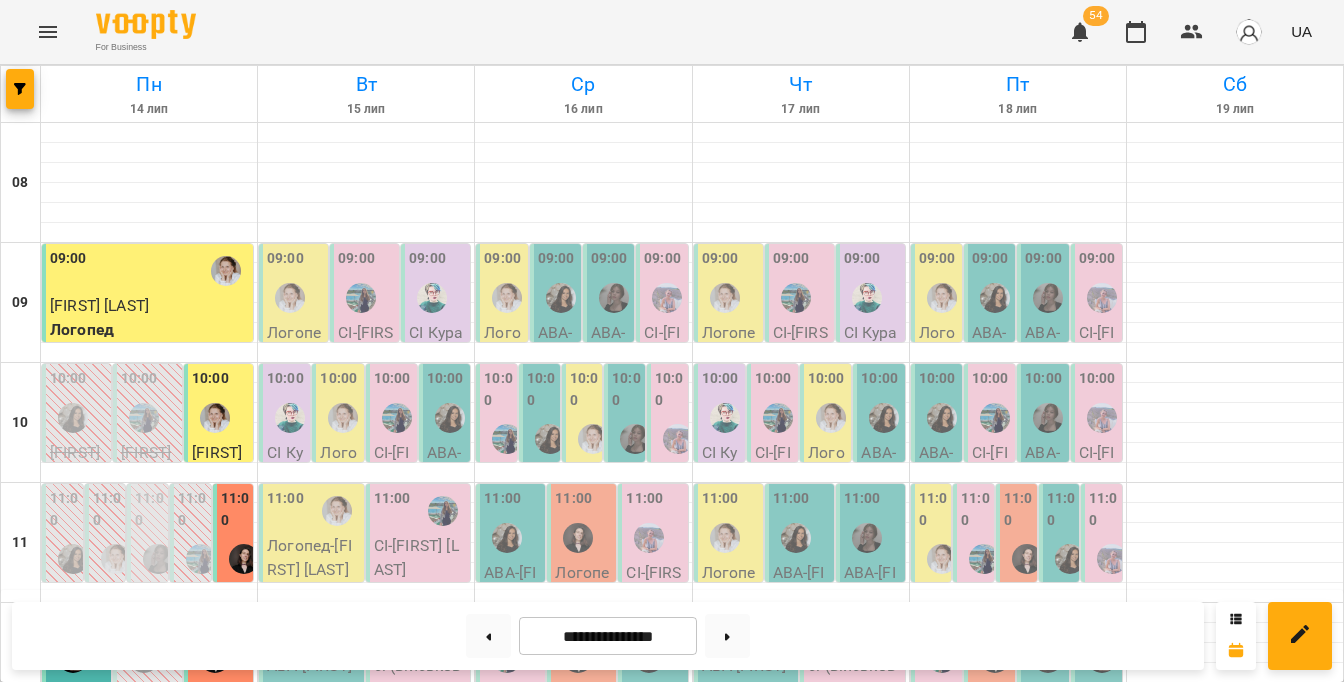 scroll, scrollTop: 435, scrollLeft: 0, axis: vertical 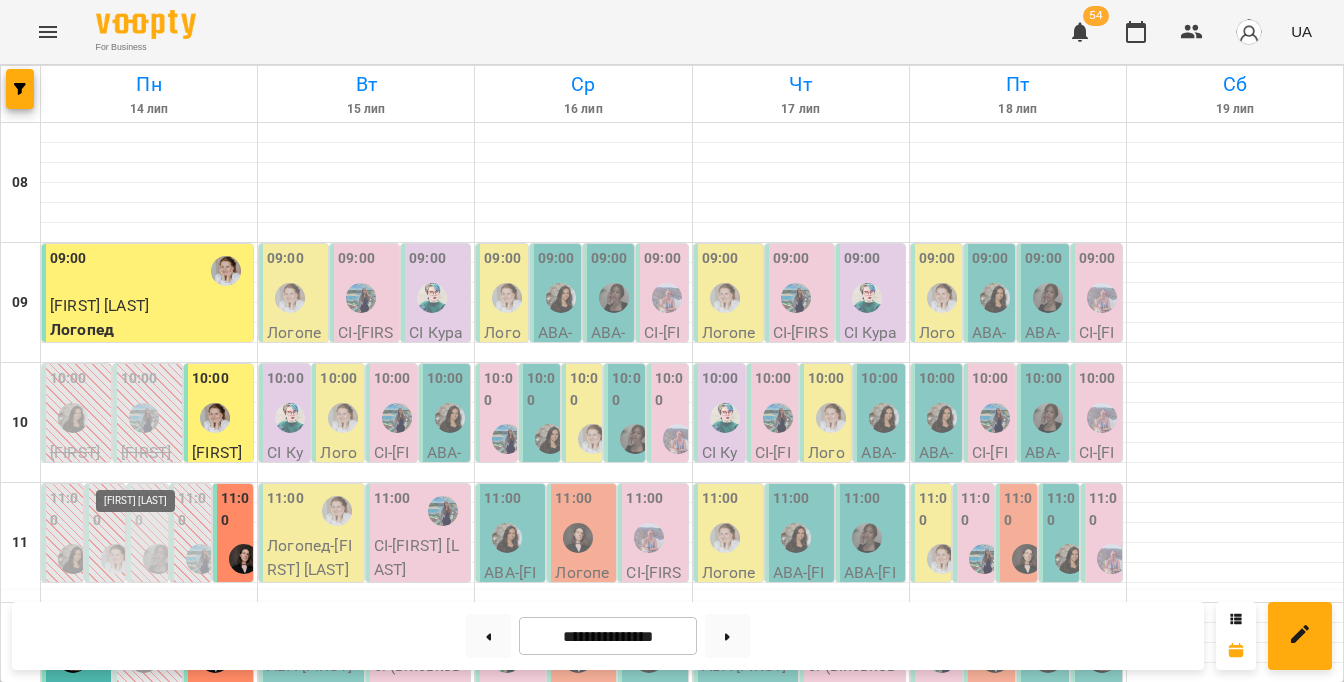 click at bounding box center (144, 898) 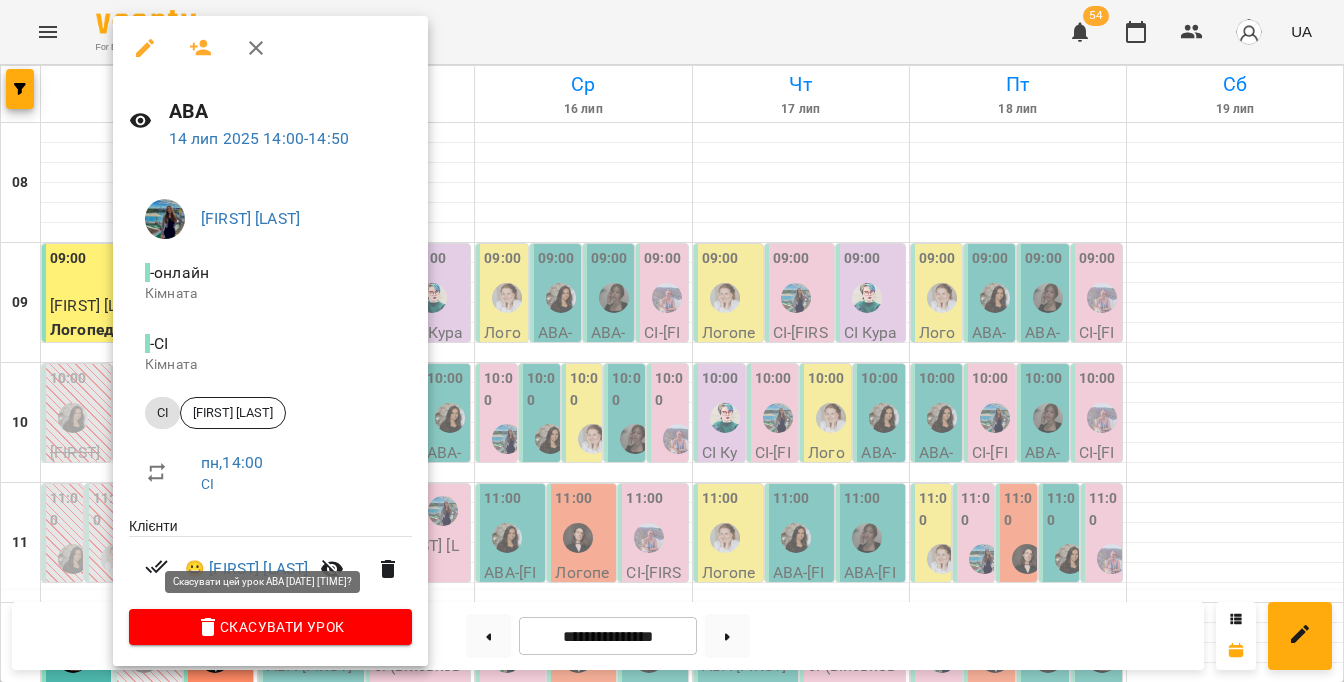 click on "Скасувати Урок" at bounding box center (270, 627) 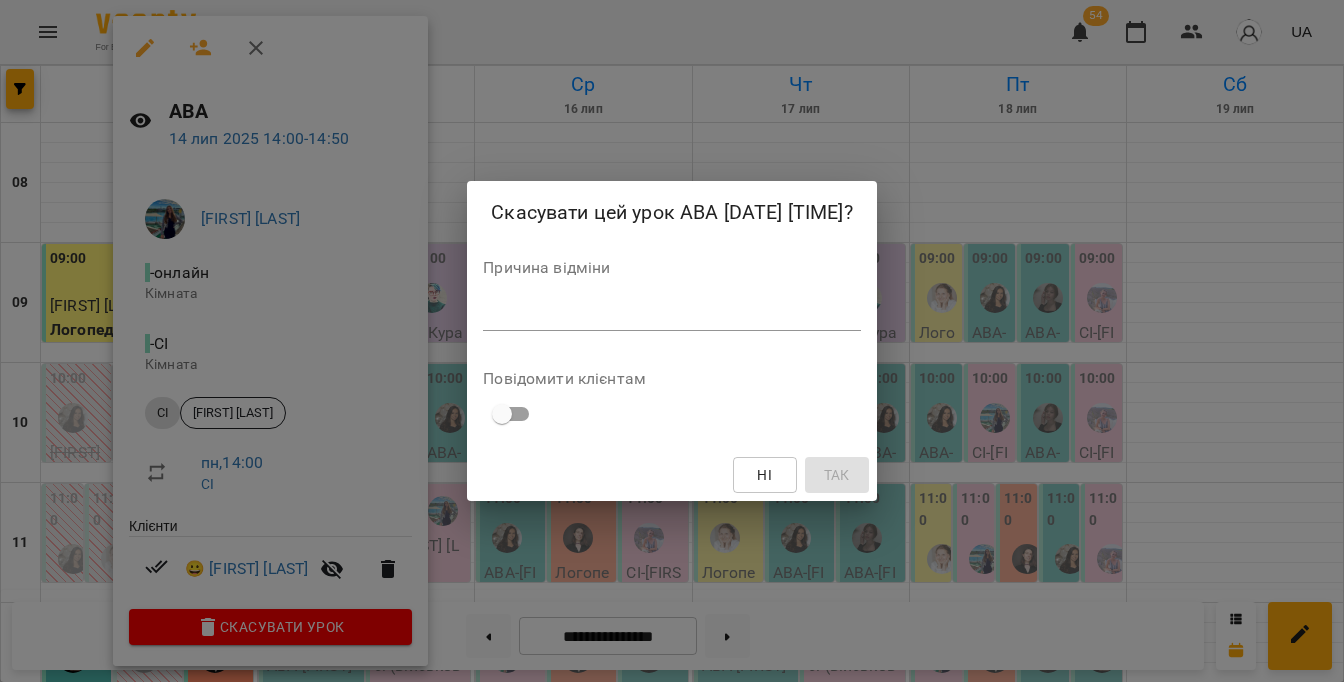 click at bounding box center [671, 315] 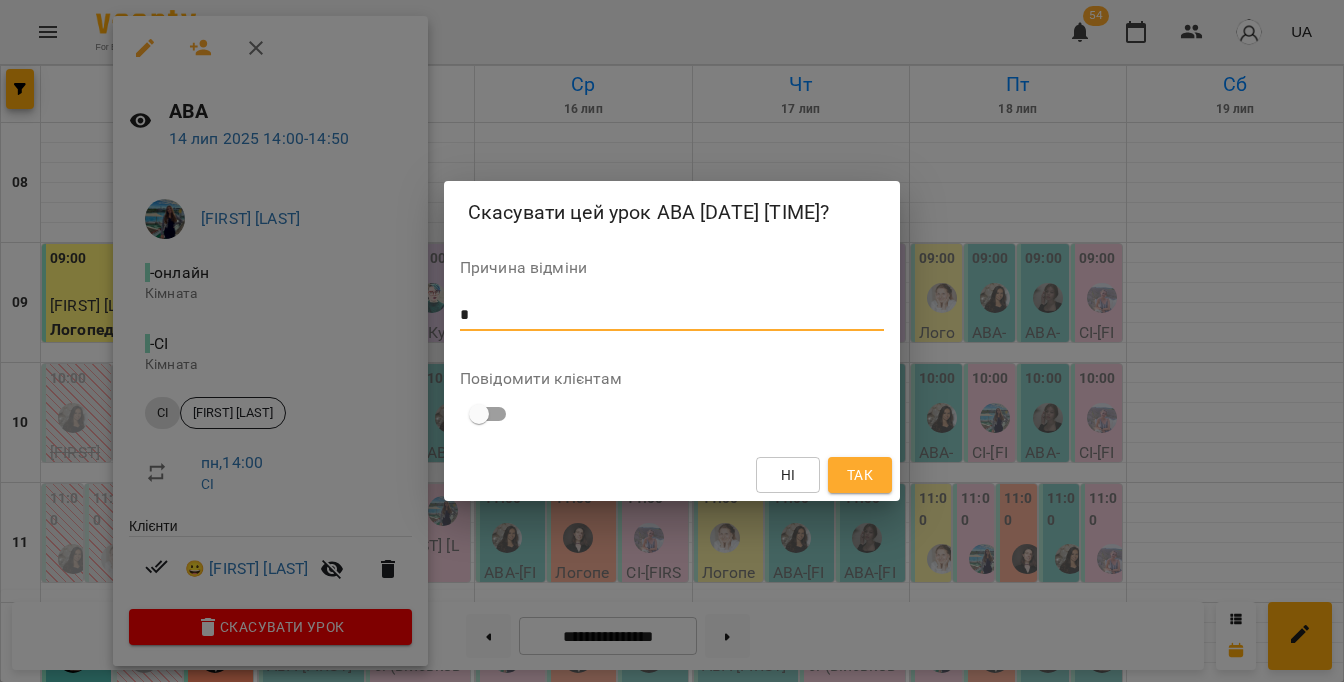 type on "*" 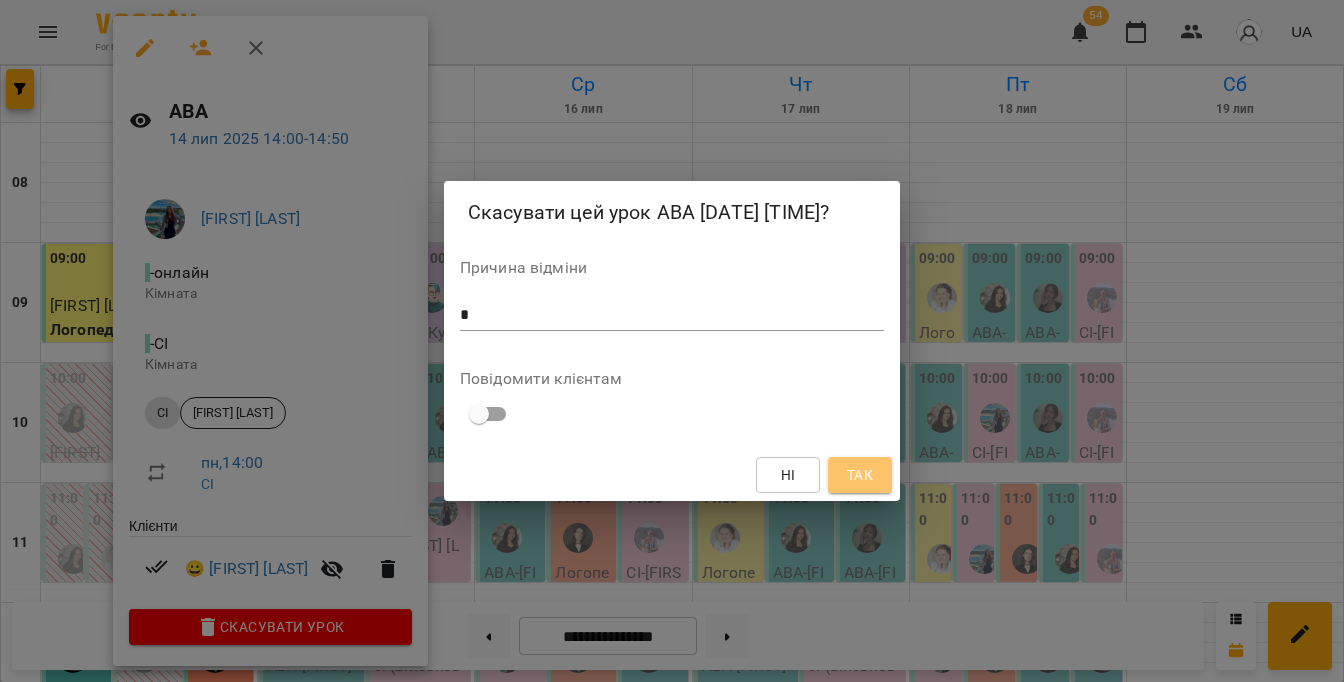 click on "Так" at bounding box center [860, 475] 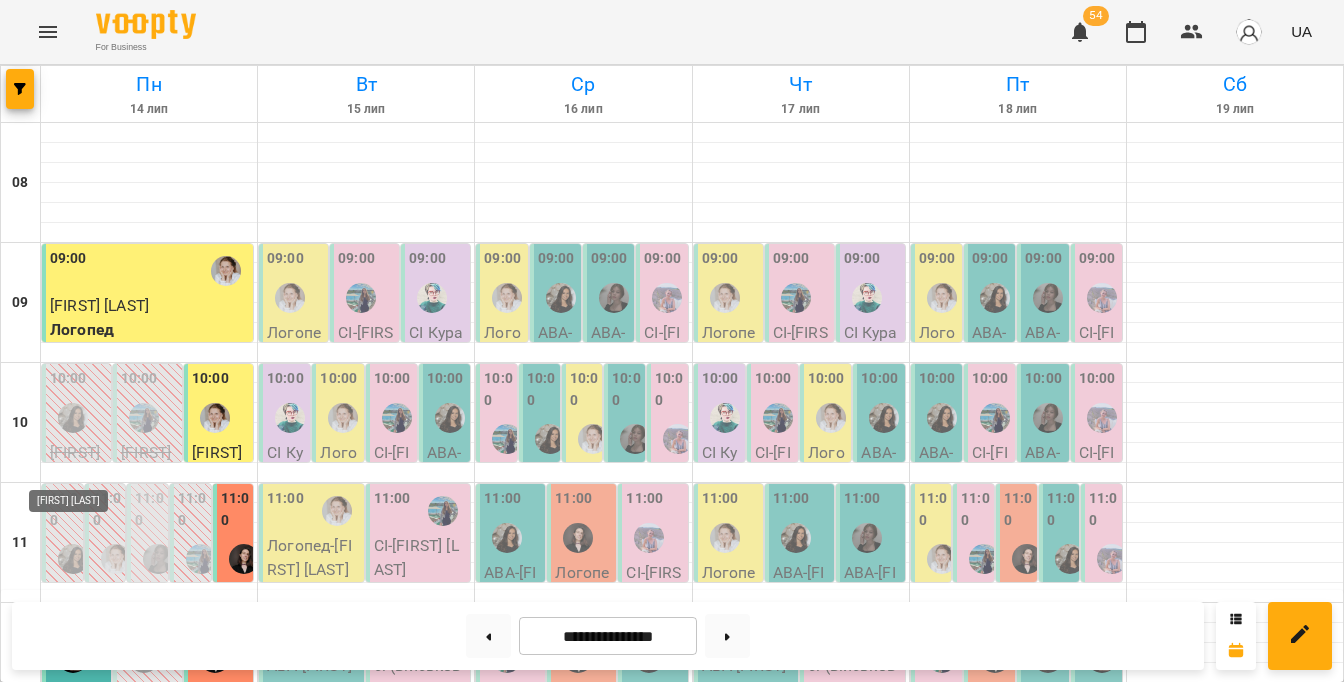 click at bounding box center [73, 898] 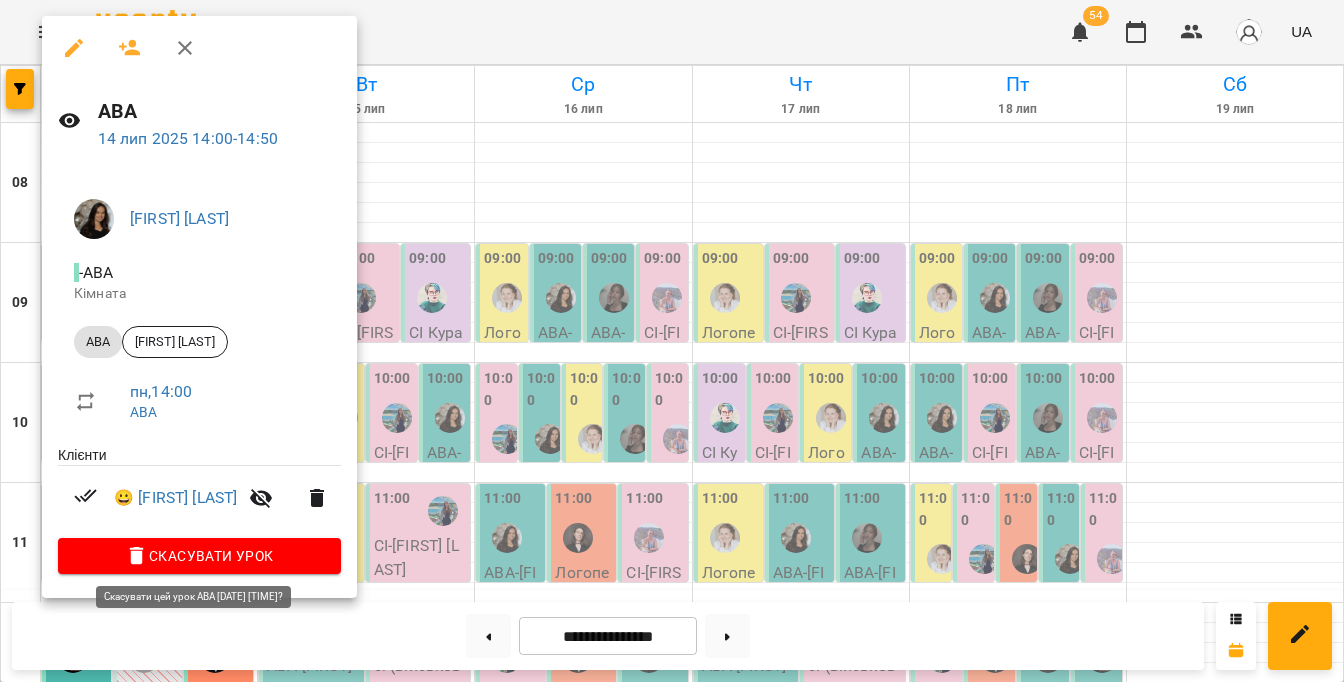 click on "Скасувати Урок" at bounding box center [199, 556] 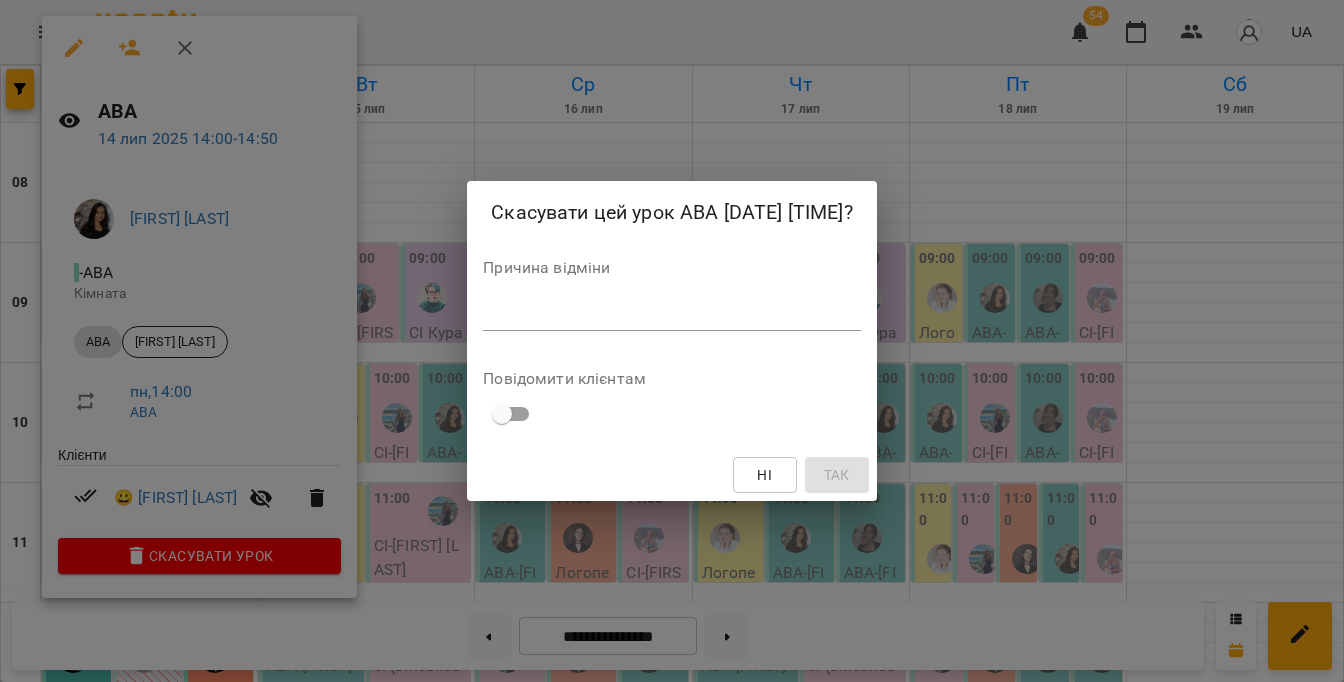 click at bounding box center [671, 315] 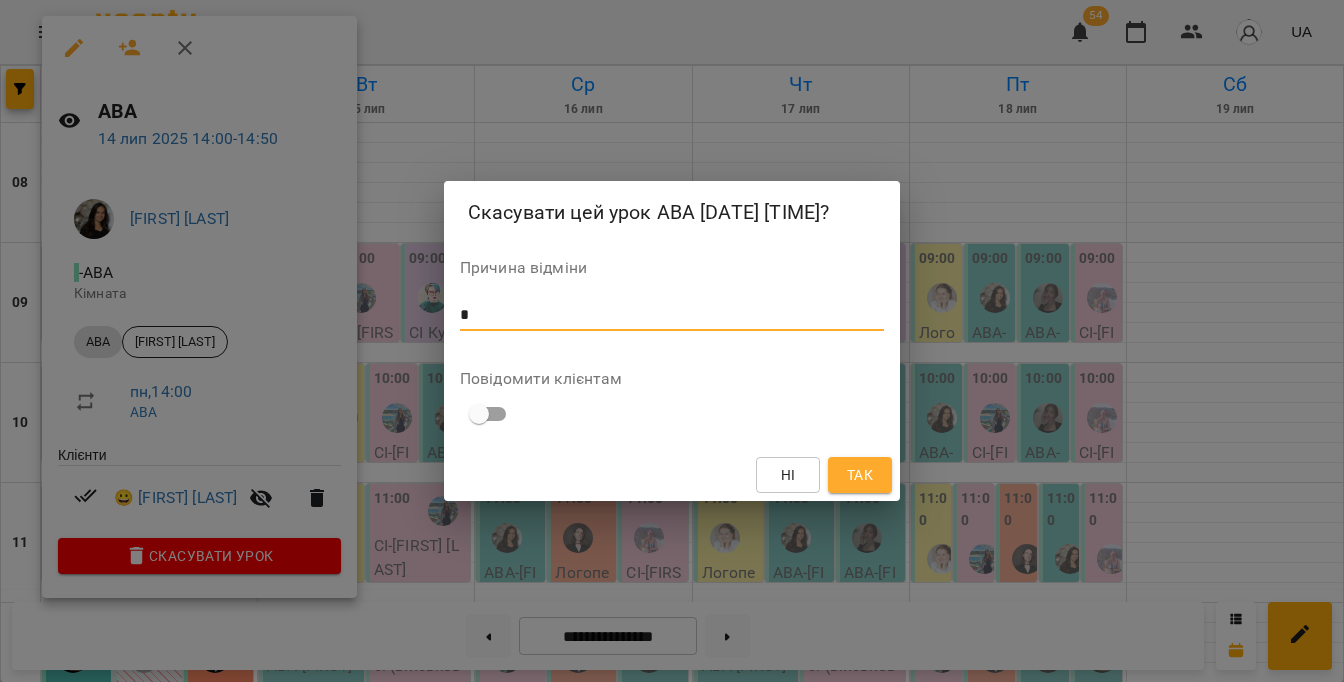 type on "*" 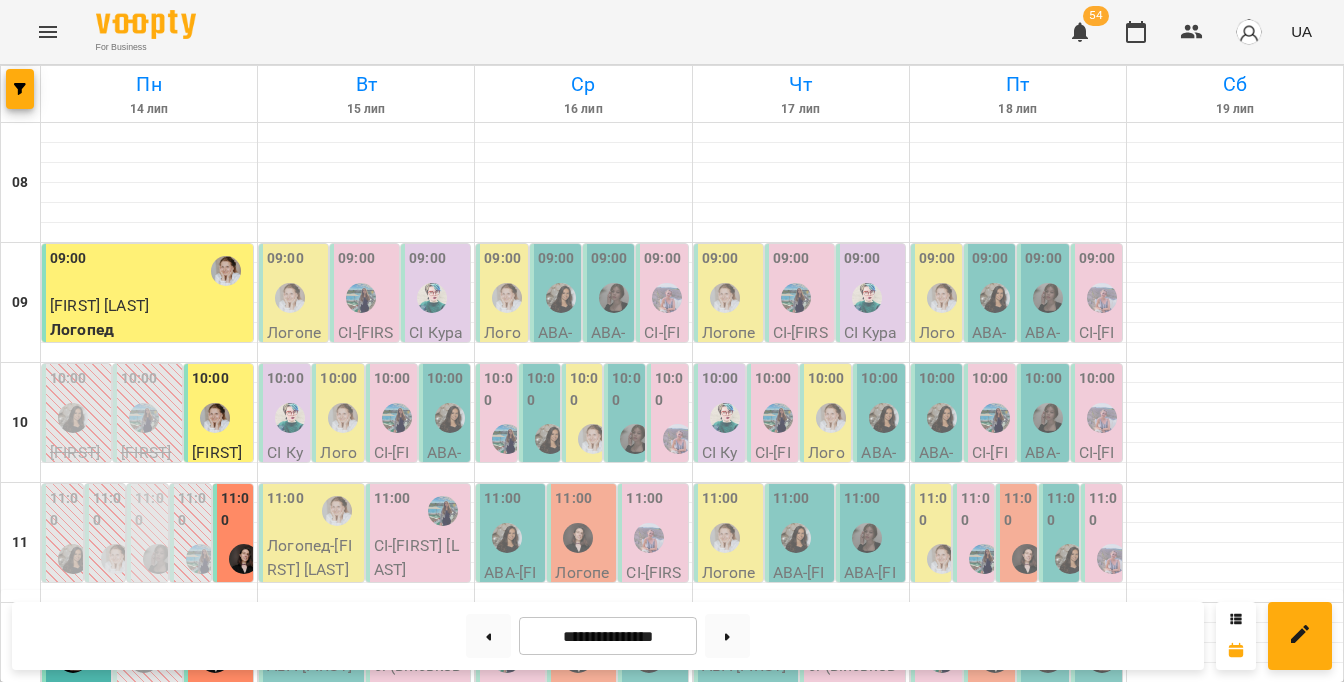 scroll, scrollTop: 625, scrollLeft: 0, axis: vertical 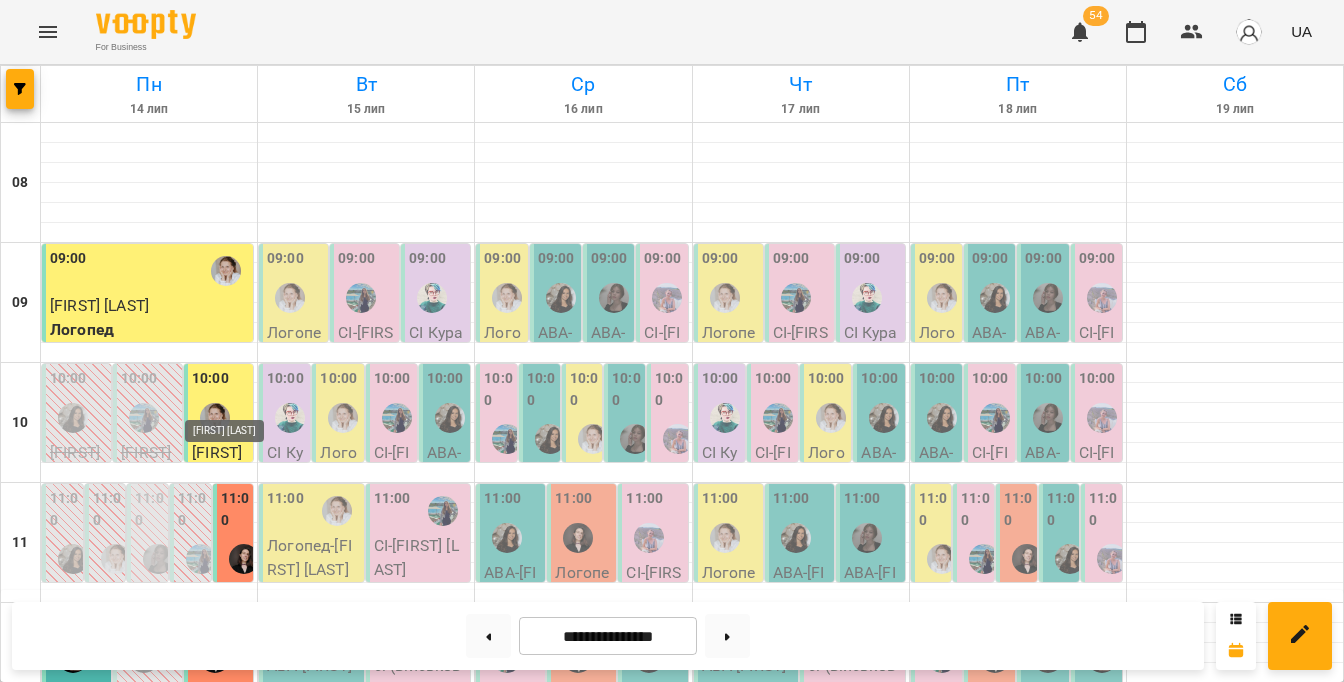 click at bounding box center [233, 1018] 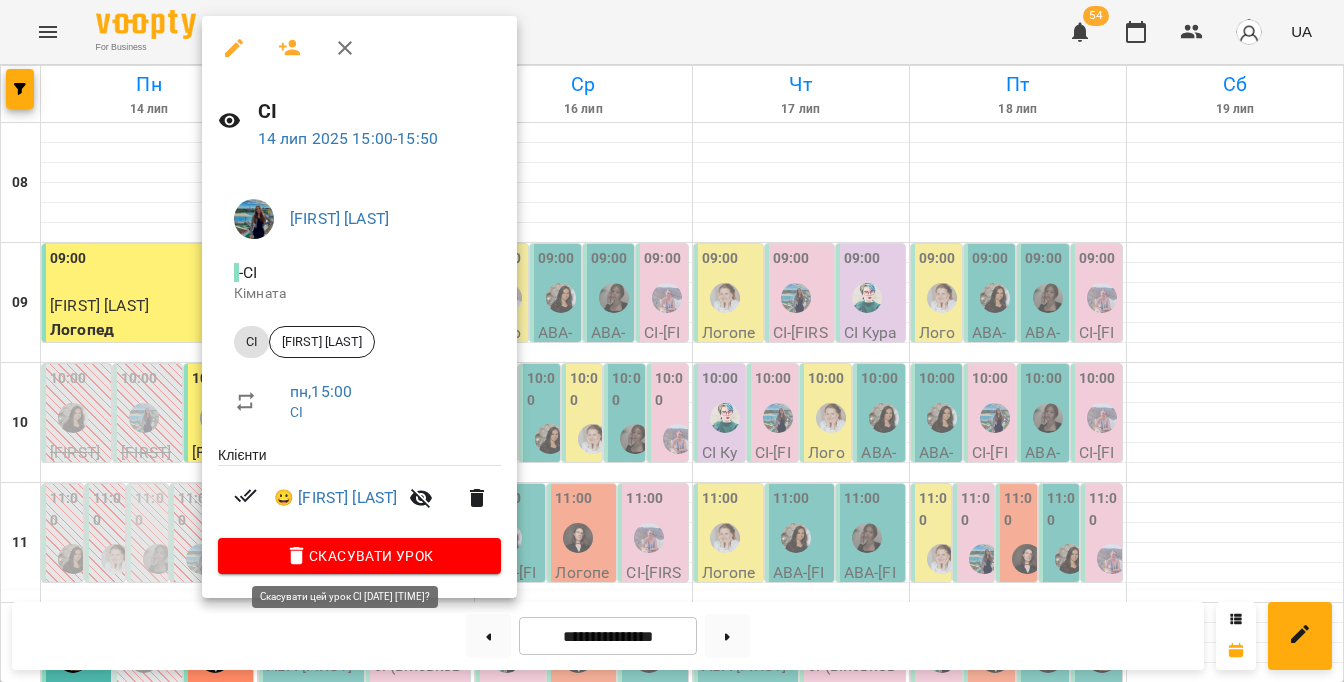 click on "Скасувати Урок" at bounding box center (359, 556) 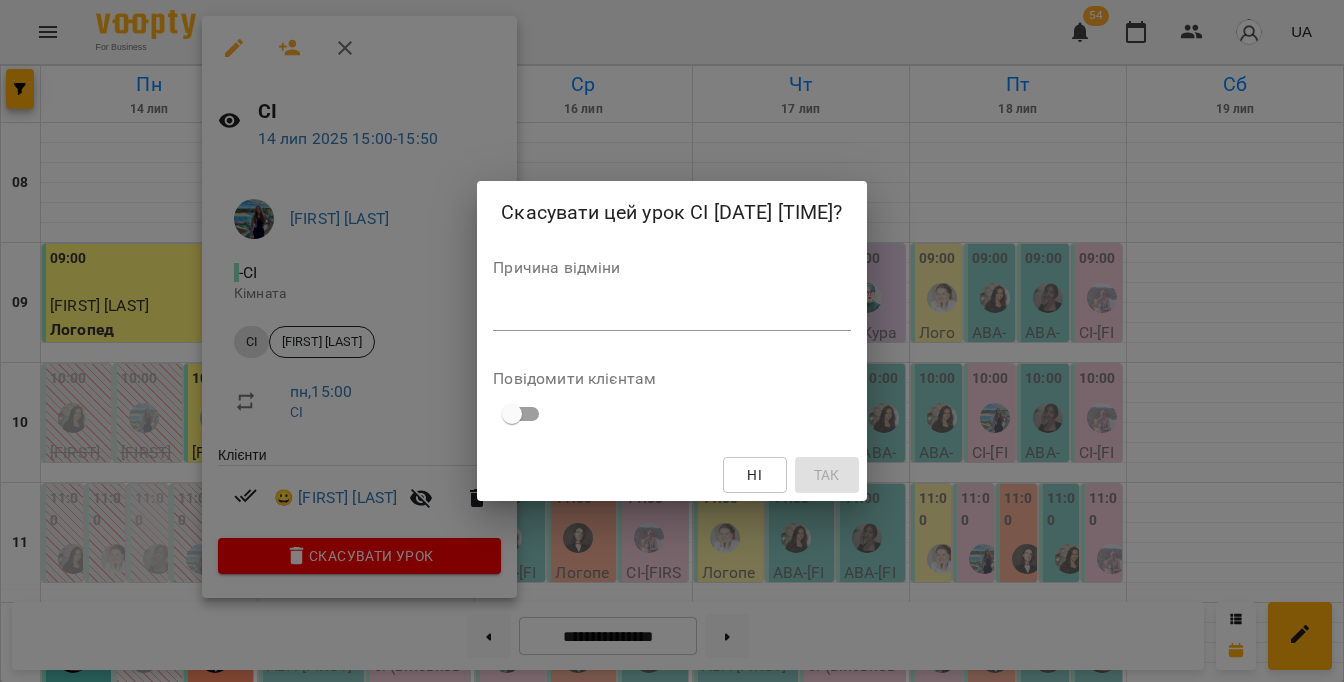 click at bounding box center (671, 315) 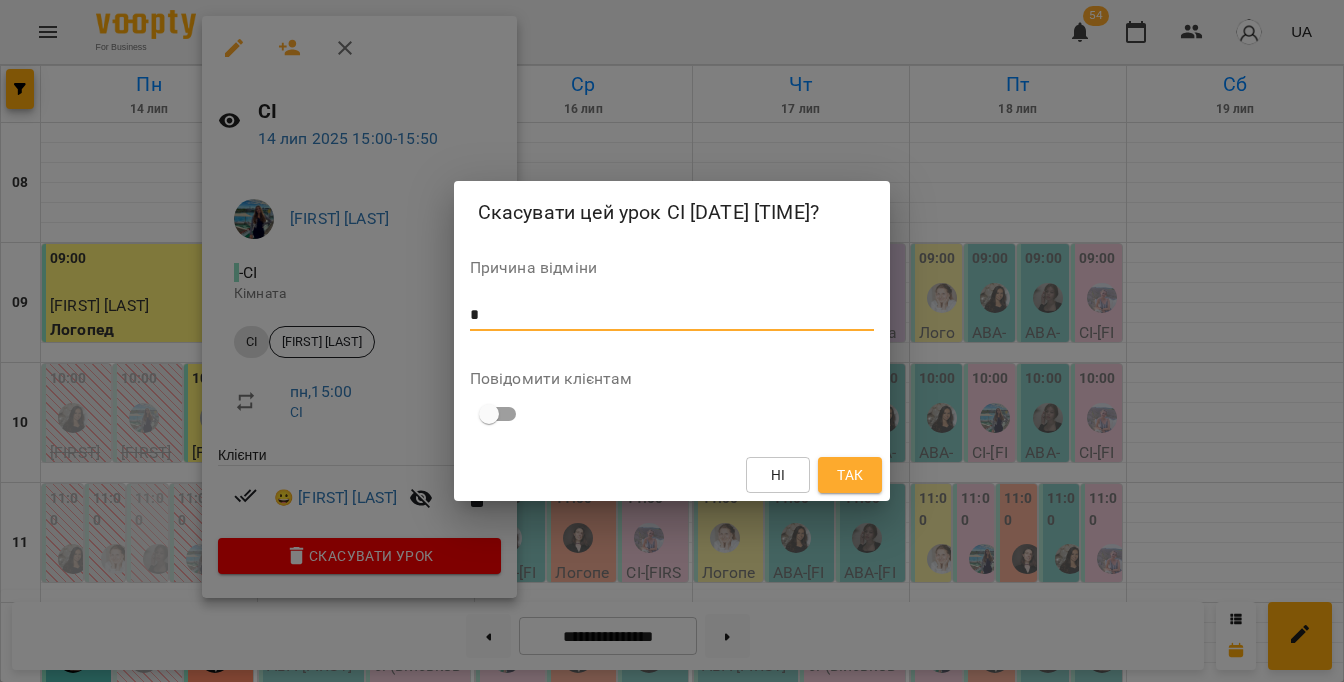 type on "*" 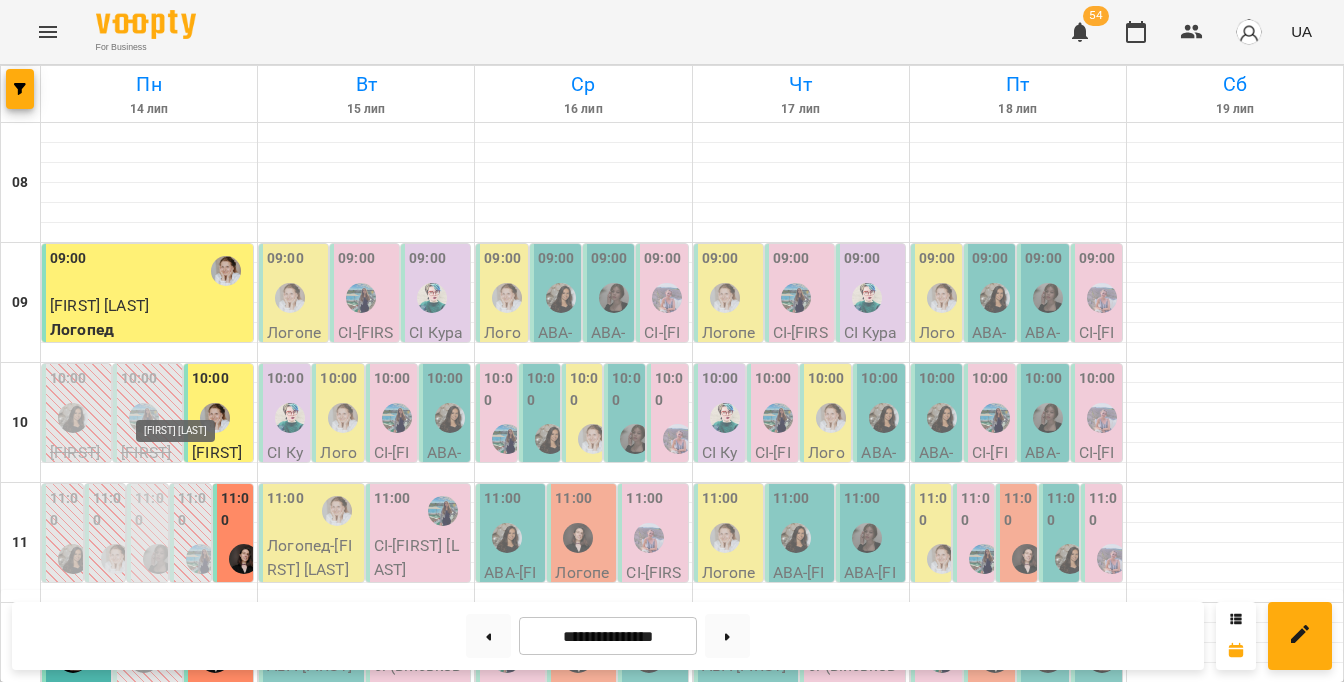click at bounding box center [180, 1018] 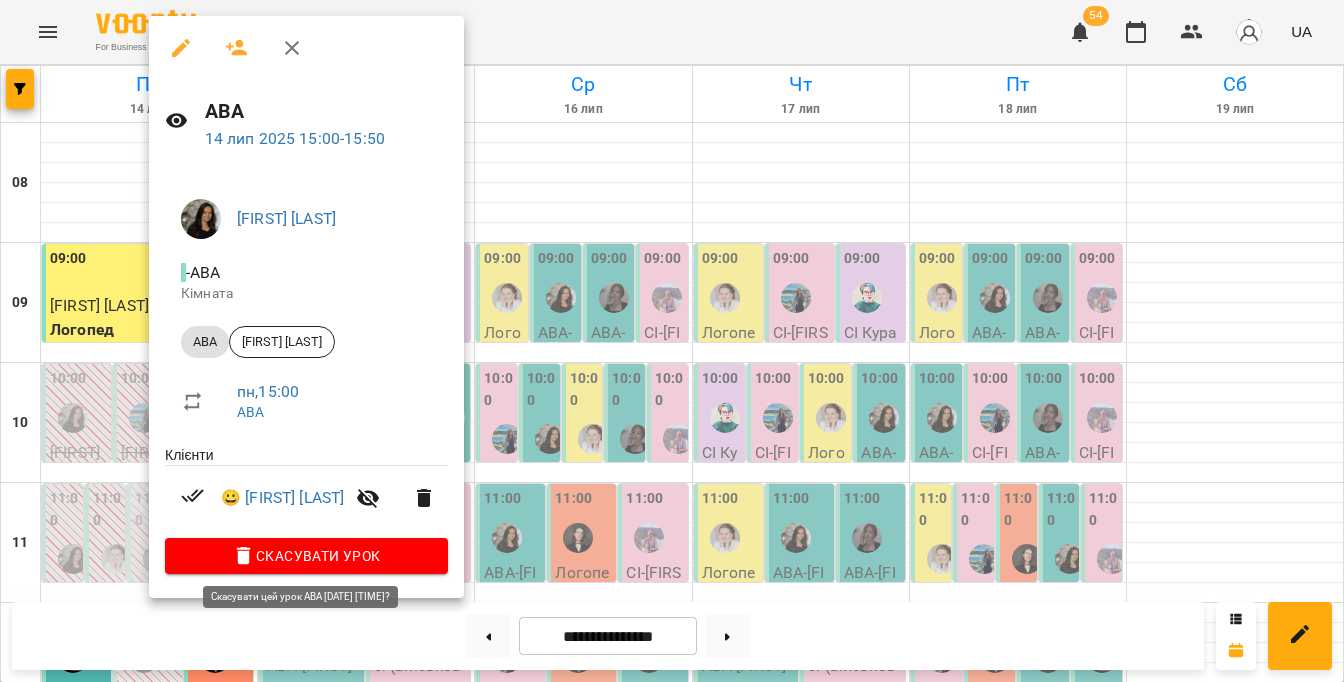 click on "Скасувати Урок" at bounding box center (306, 556) 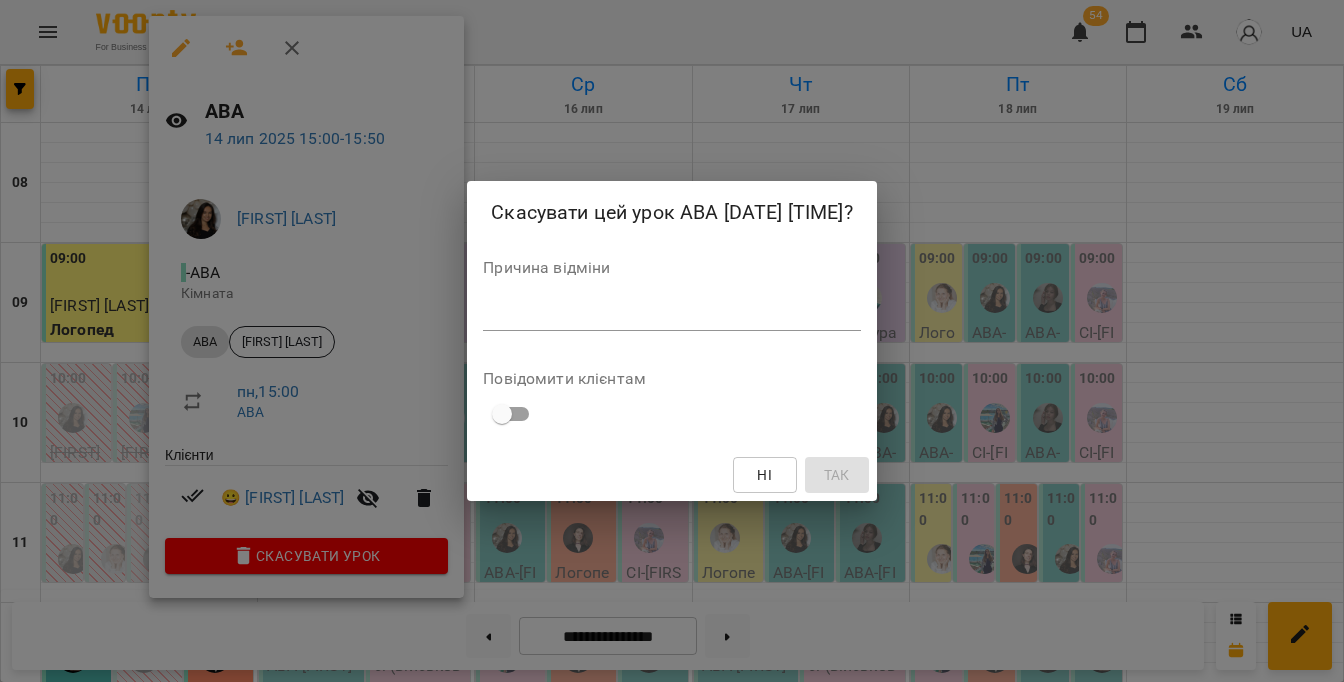 click on "*" at bounding box center [671, 315] 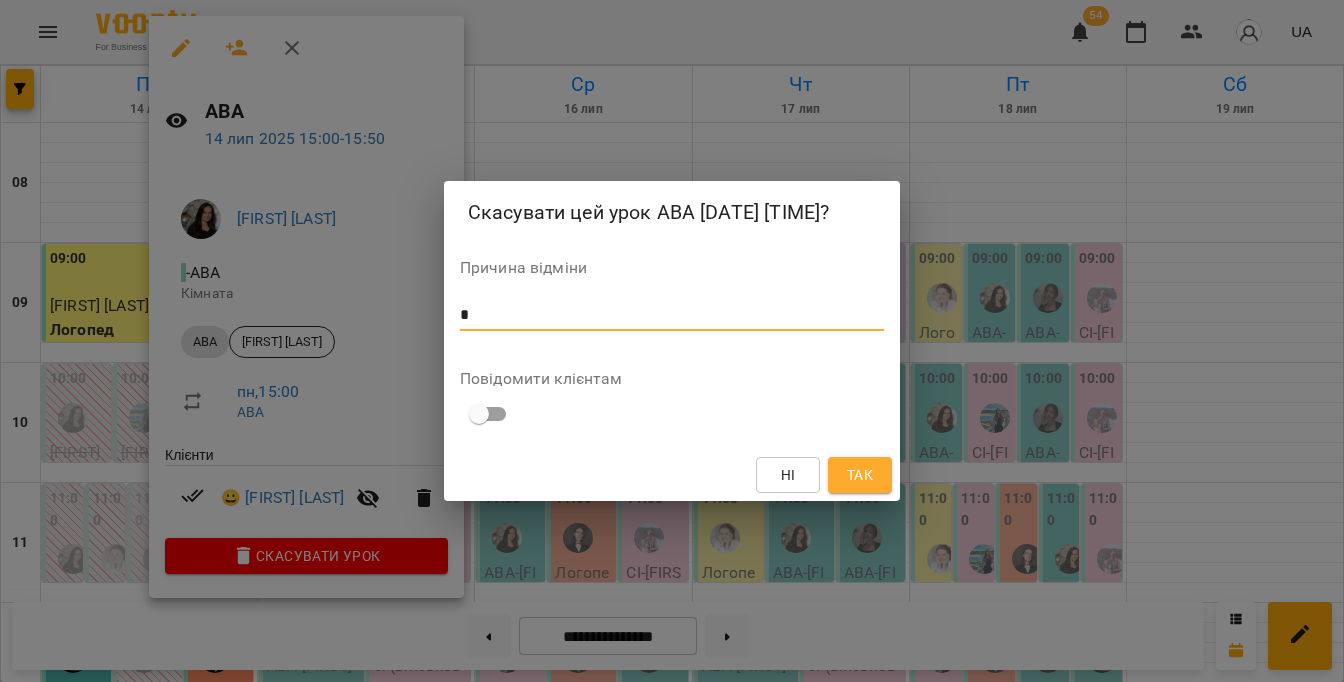 type on "*" 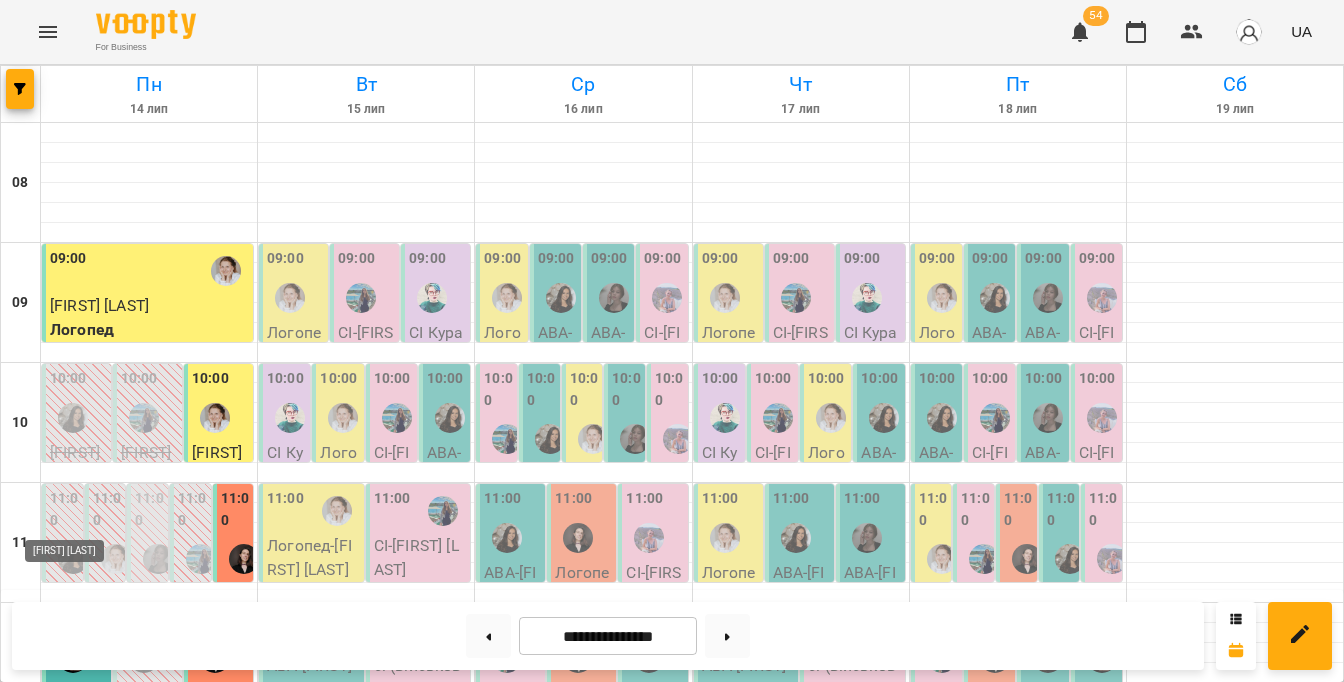 click at bounding box center [73, 1138] 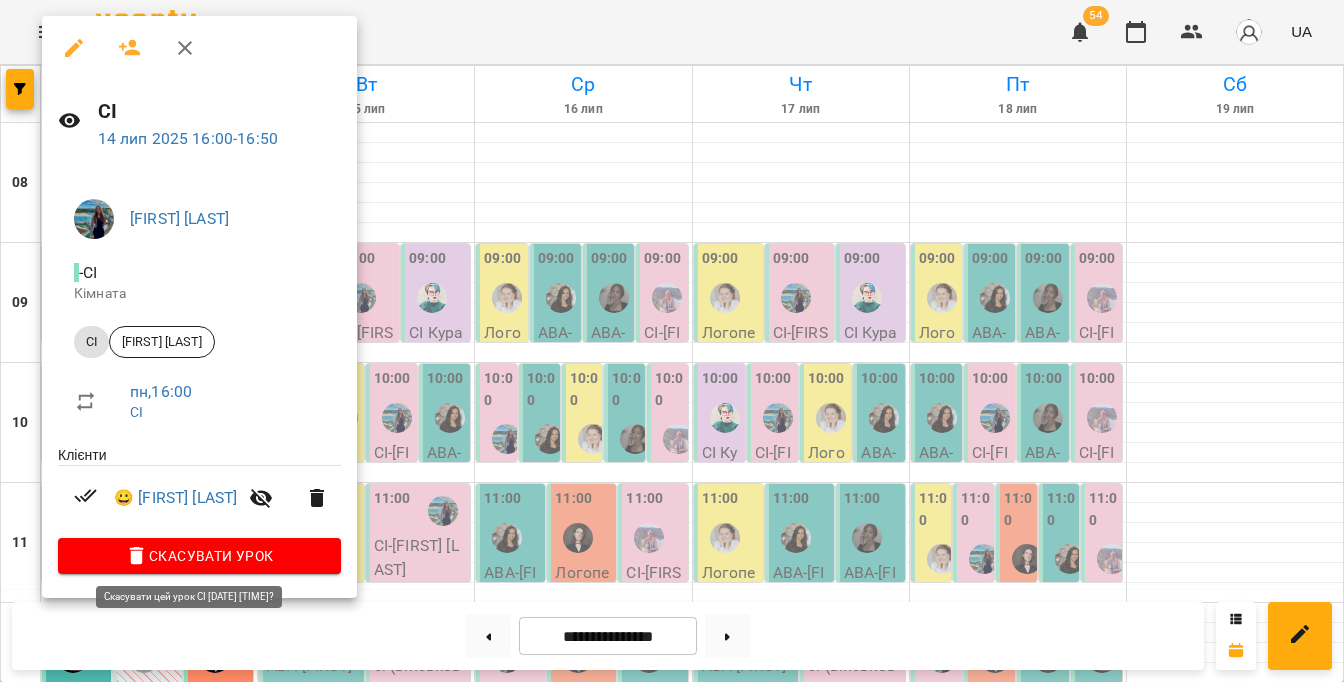 click 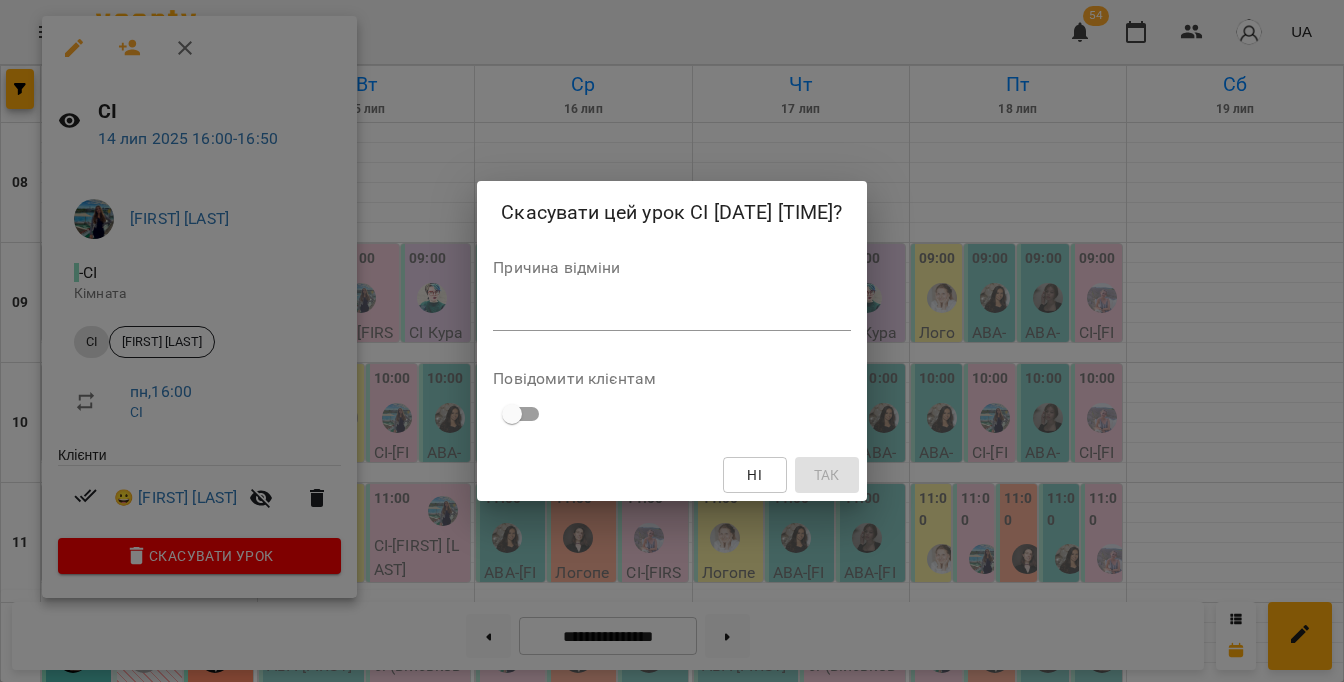 click at bounding box center (671, 315) 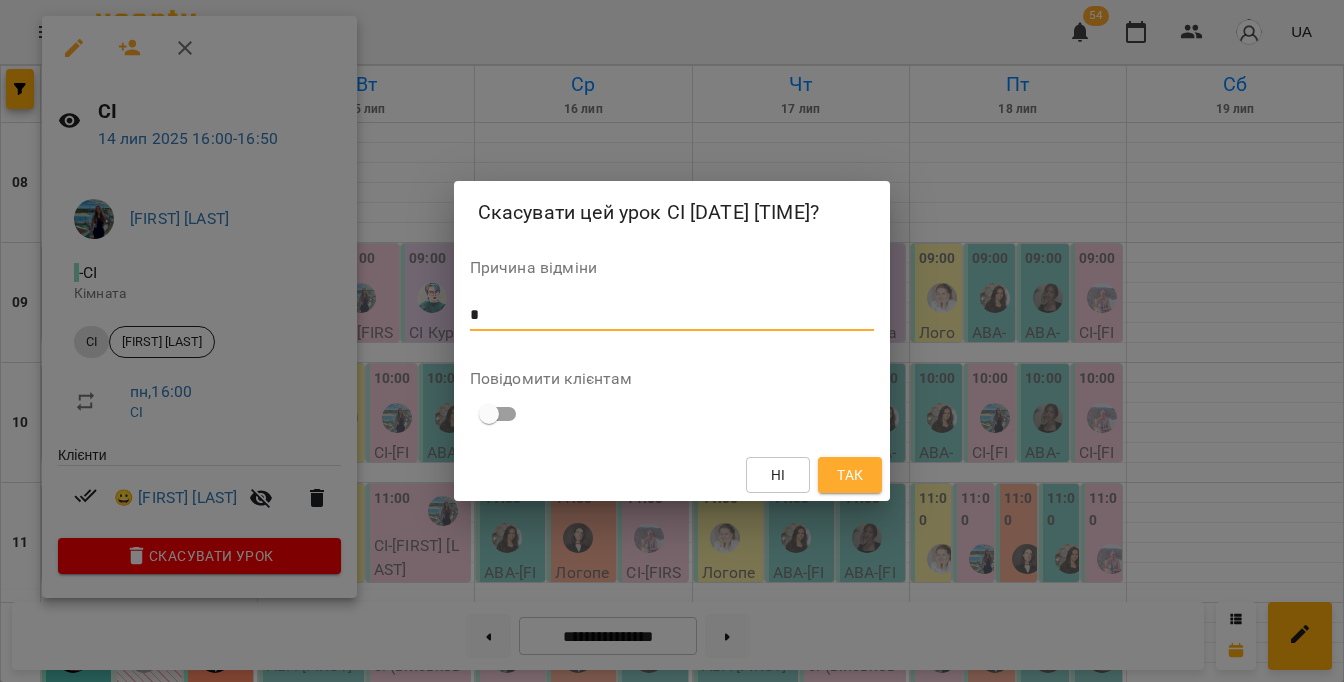 type on "*" 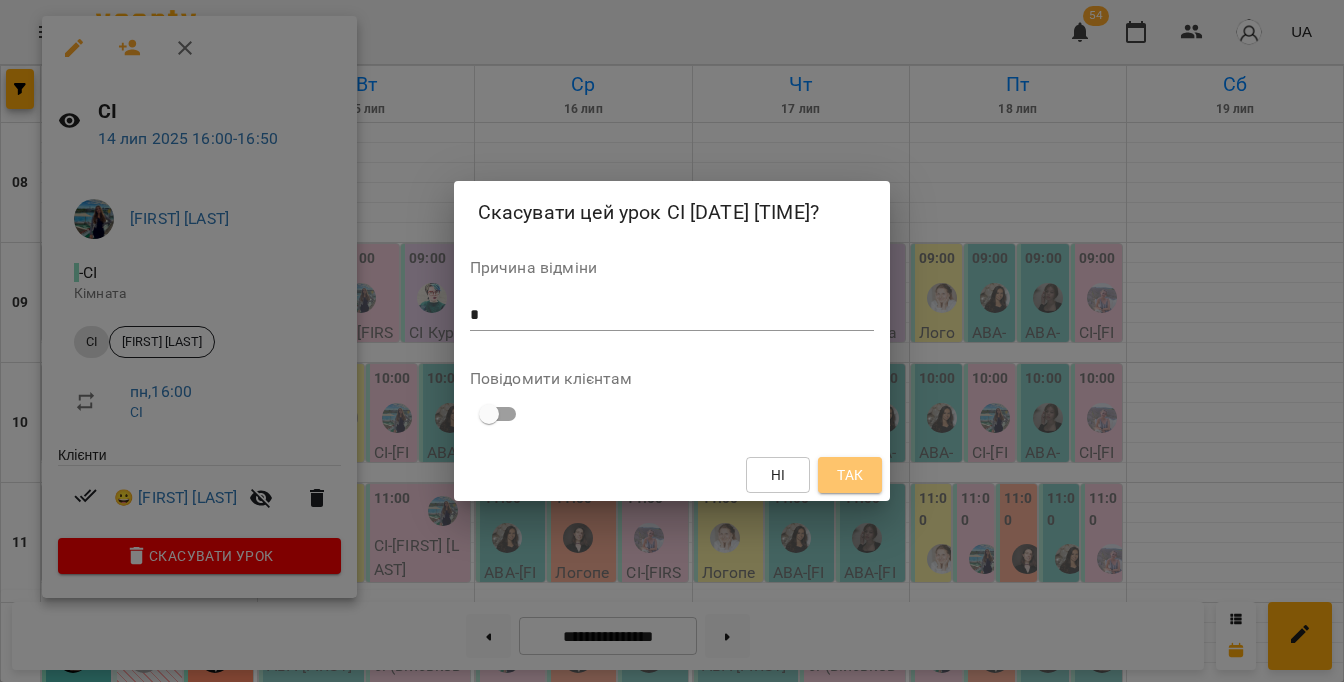 click on "Так" at bounding box center [850, 475] 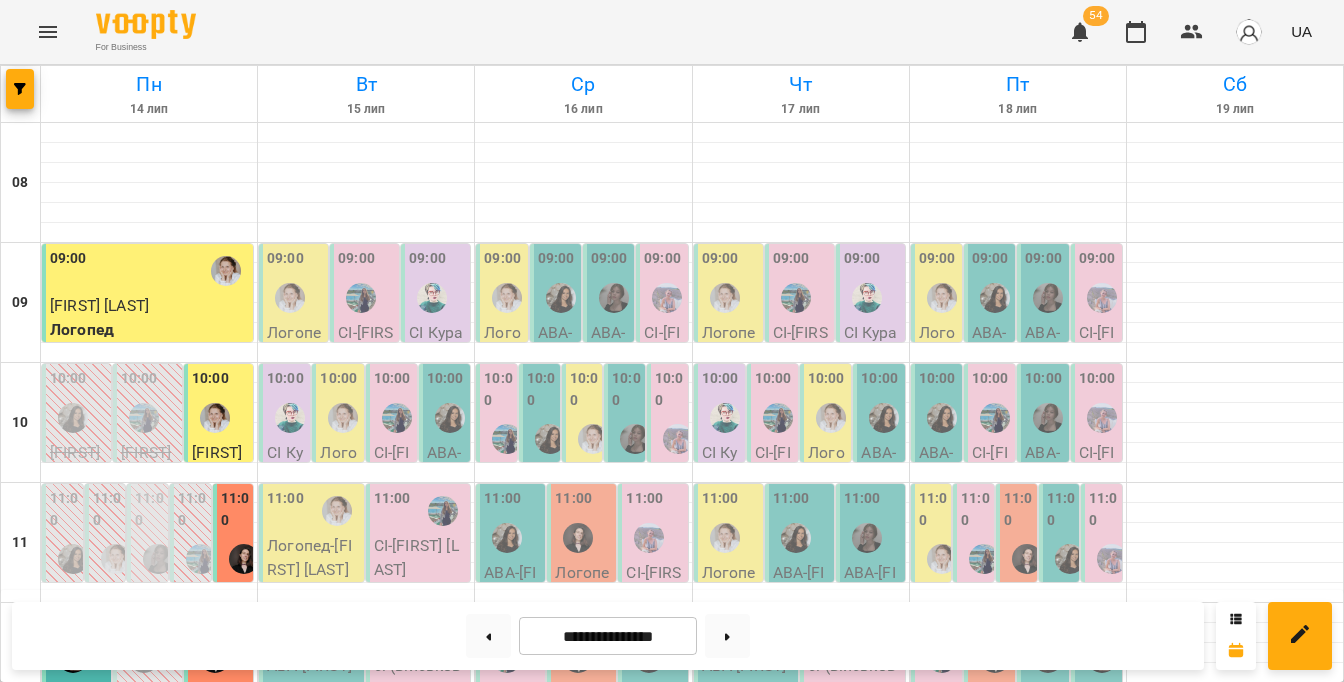 scroll, scrollTop: 836, scrollLeft: 0, axis: vertical 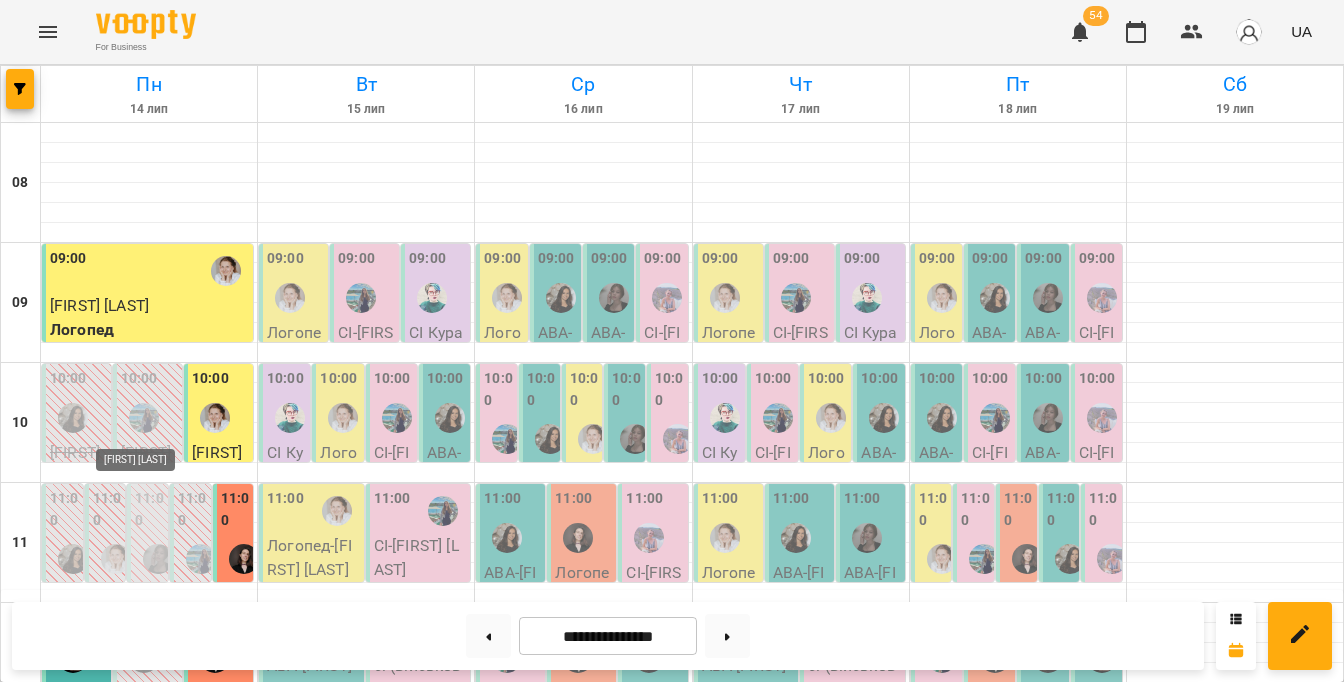click at bounding box center (144, 1258) 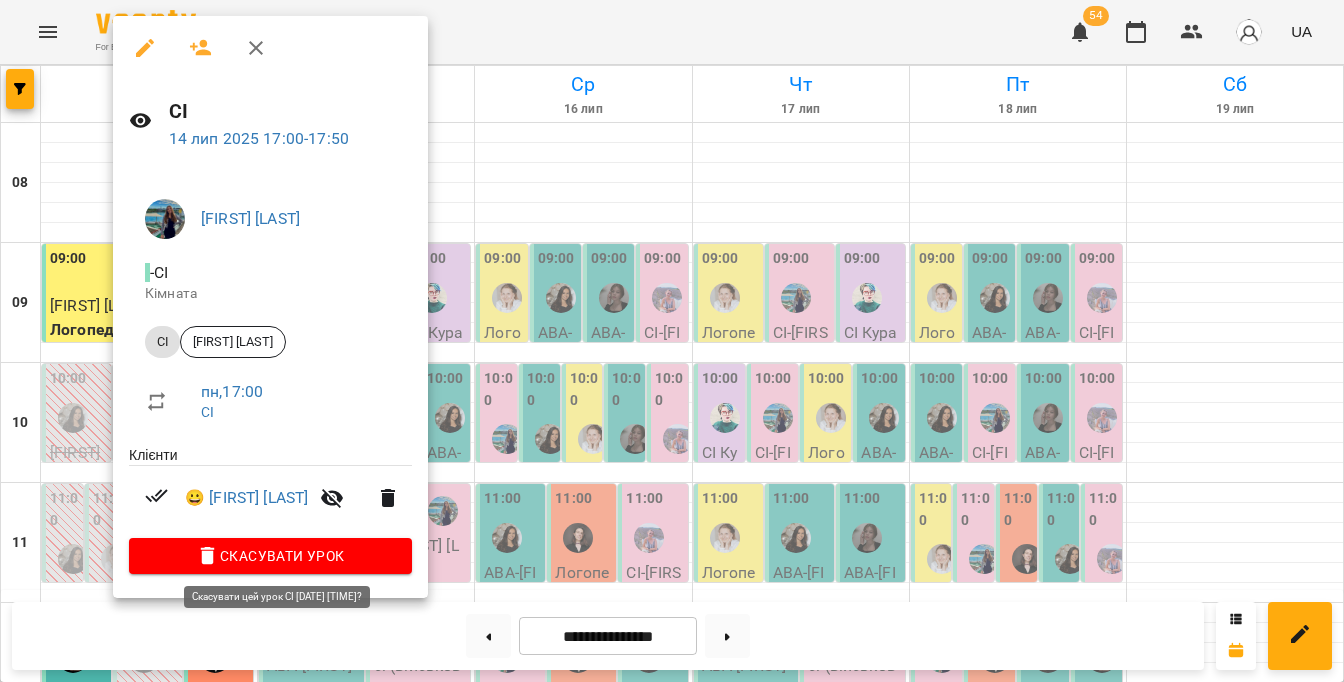 click on "Скасувати Урок" at bounding box center (270, 556) 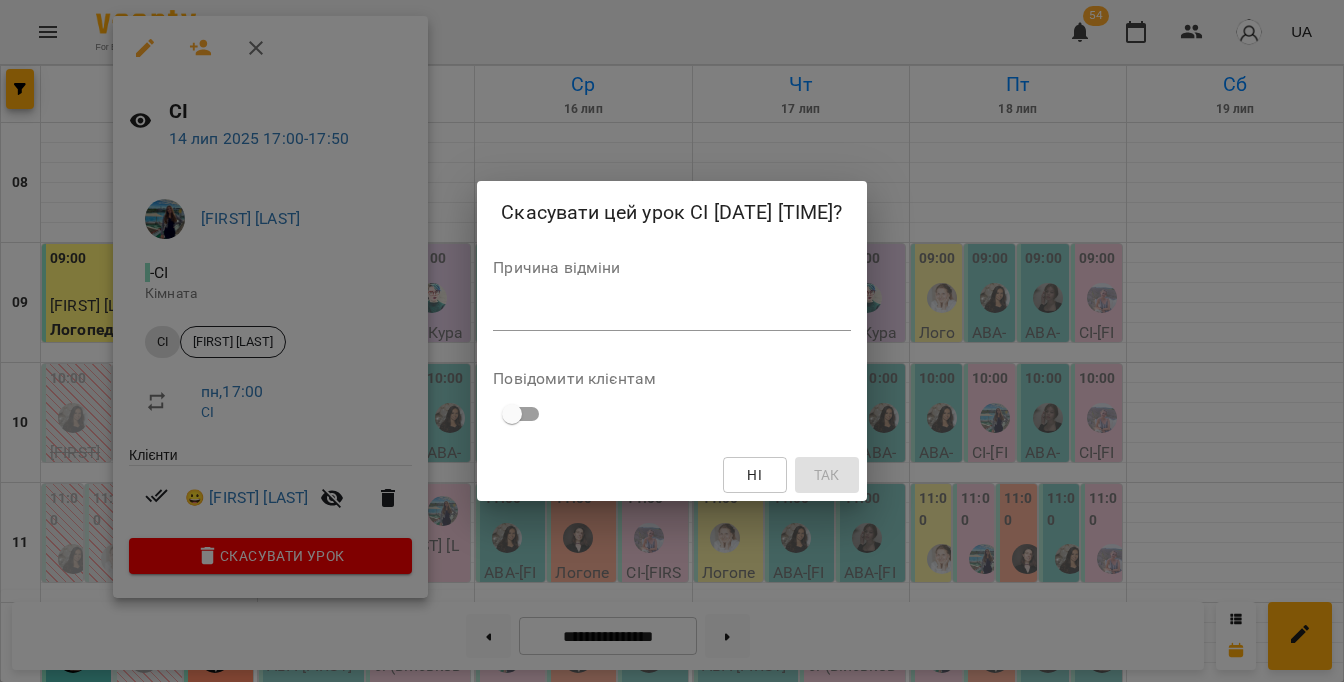 click on "*" at bounding box center [671, 315] 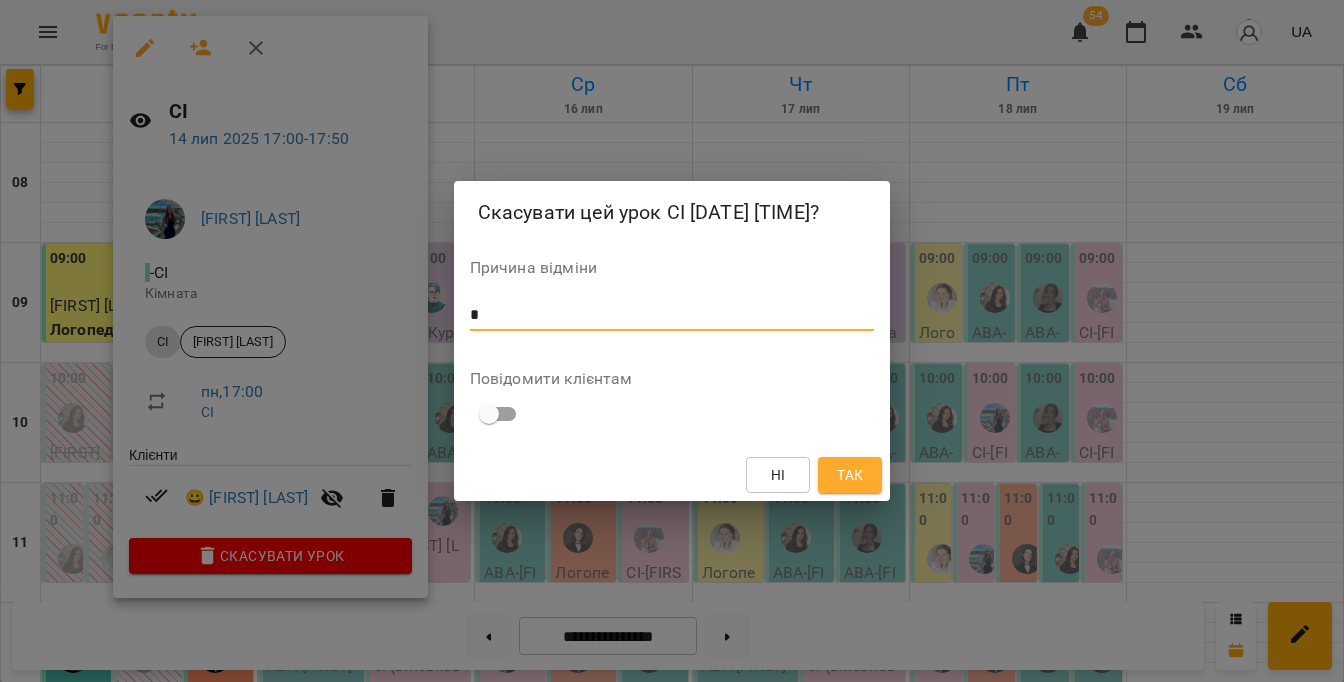 type on "*" 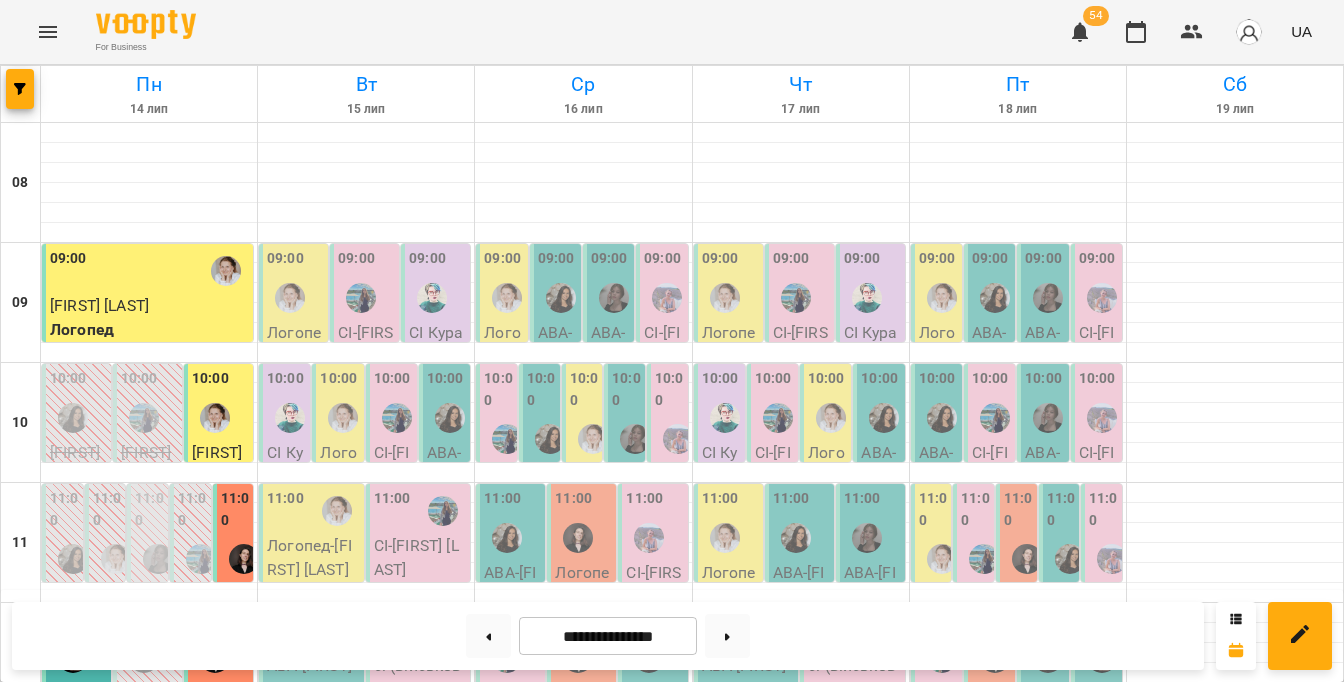 scroll, scrollTop: 52, scrollLeft: 0, axis: vertical 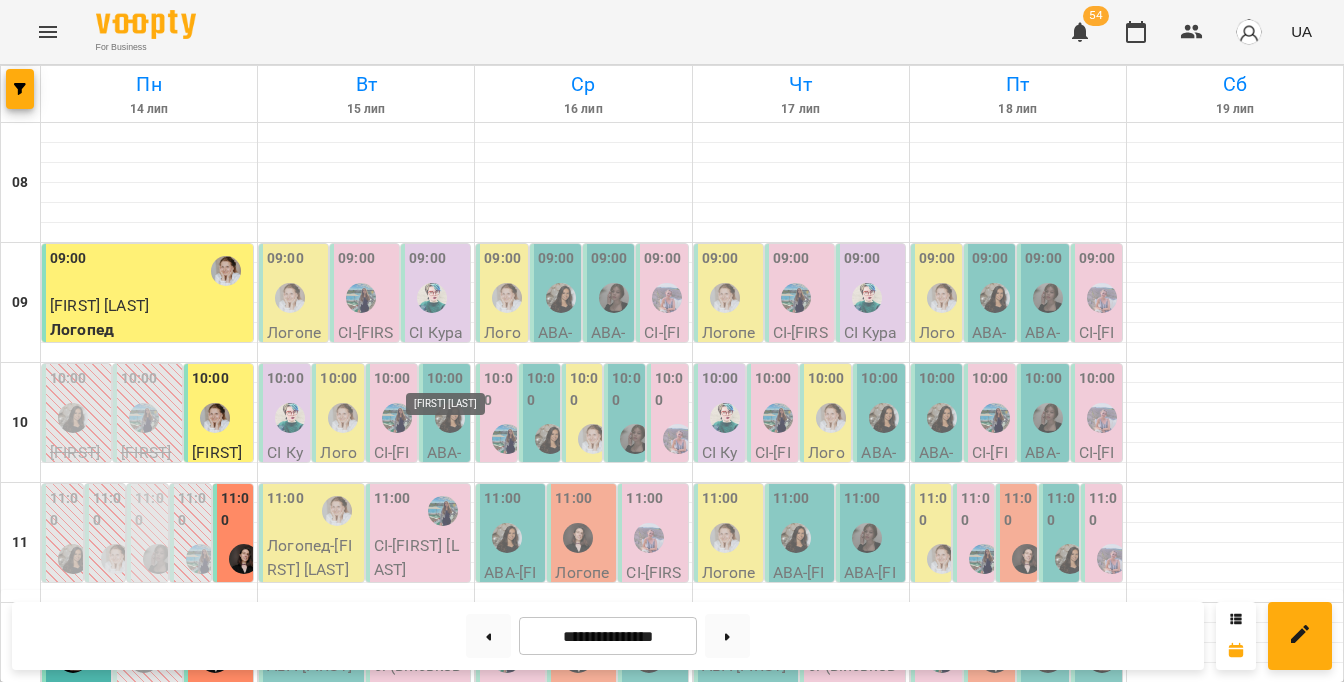 click at bounding box center (450, 418) 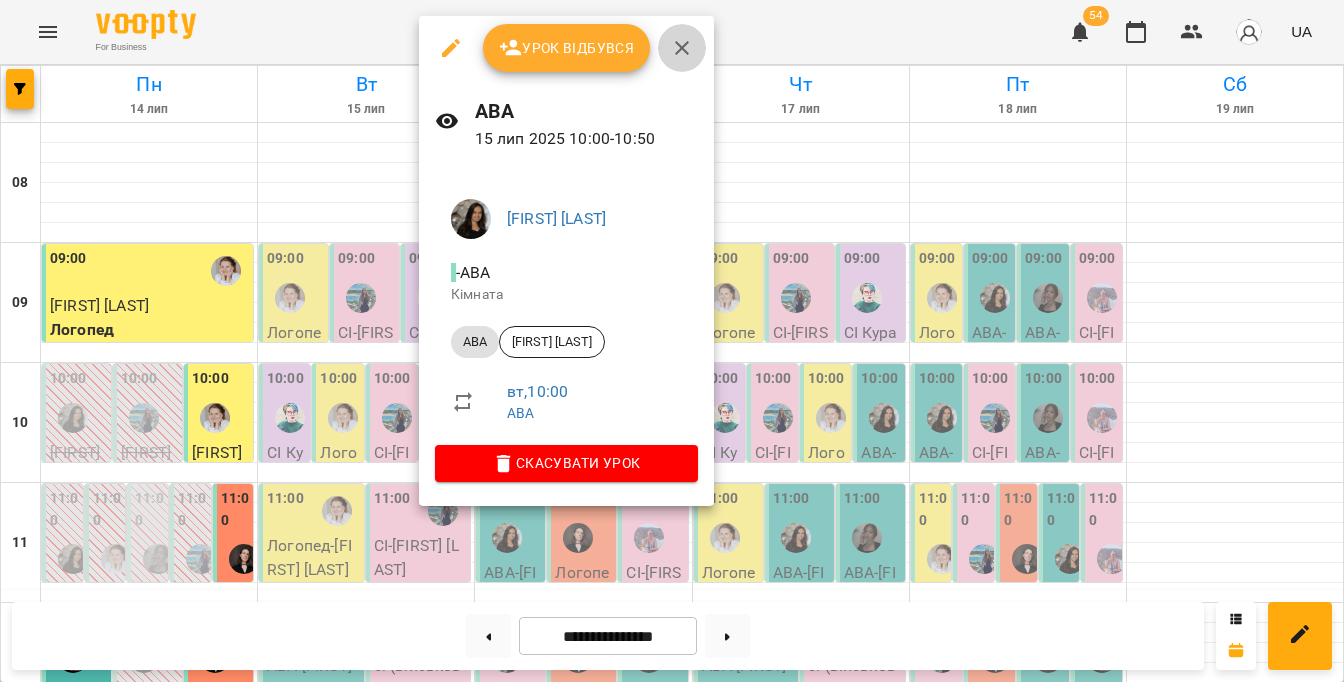 click at bounding box center (682, 48) 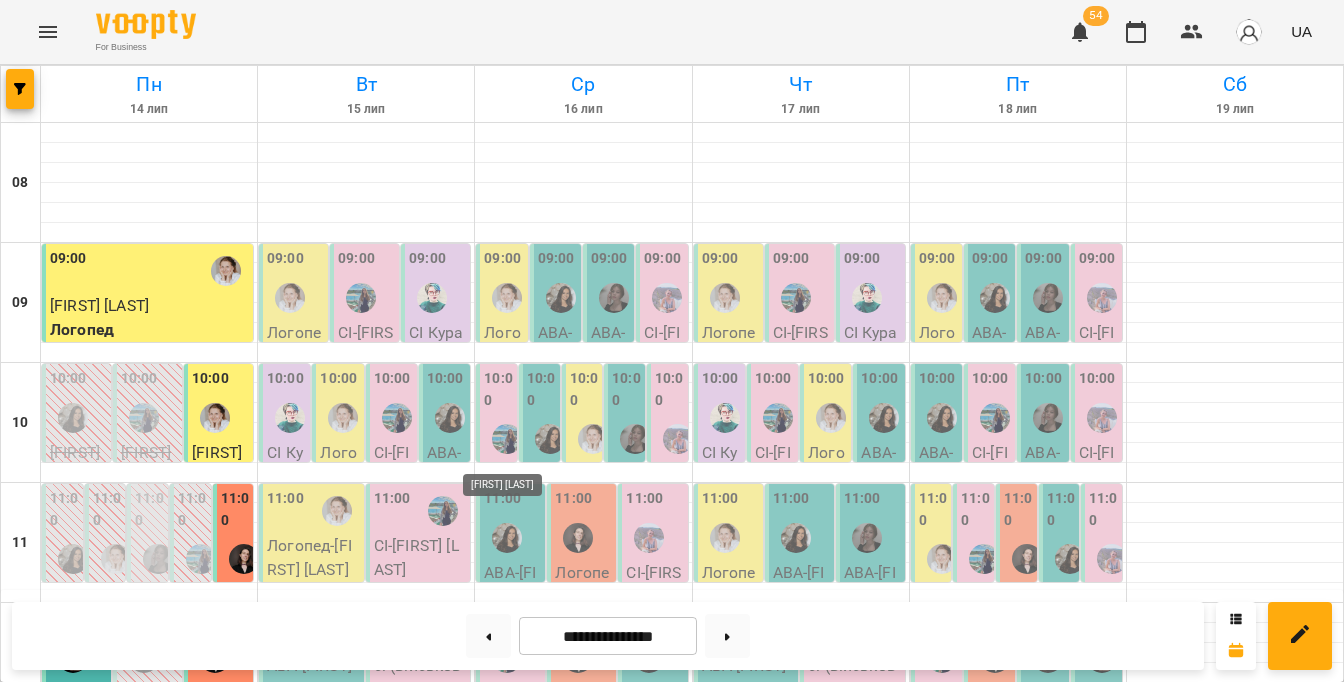 scroll, scrollTop: 94, scrollLeft: 0, axis: vertical 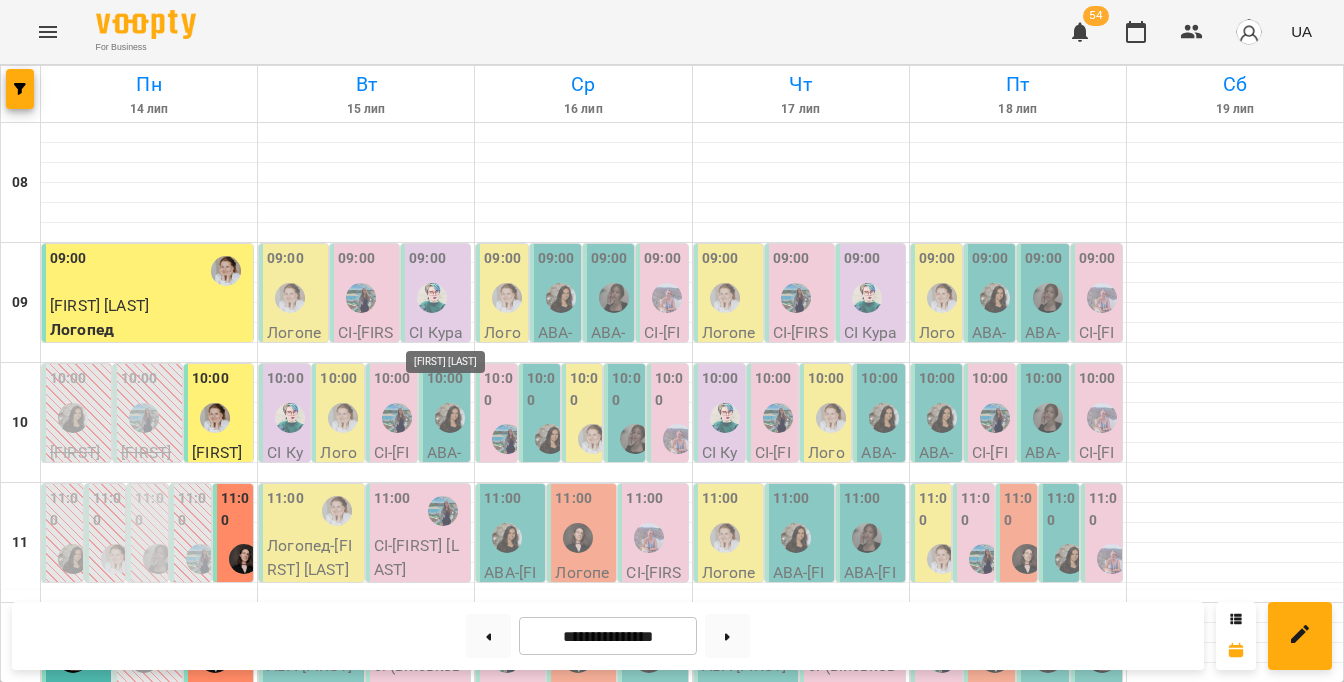 click at bounding box center (450, 418) 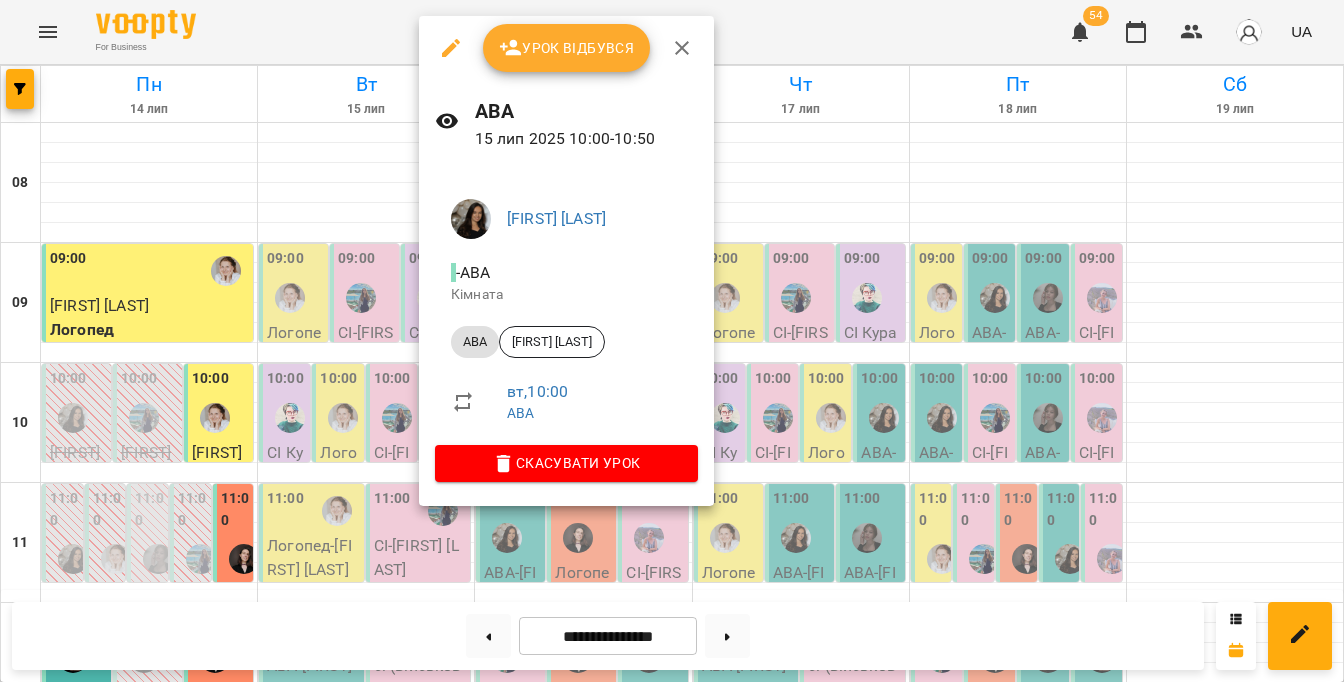 click at bounding box center [682, 48] 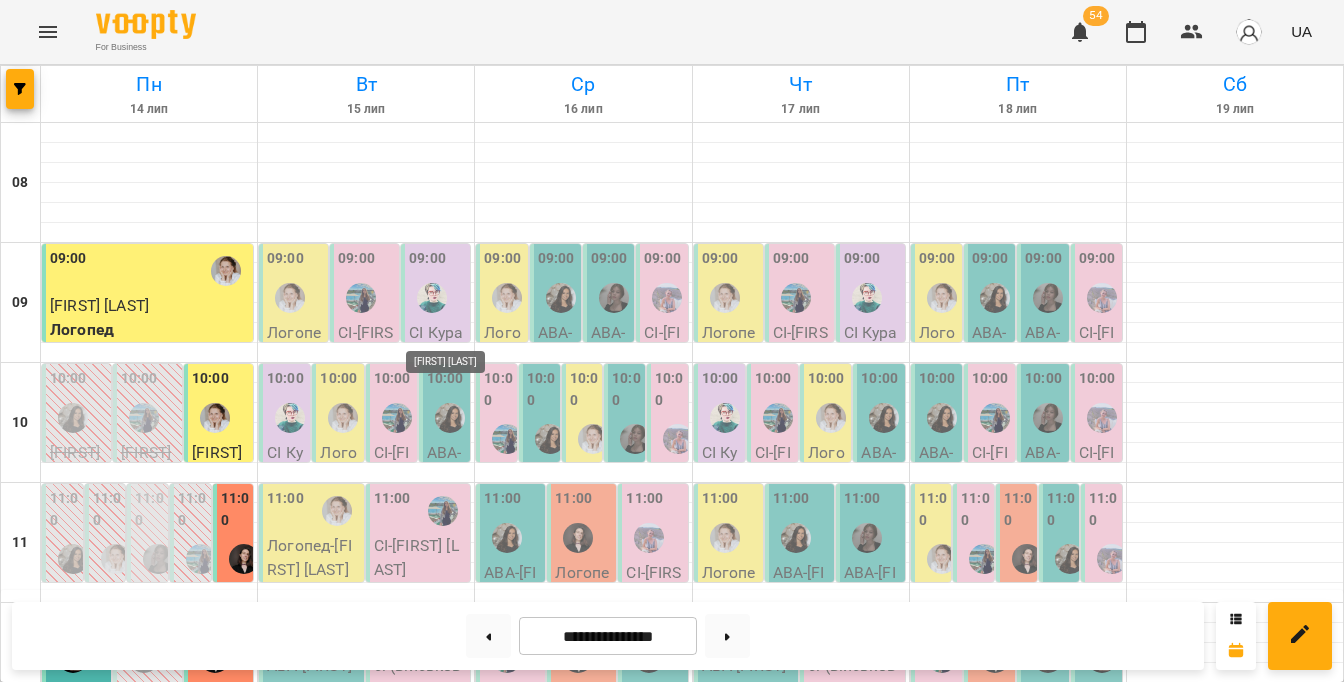 click at bounding box center [450, 418] 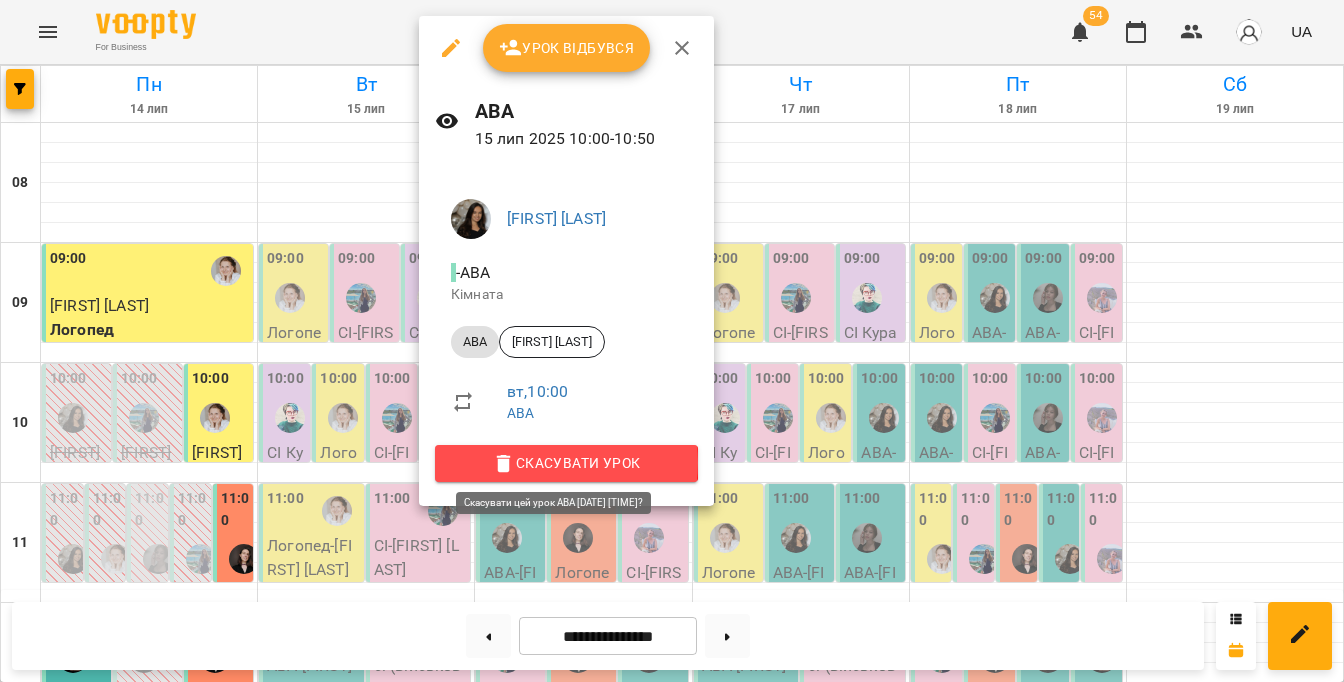 click on "Скасувати Урок" at bounding box center [566, 463] 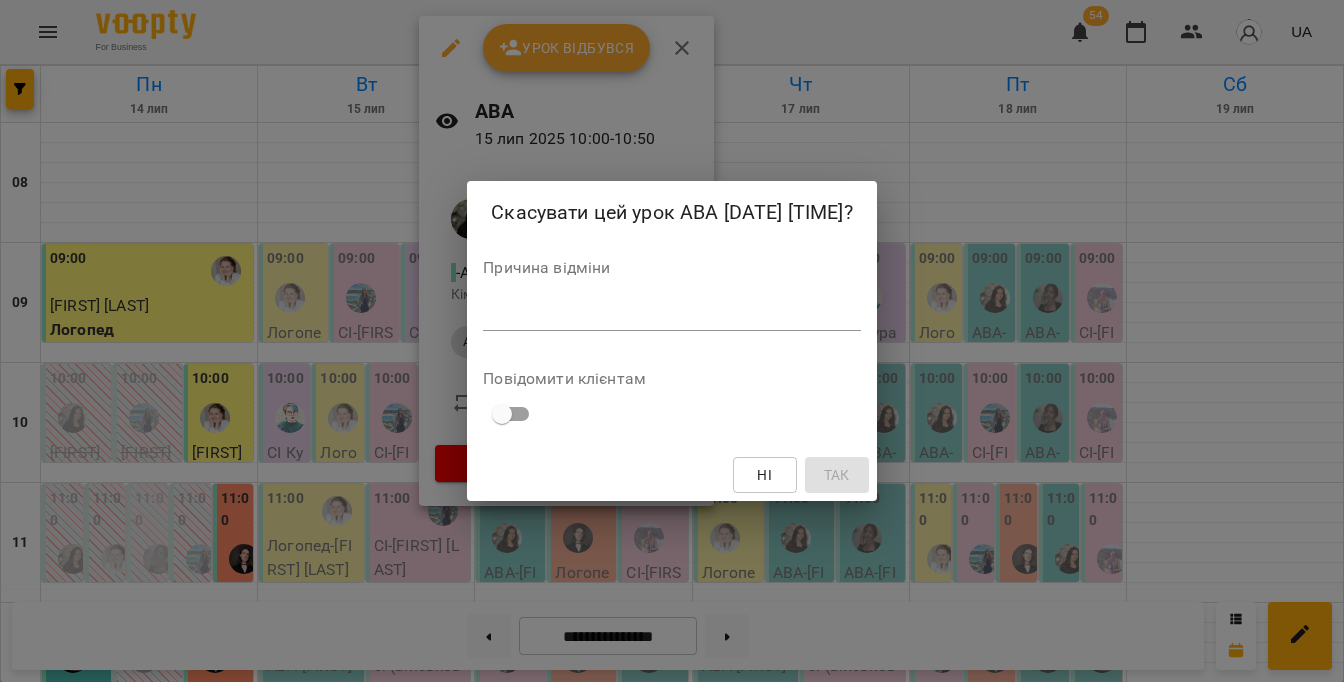 click at bounding box center [671, 315] 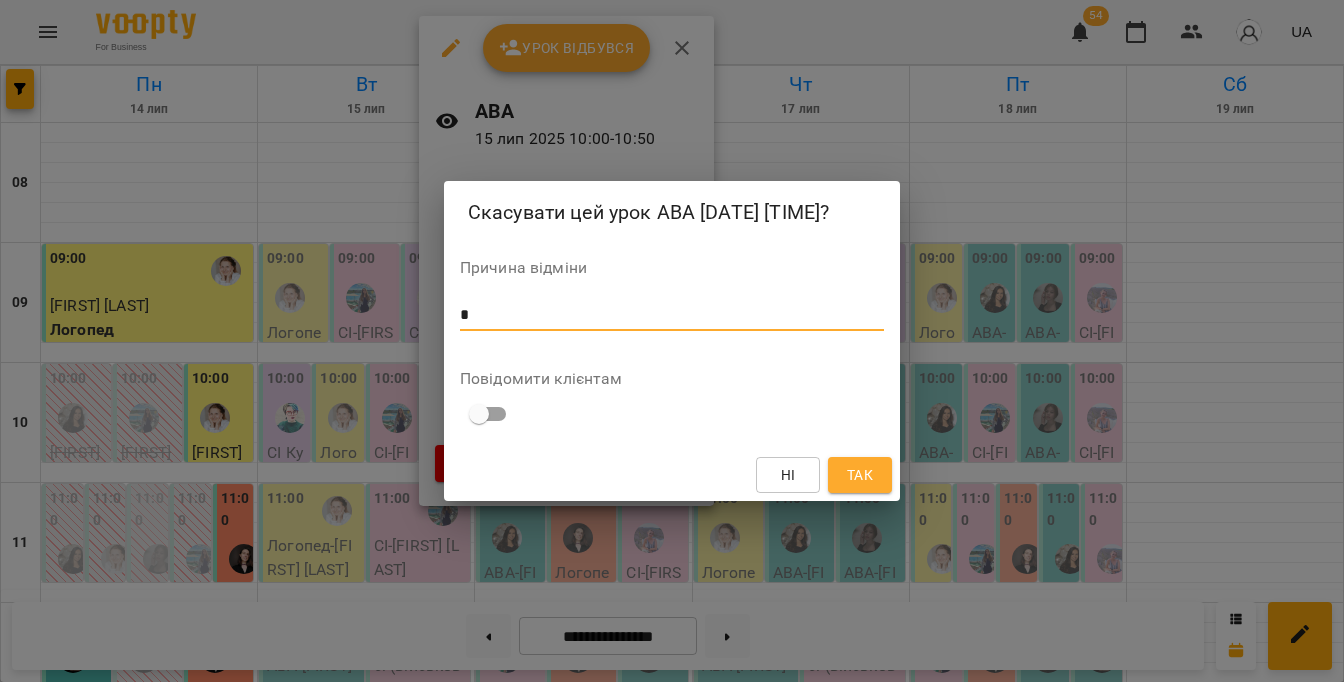 type on "*" 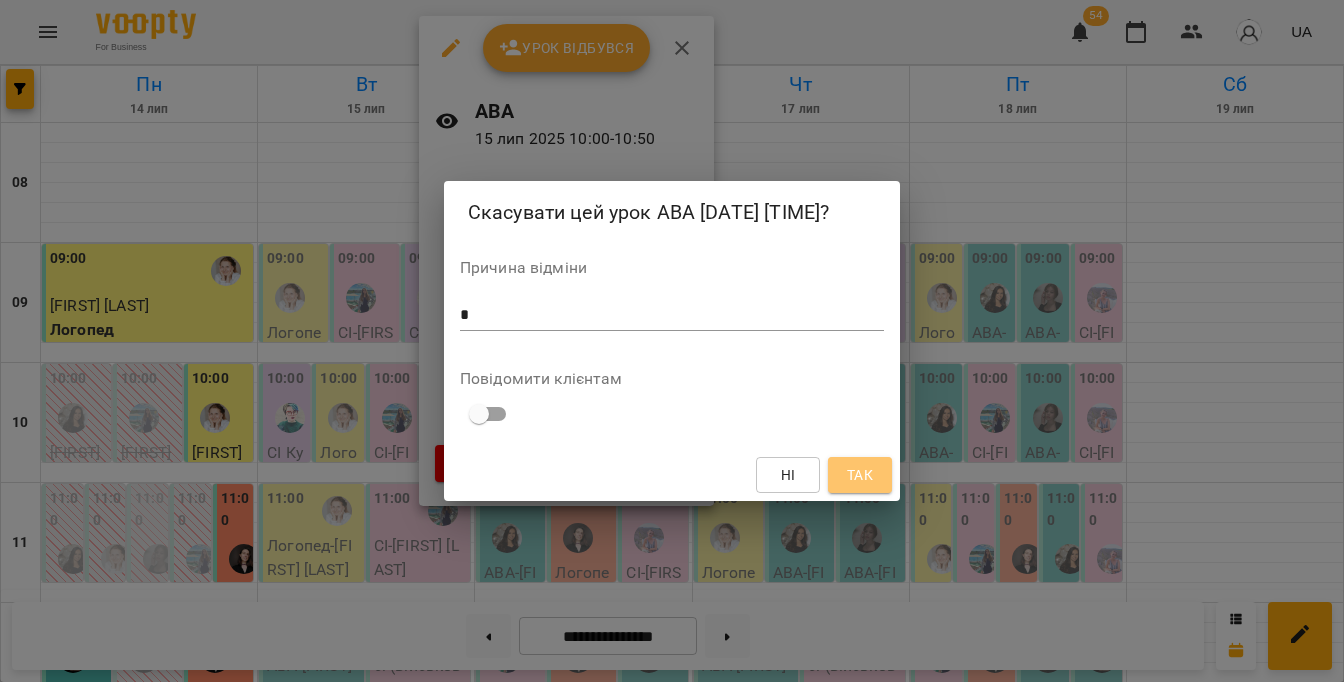 click on "Так" at bounding box center [860, 475] 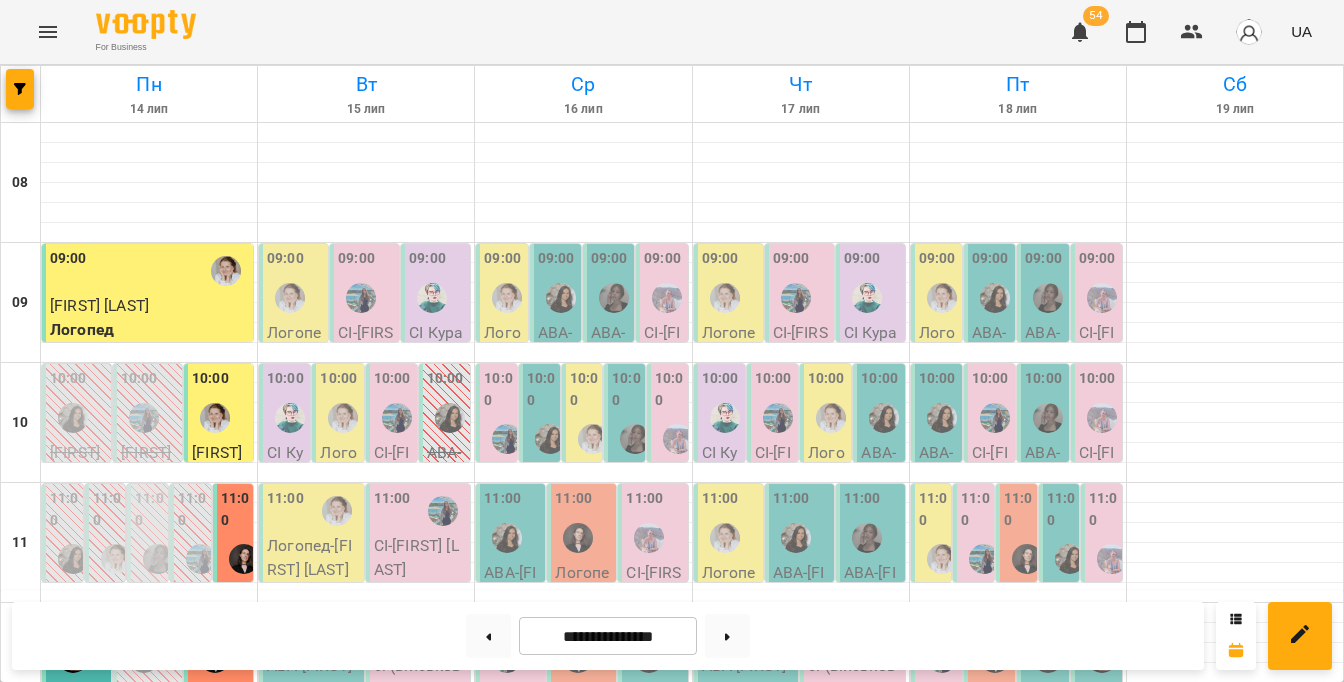 scroll, scrollTop: 292, scrollLeft: 0, axis: vertical 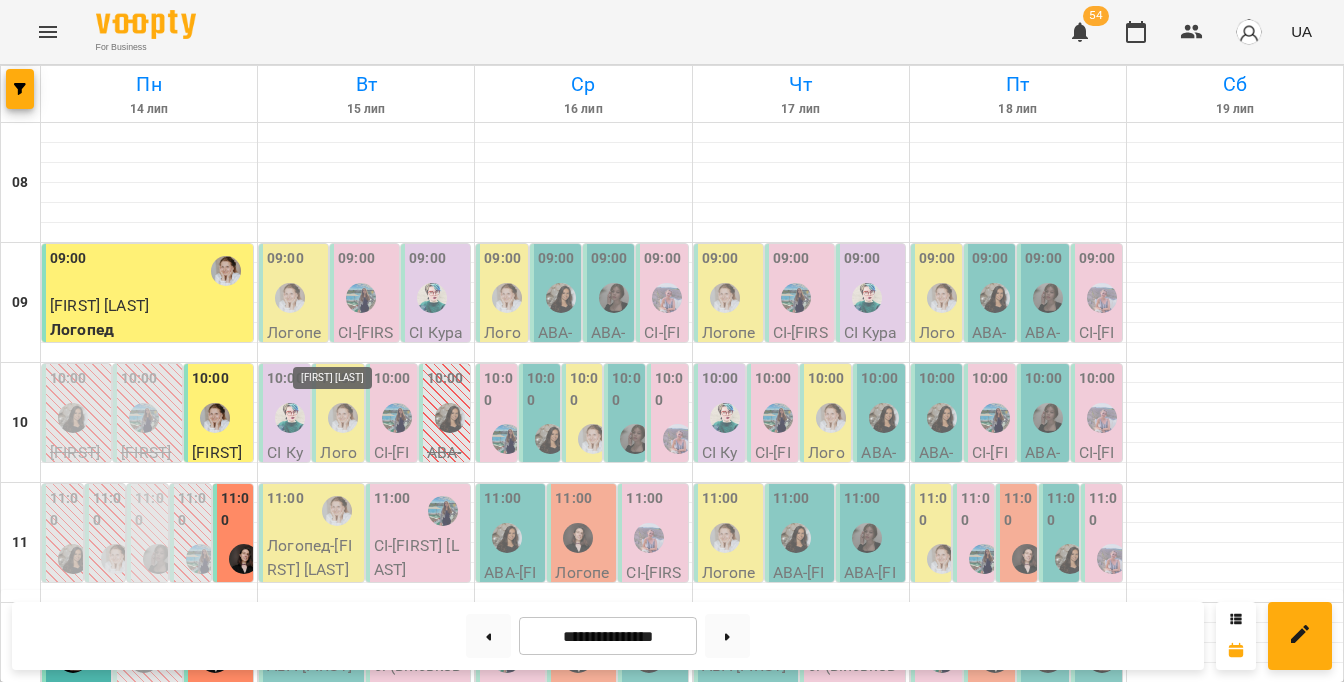 click at bounding box center (337, 631) 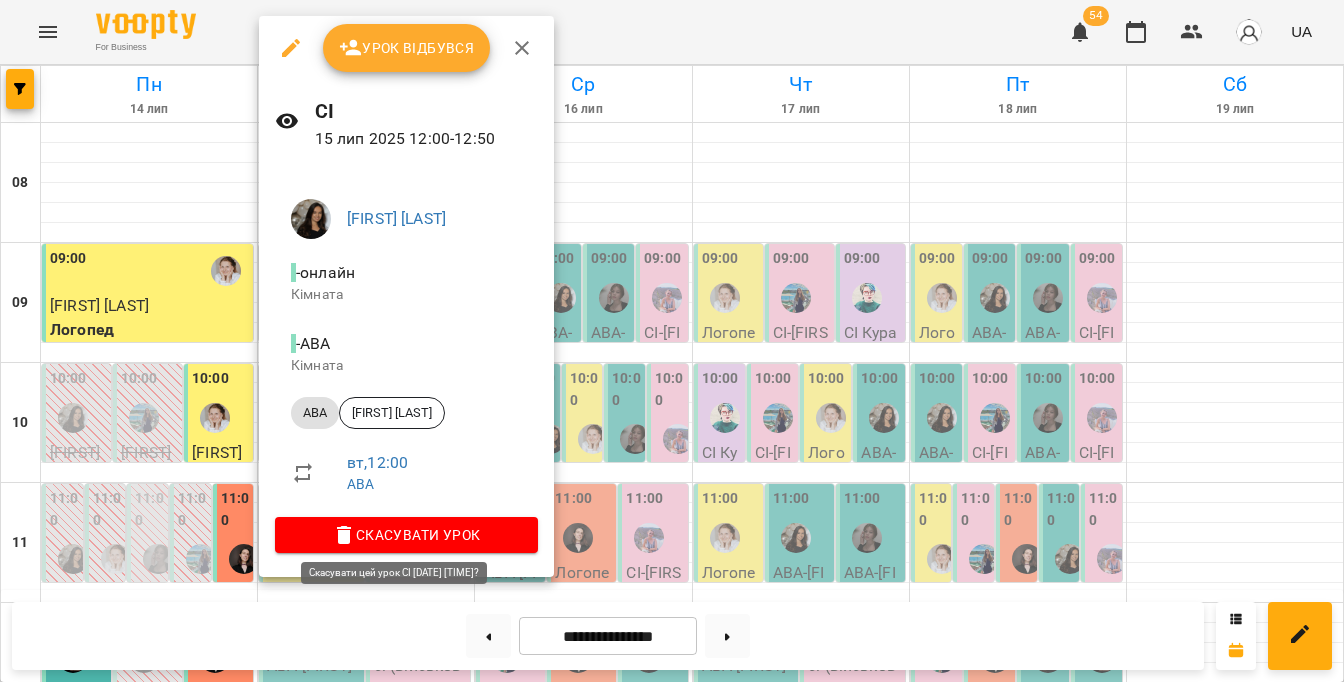 click on "Скасувати Урок" at bounding box center (406, 535) 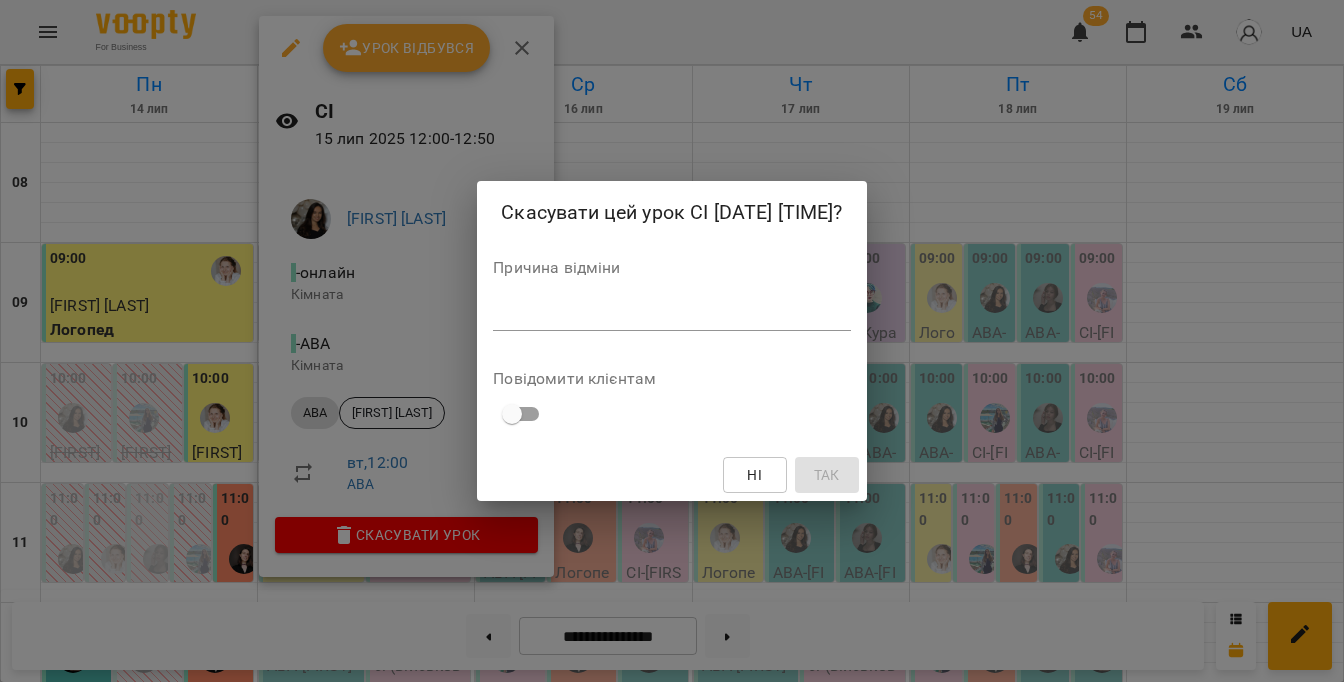 click on "*" at bounding box center (671, 315) 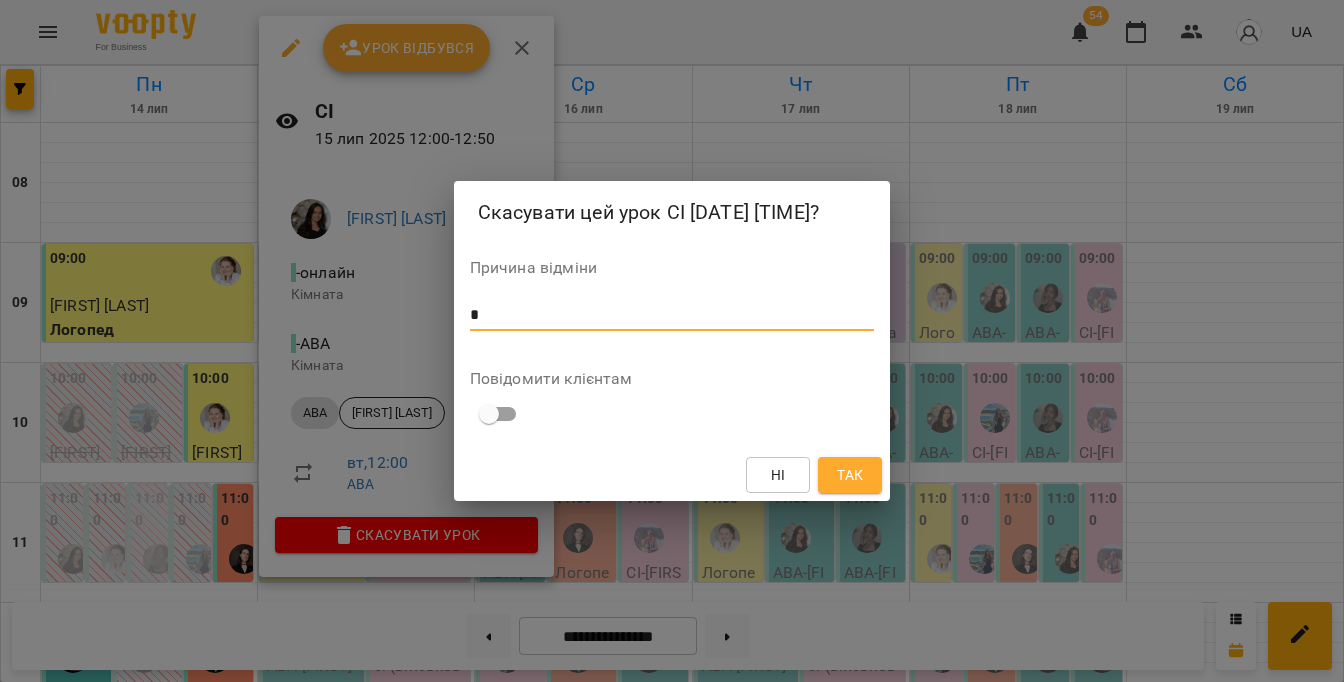 type on "*" 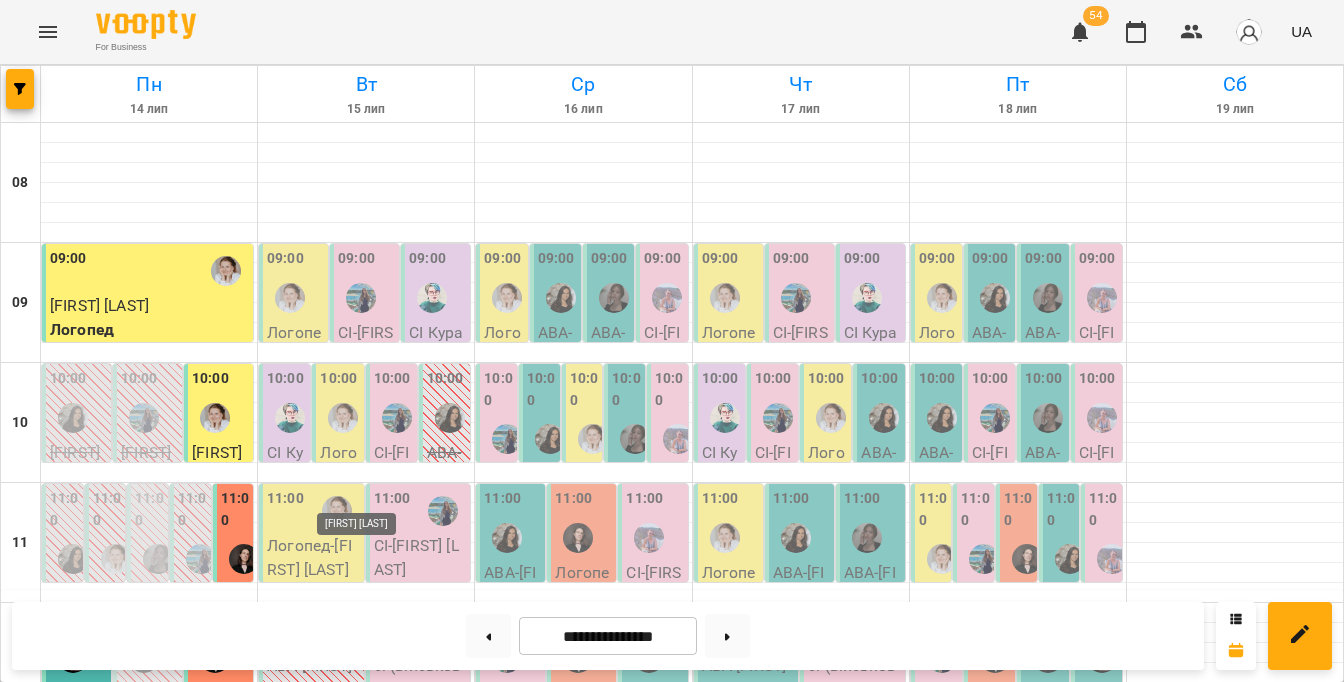click at bounding box center [361, 778] 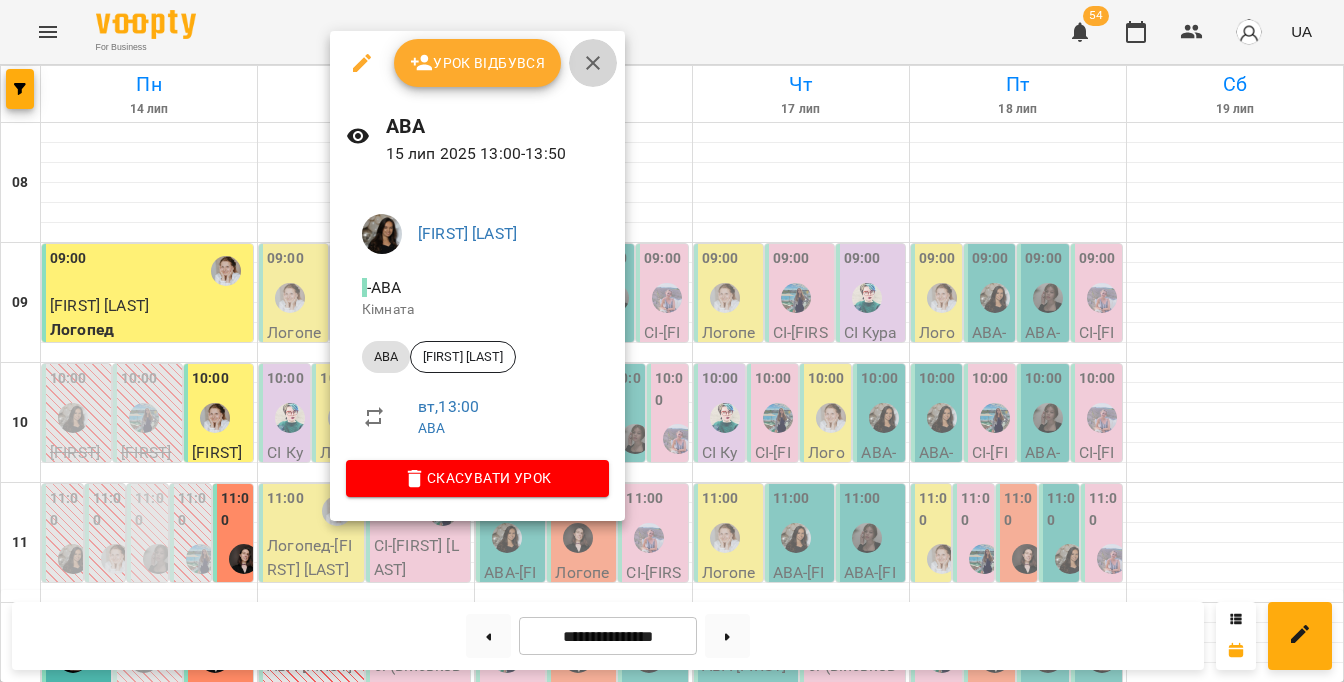 click at bounding box center (593, 63) 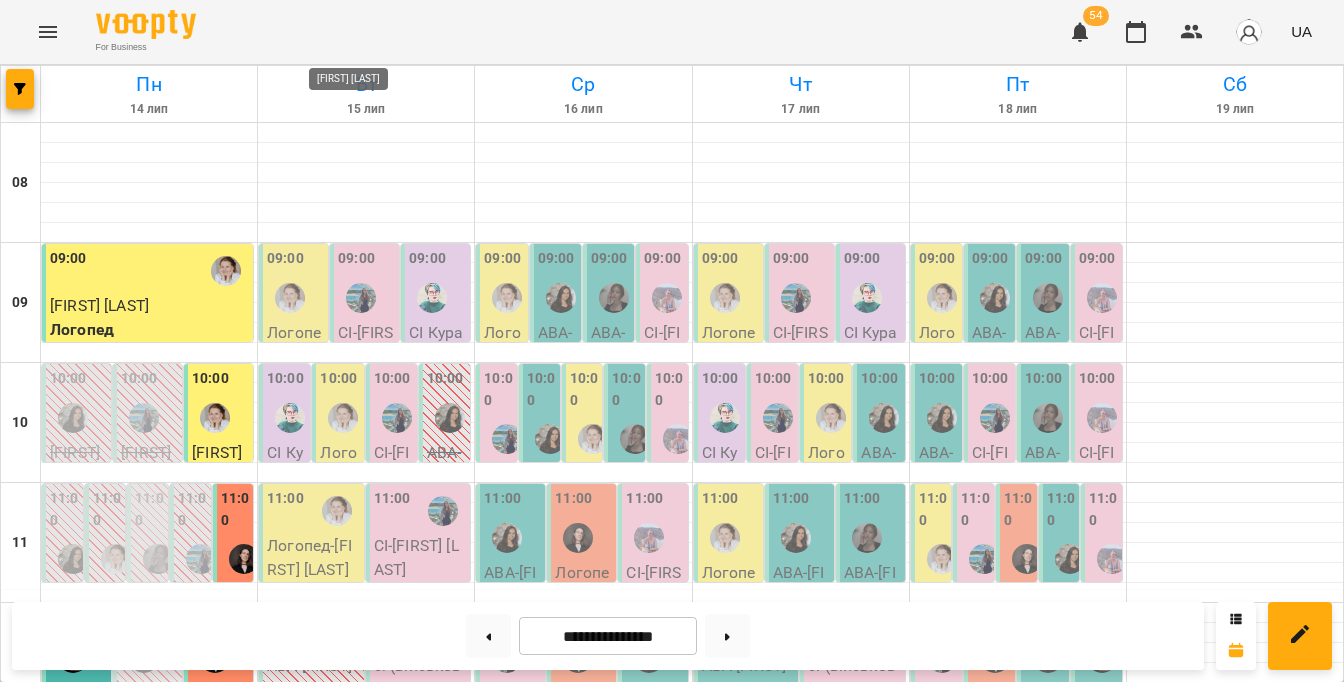 scroll, scrollTop: 377, scrollLeft: 0, axis: vertical 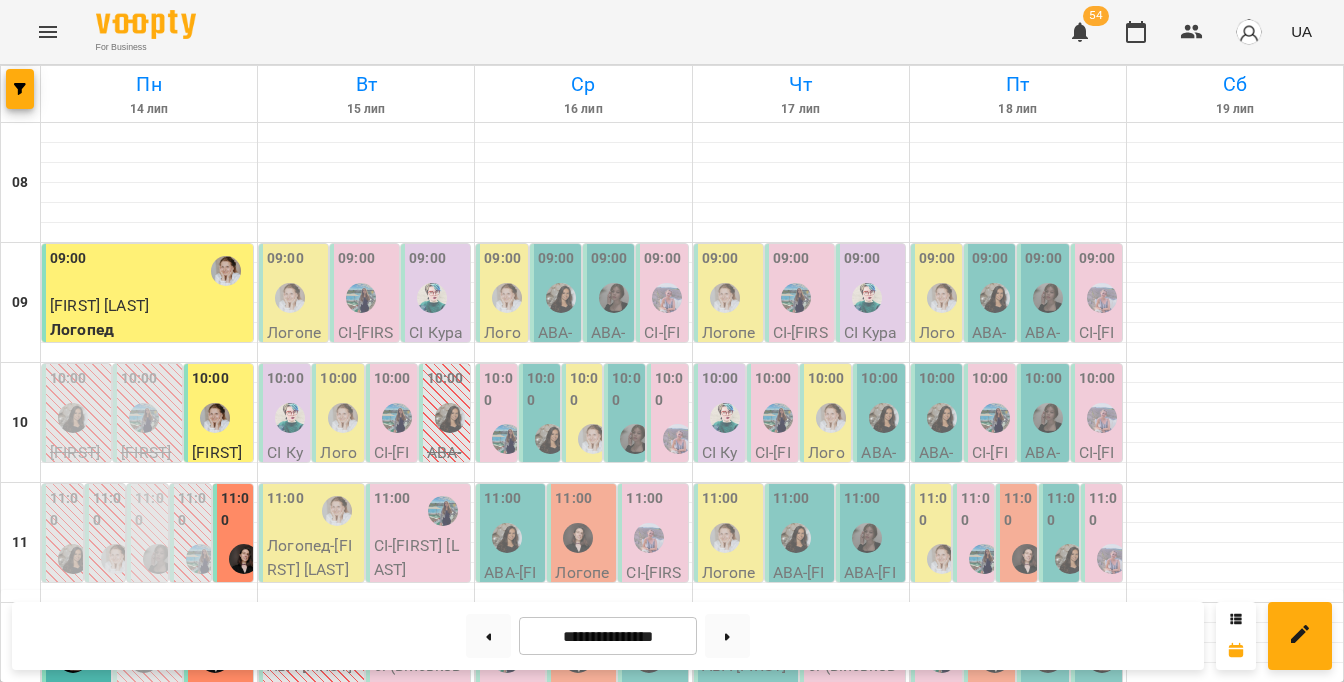 click at bounding box center (361, 778) 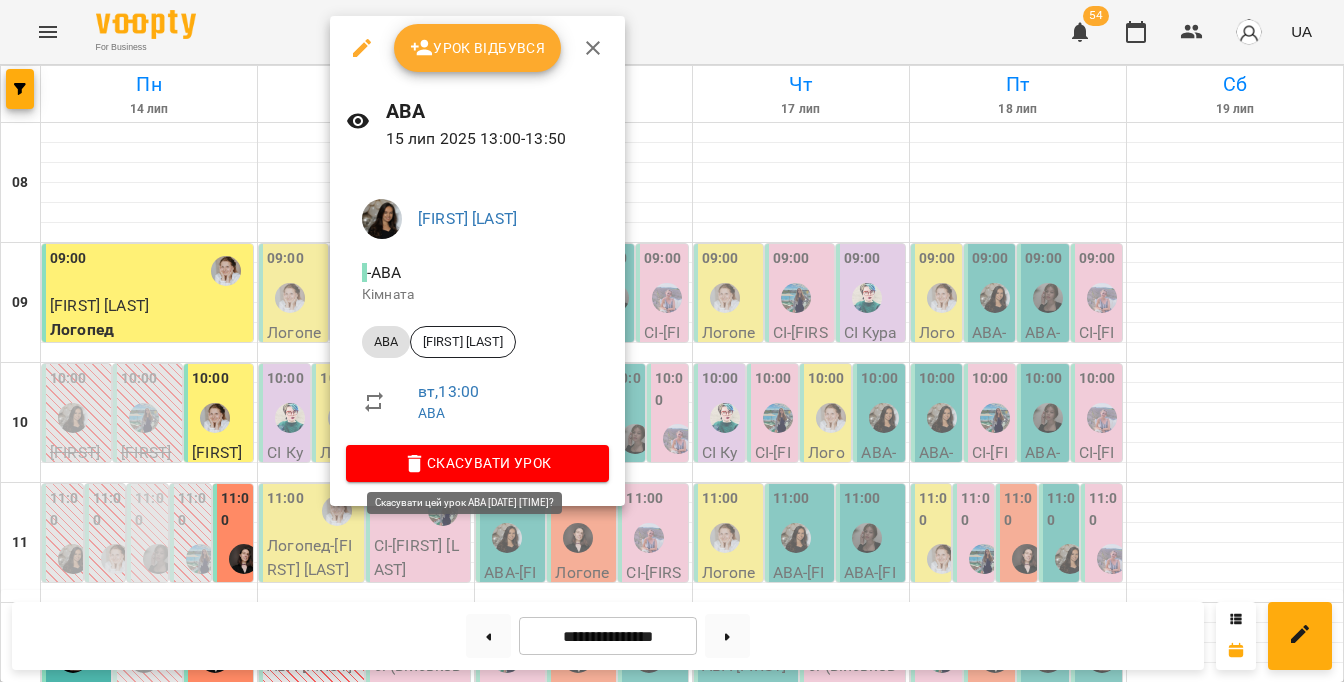 click on "Скасувати Урок" at bounding box center [477, 463] 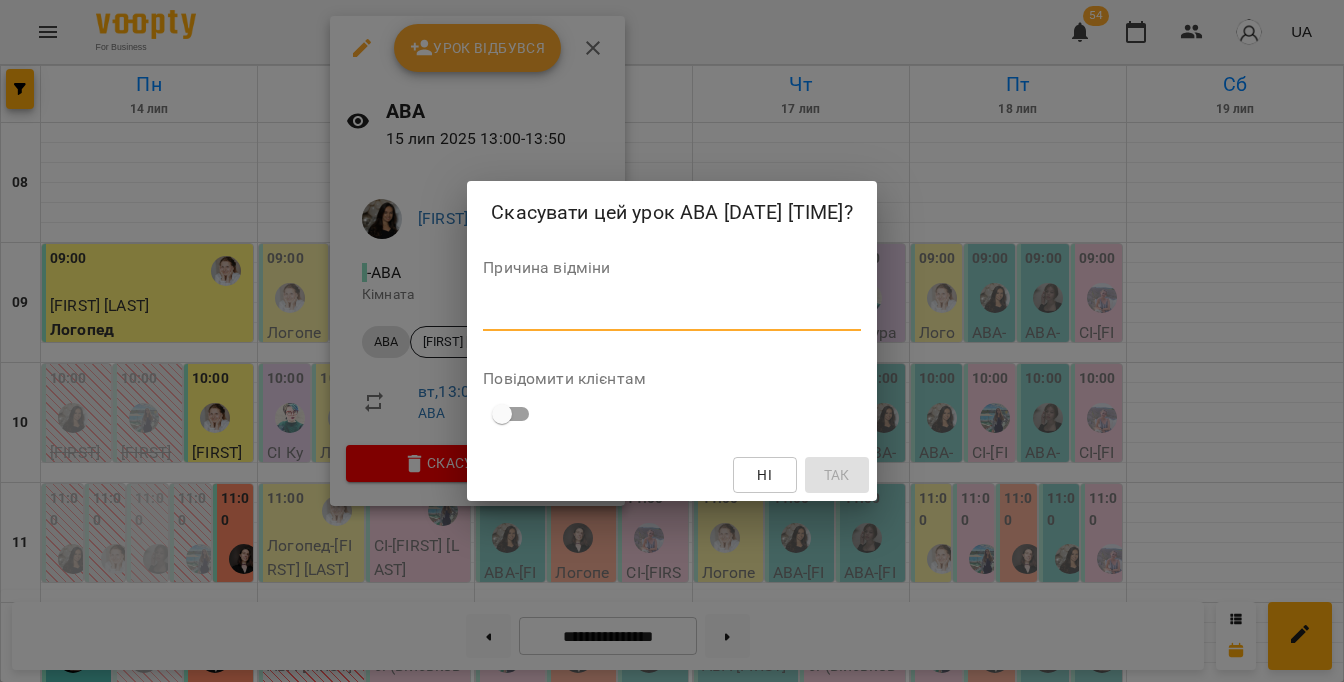 click at bounding box center [671, 315] 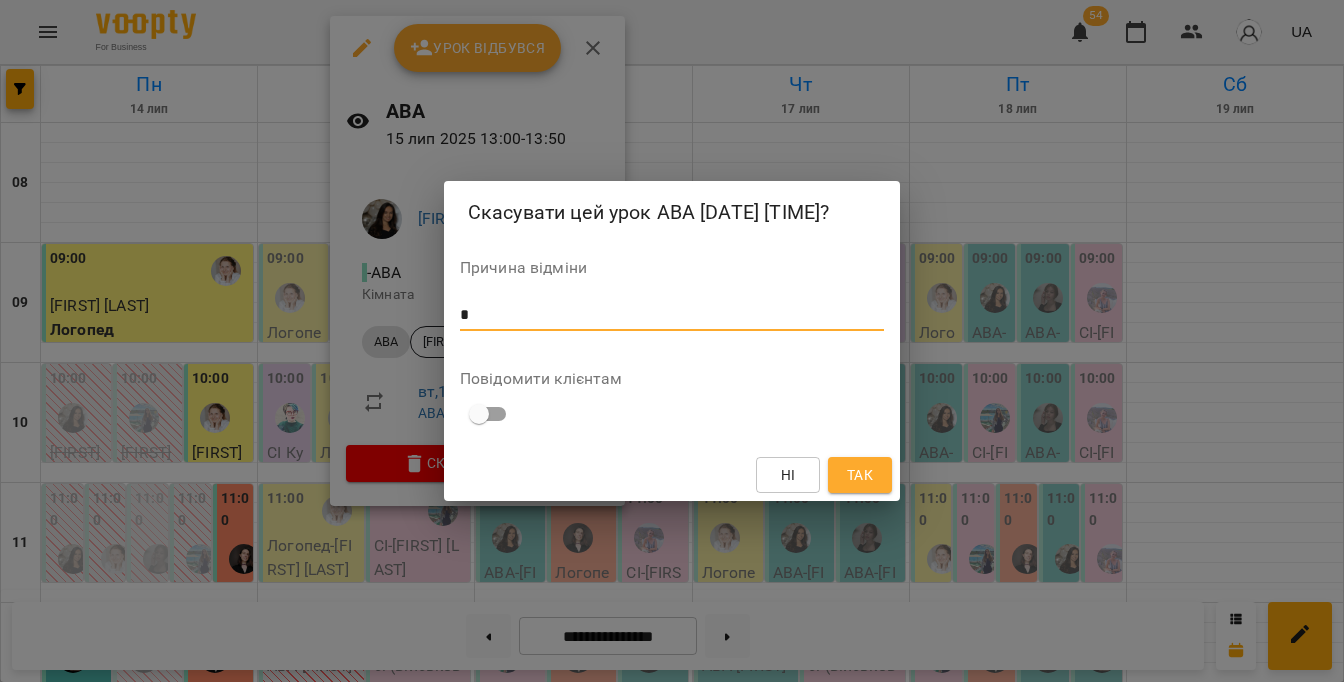 type on "*" 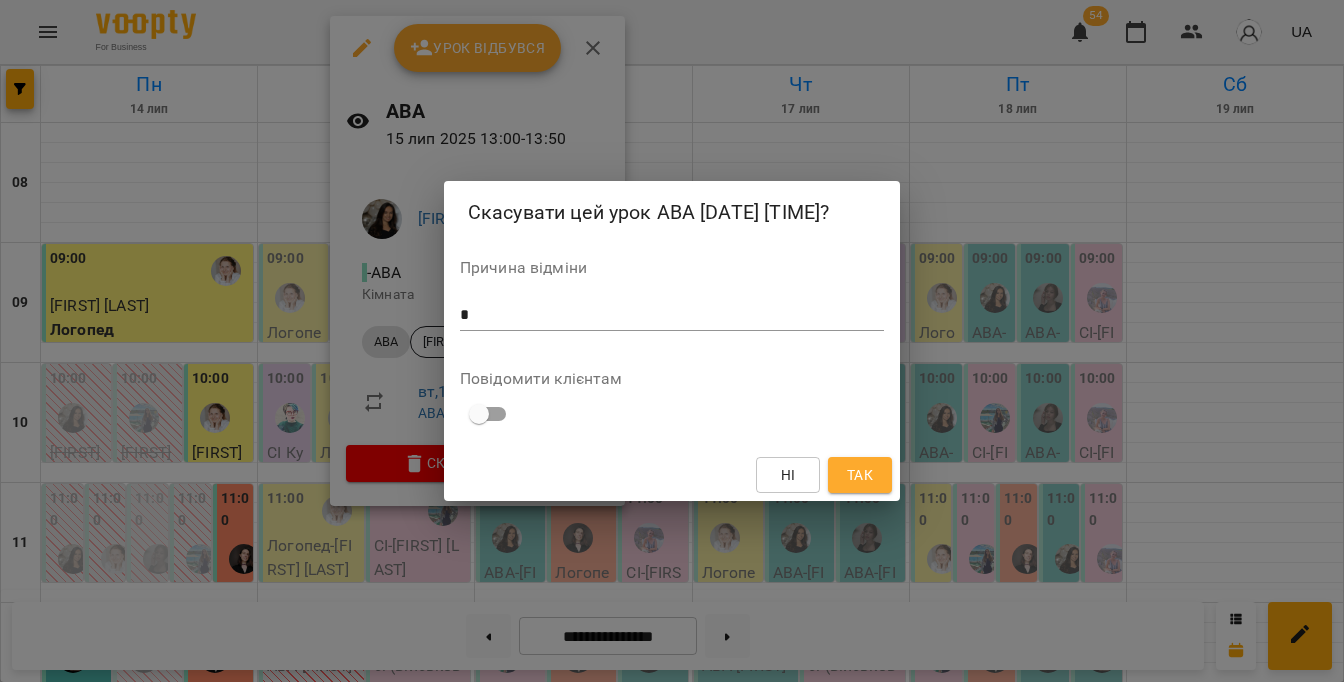 click on "Так" at bounding box center [860, 475] 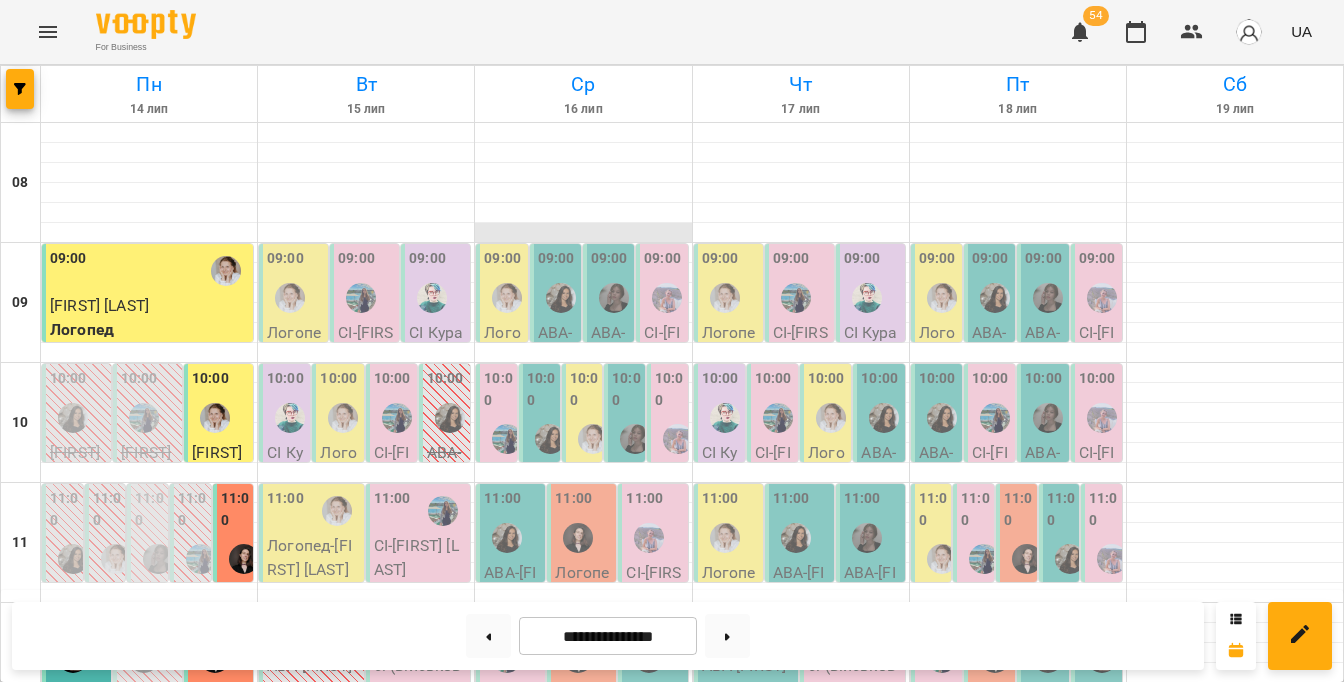 scroll, scrollTop: 92, scrollLeft: 0, axis: vertical 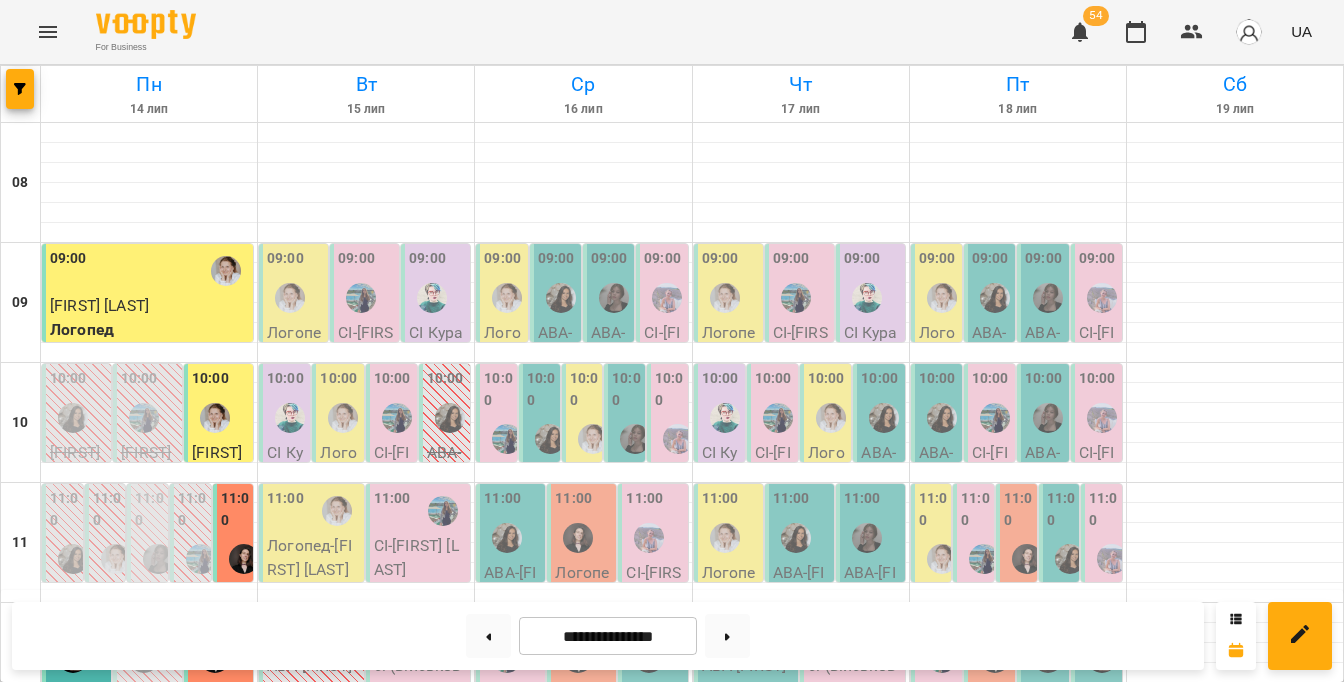 click 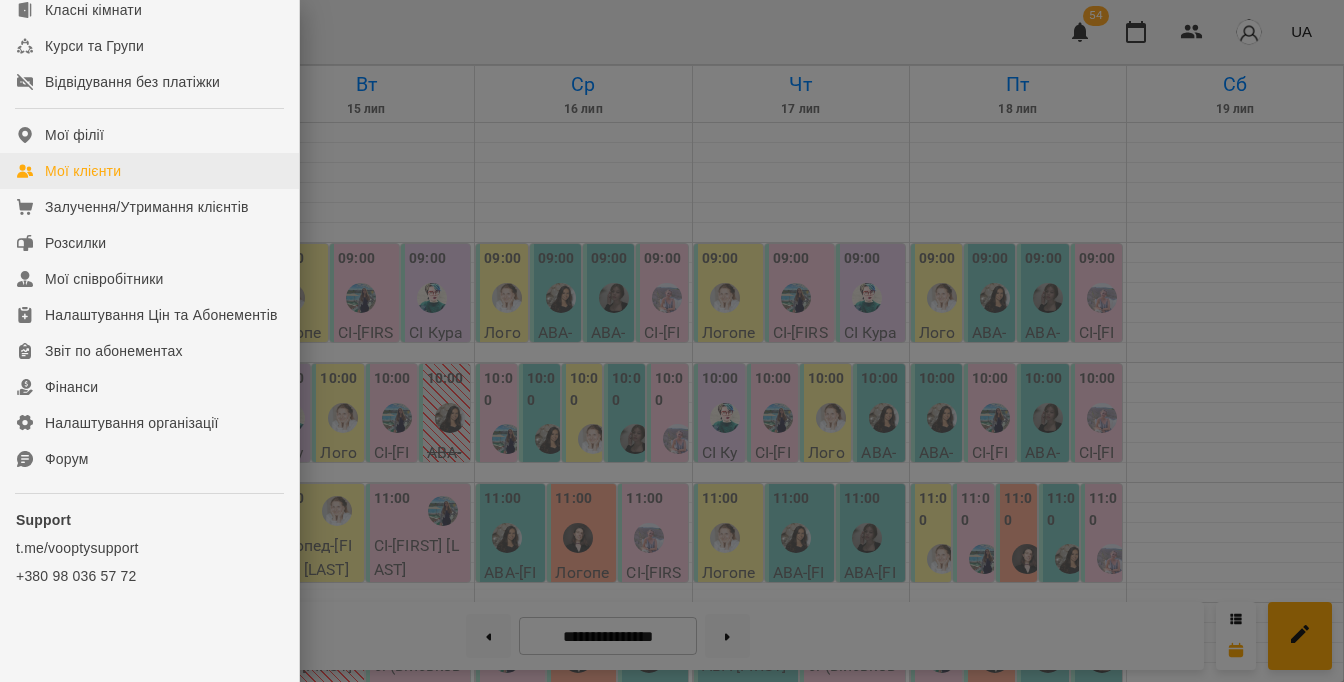scroll, scrollTop: 449, scrollLeft: 0, axis: vertical 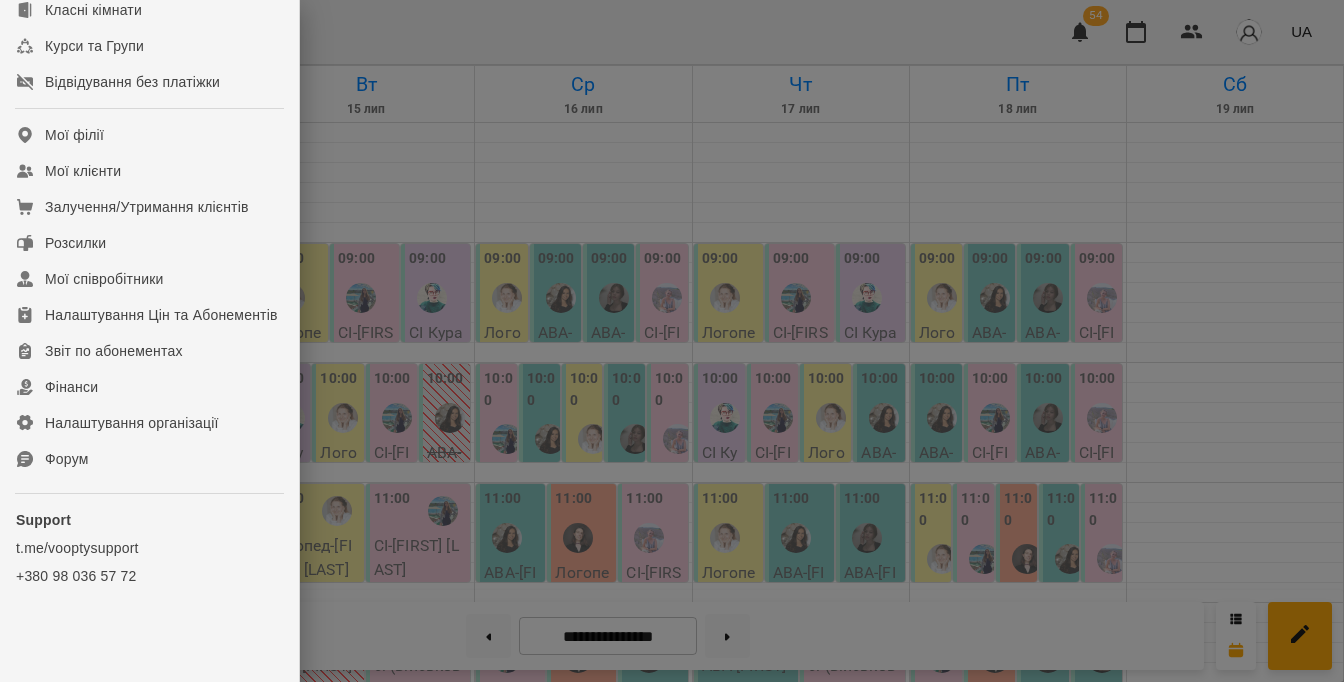 click at bounding box center [672, 341] 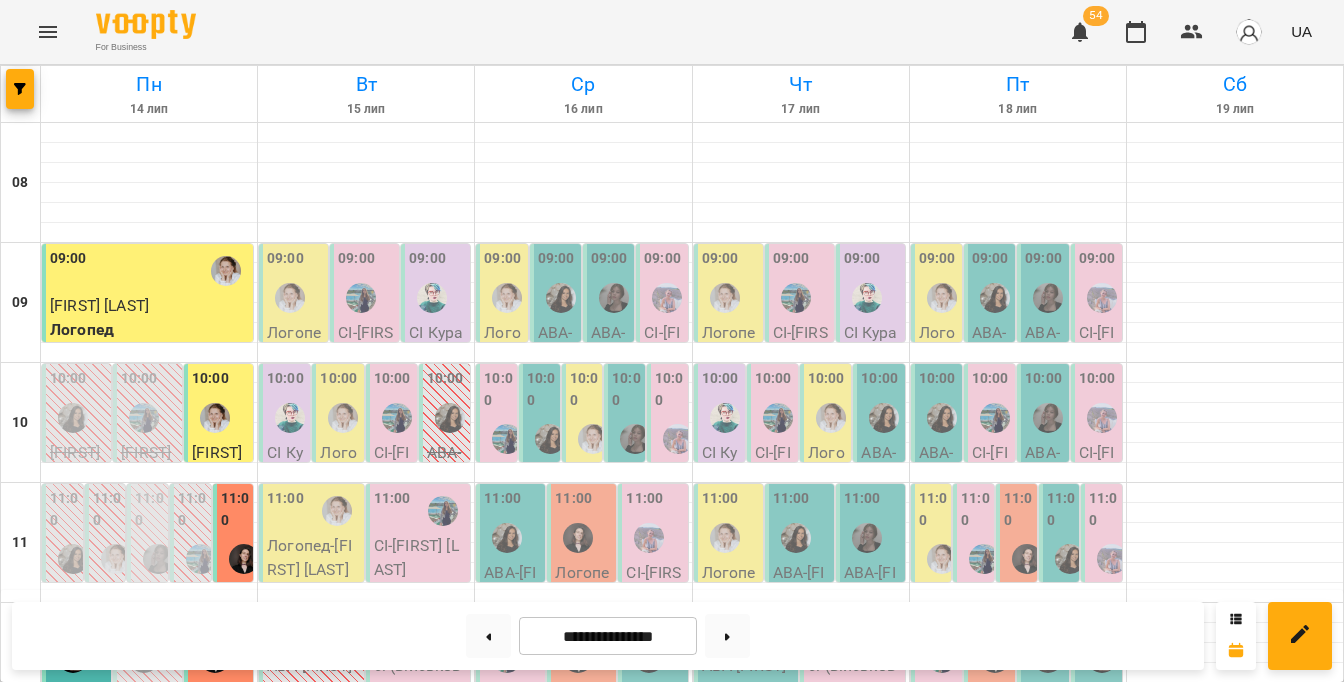 click at bounding box center (146, 24) 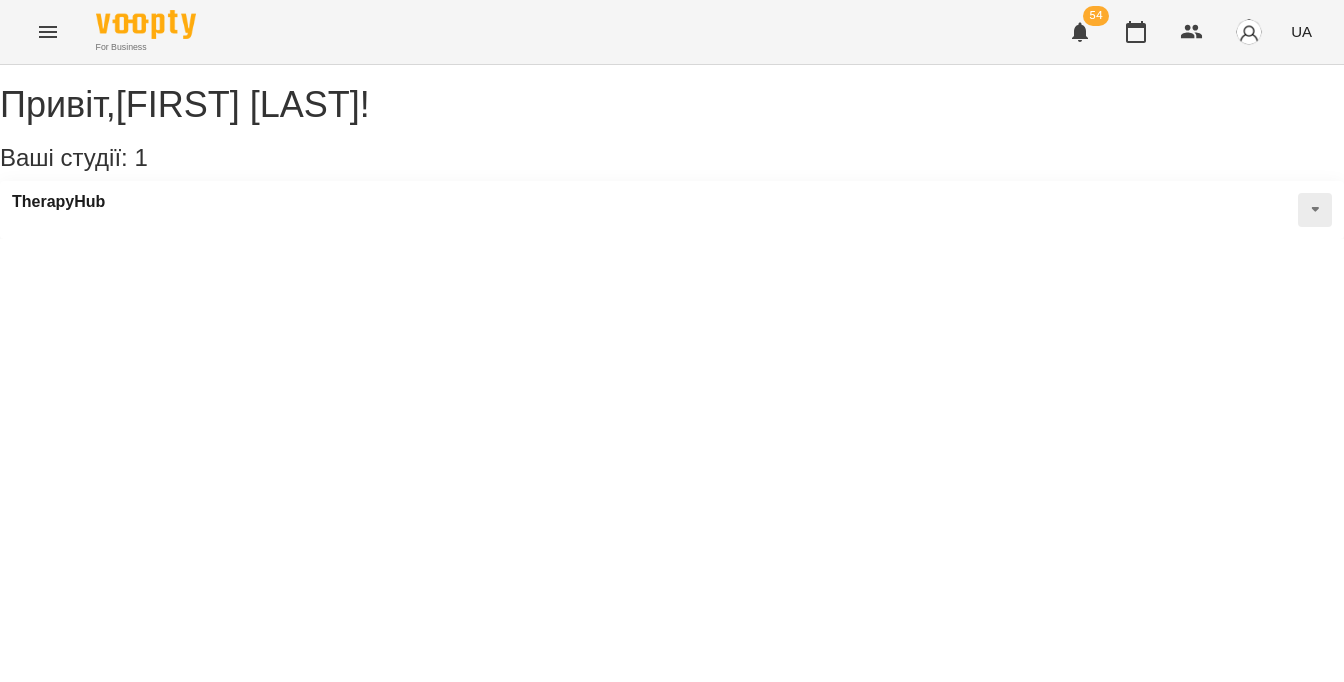 click at bounding box center [1315, 210] 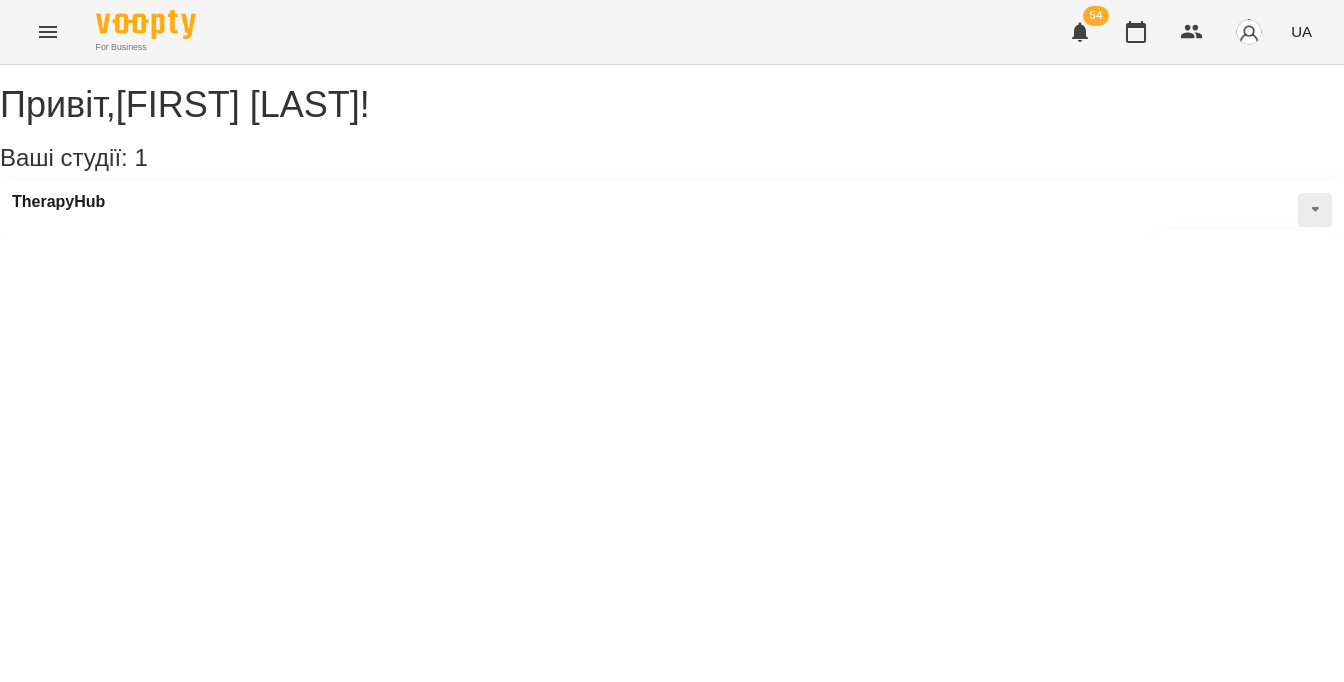click on "Статичний розклад" at bounding box center (1251, 305) 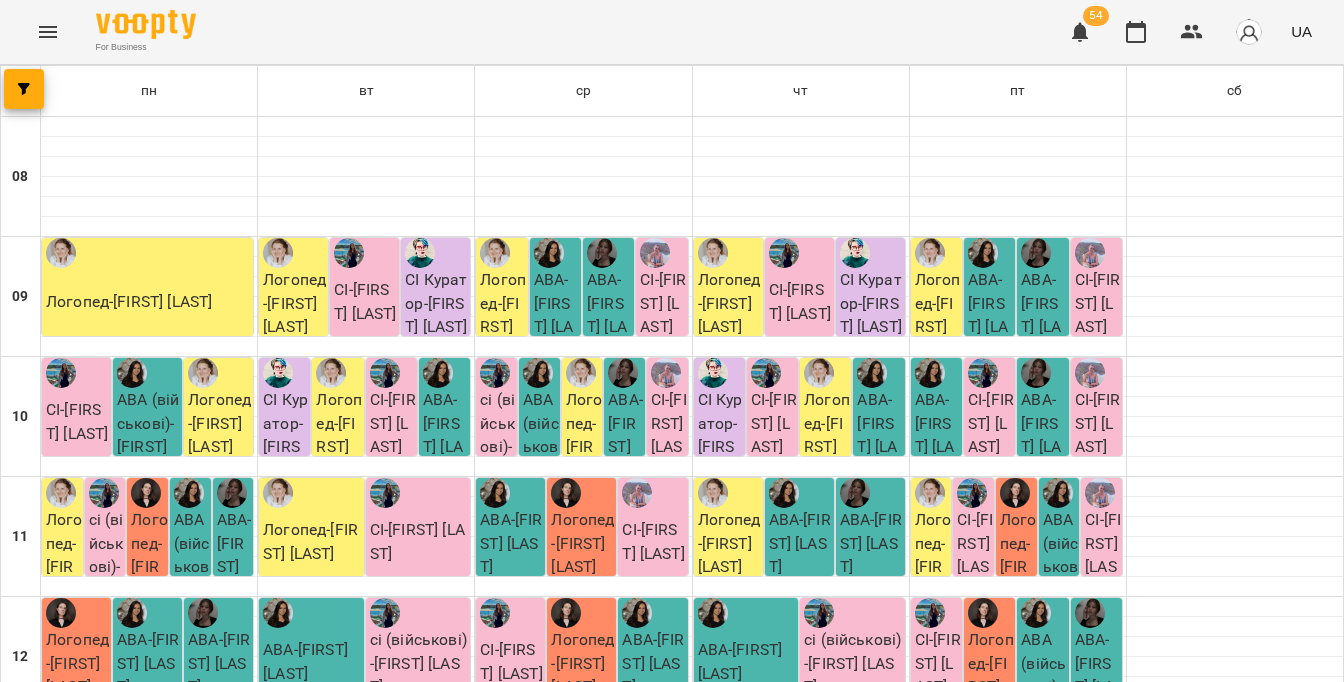 click at bounding box center [583, 487] 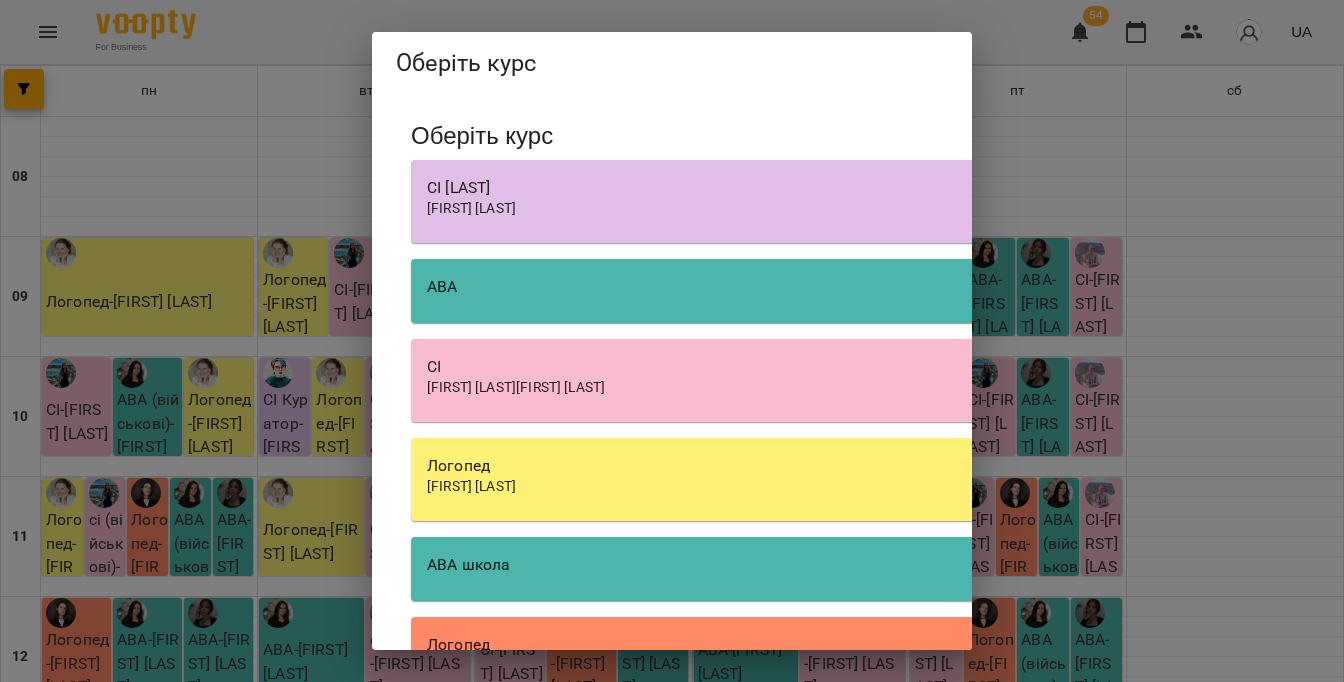 click on "Логопед" at bounding box center (981, 466) 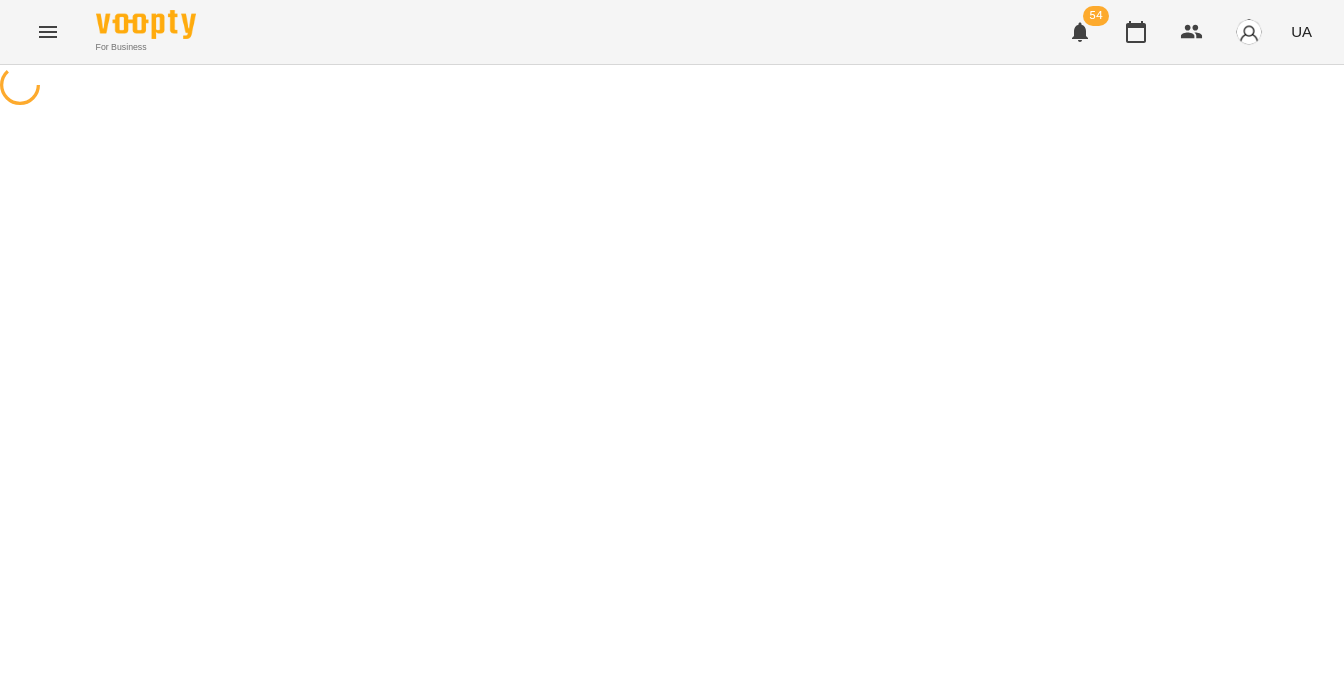 select on "*******" 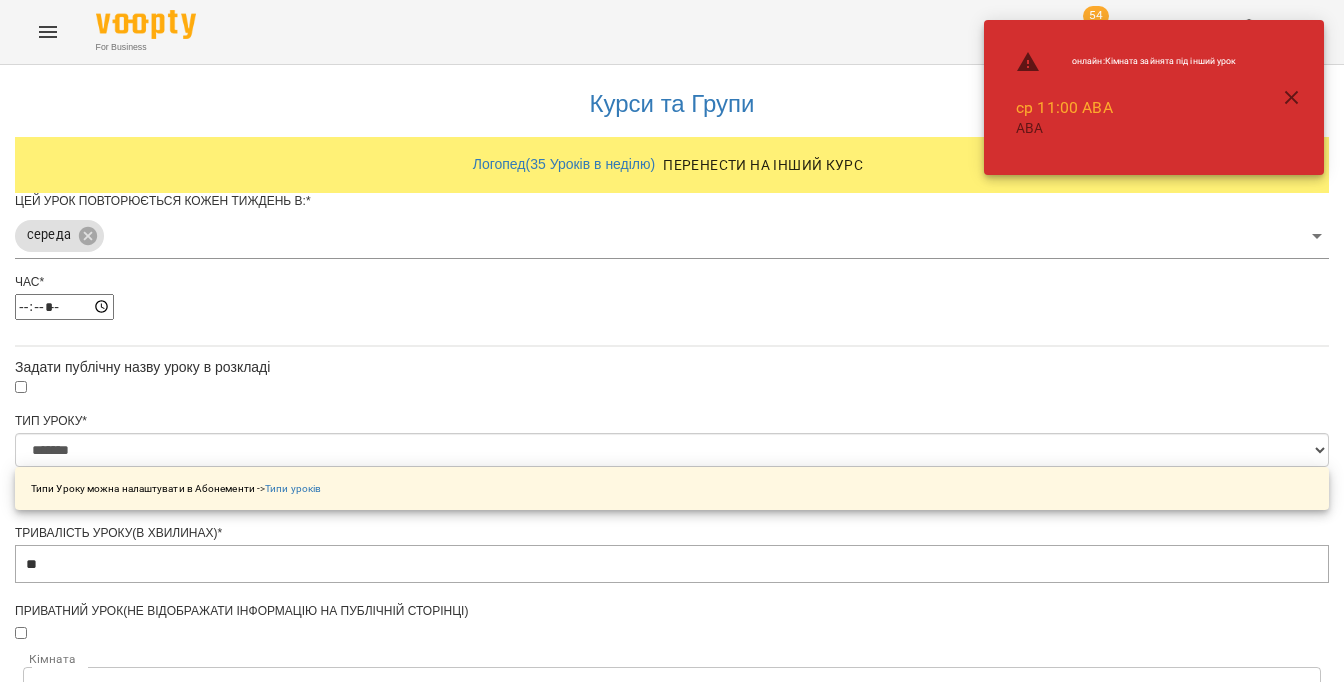 scroll, scrollTop: 176, scrollLeft: 0, axis: vertical 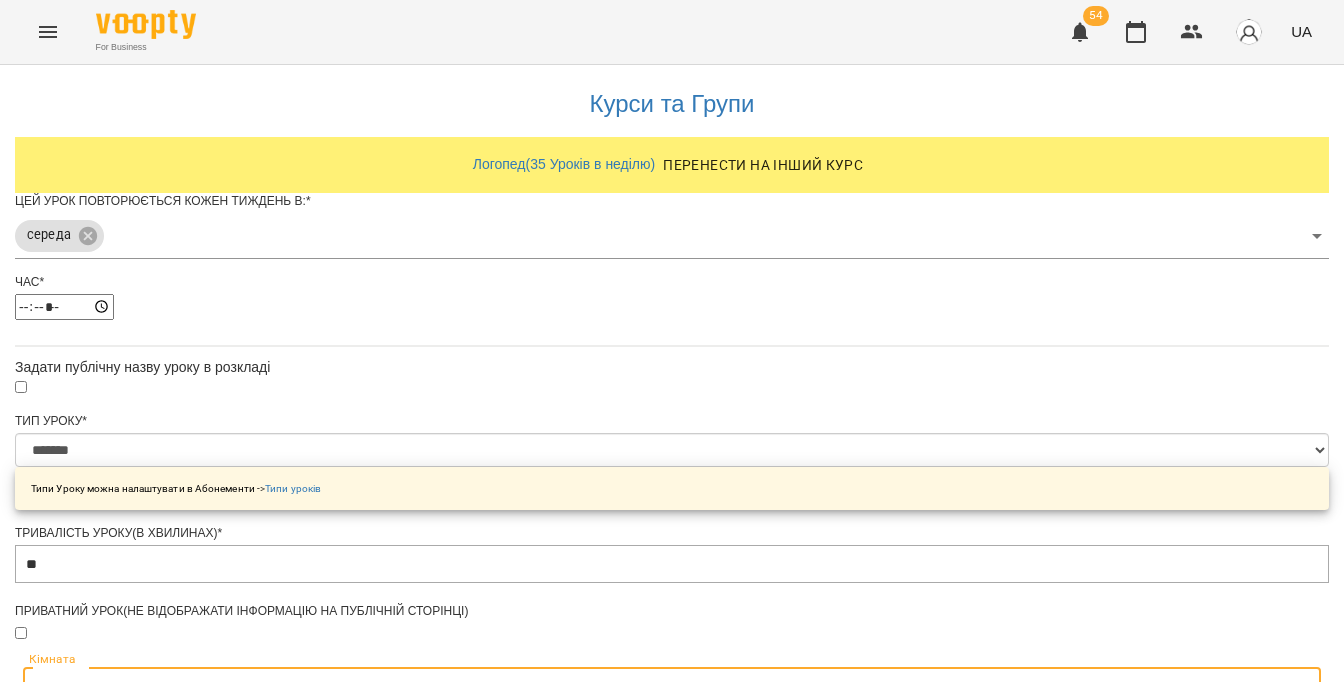 click 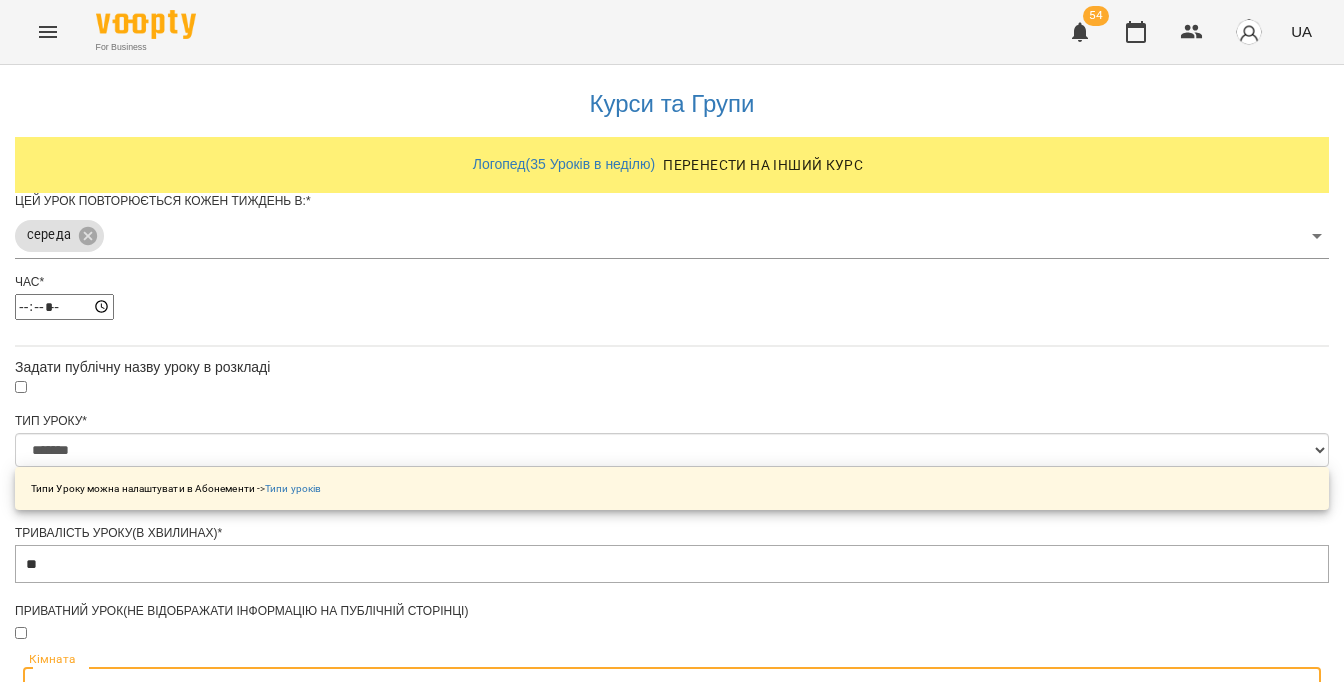 scroll, scrollTop: 340, scrollLeft: 0, axis: vertical 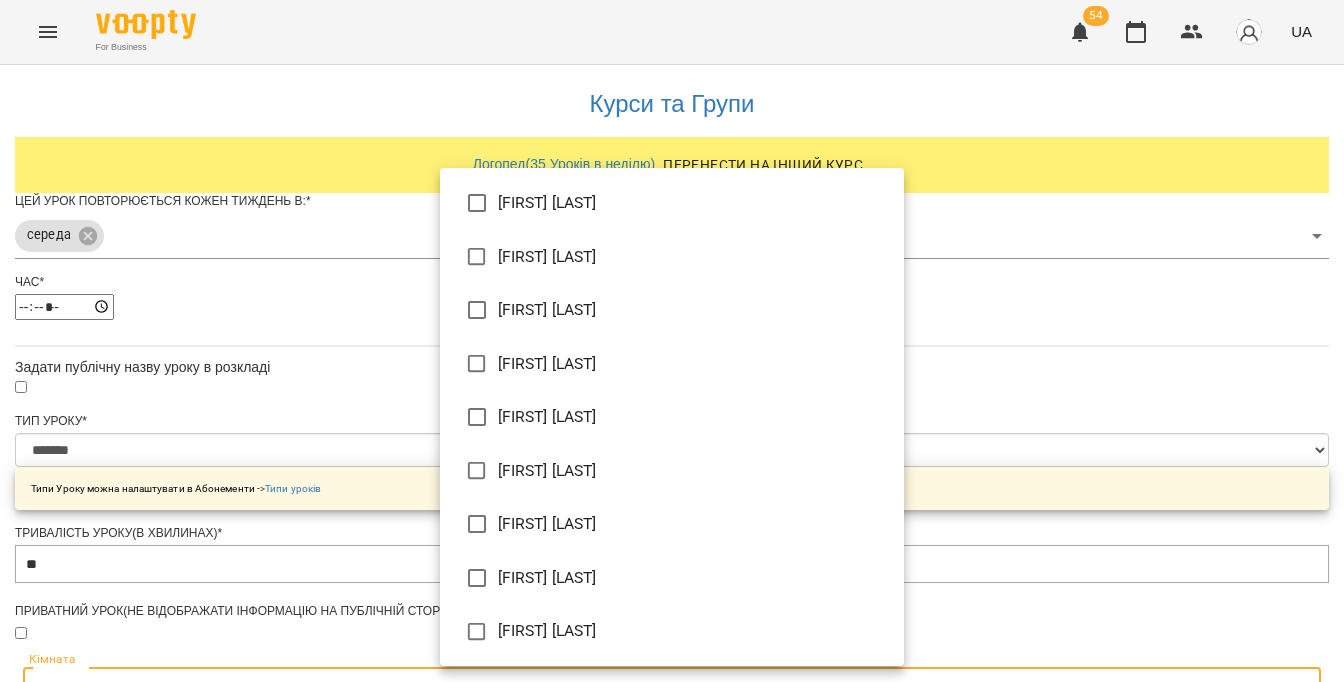 click at bounding box center (672, 341) 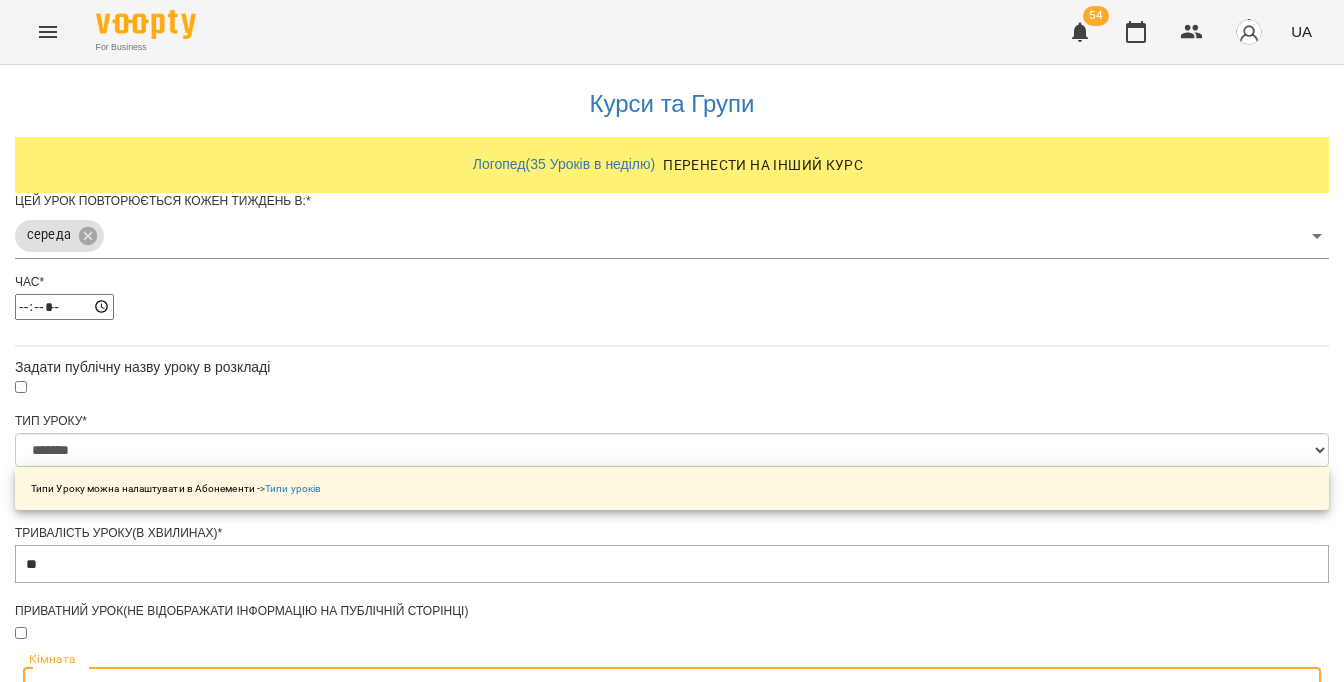 click on "**********" at bounding box center [672, 640] 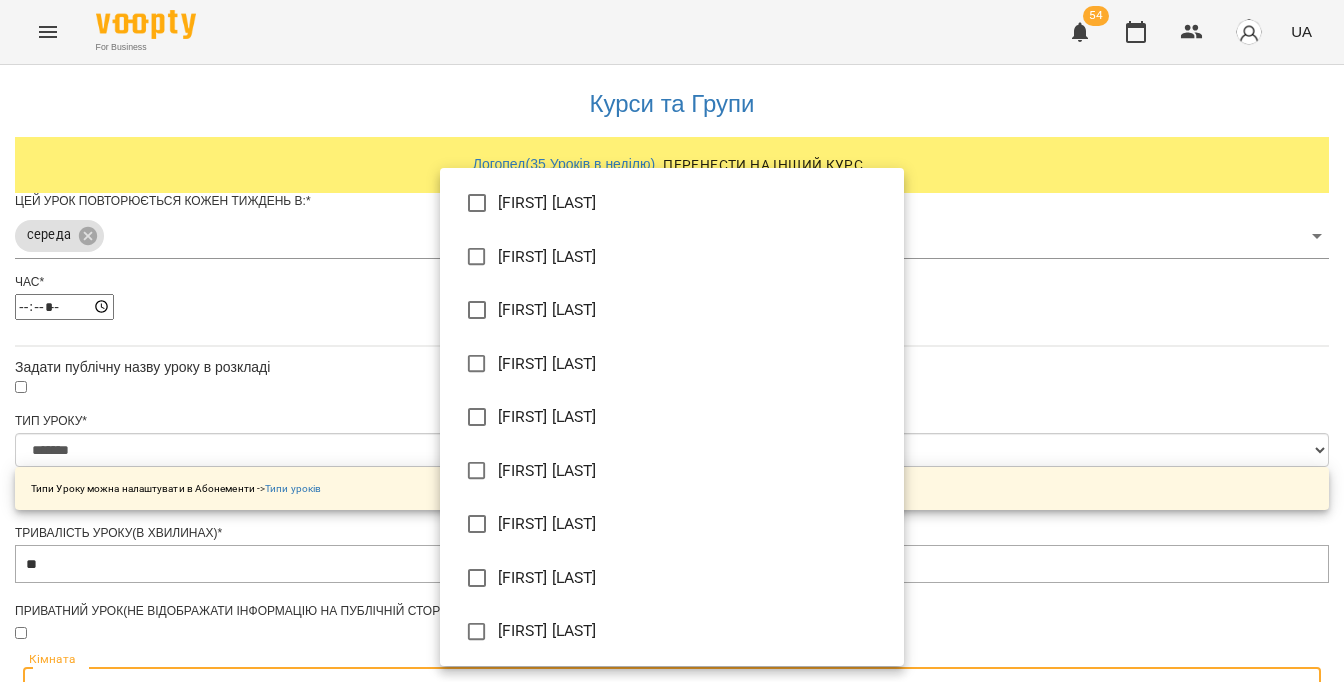 click on "[FIRST] [LAST]" at bounding box center (672, 578) 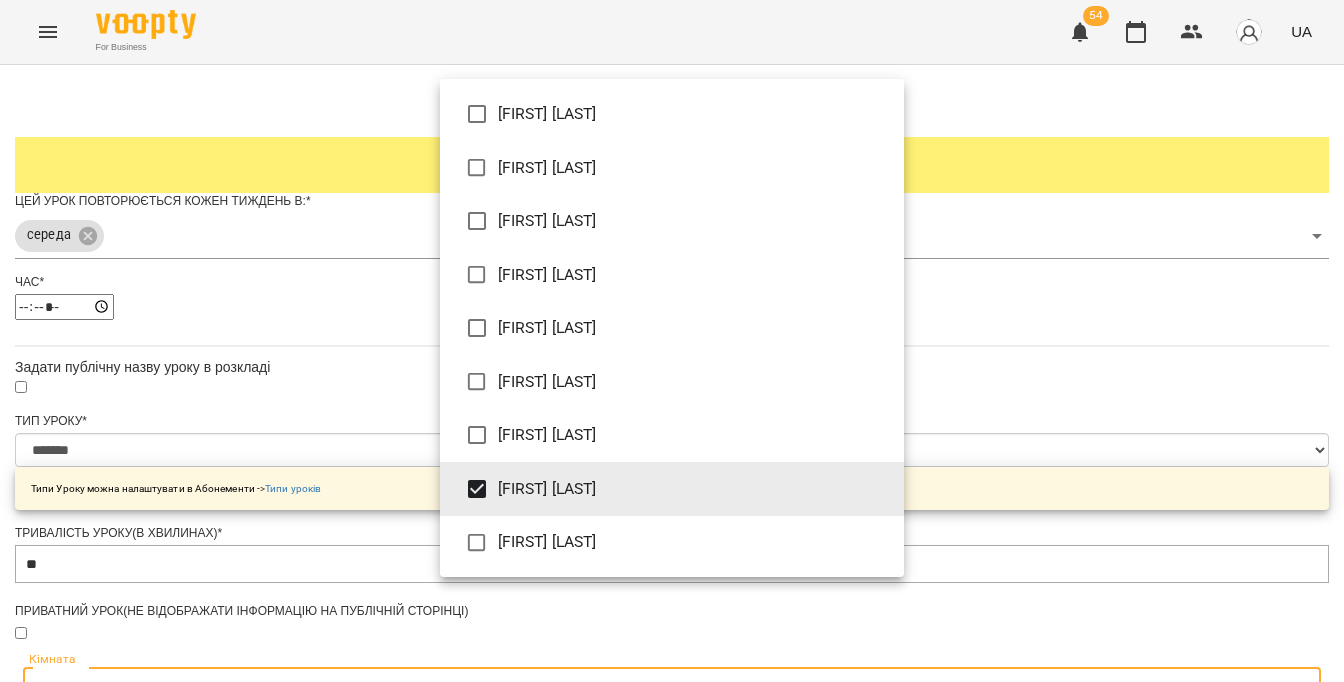type on "**********" 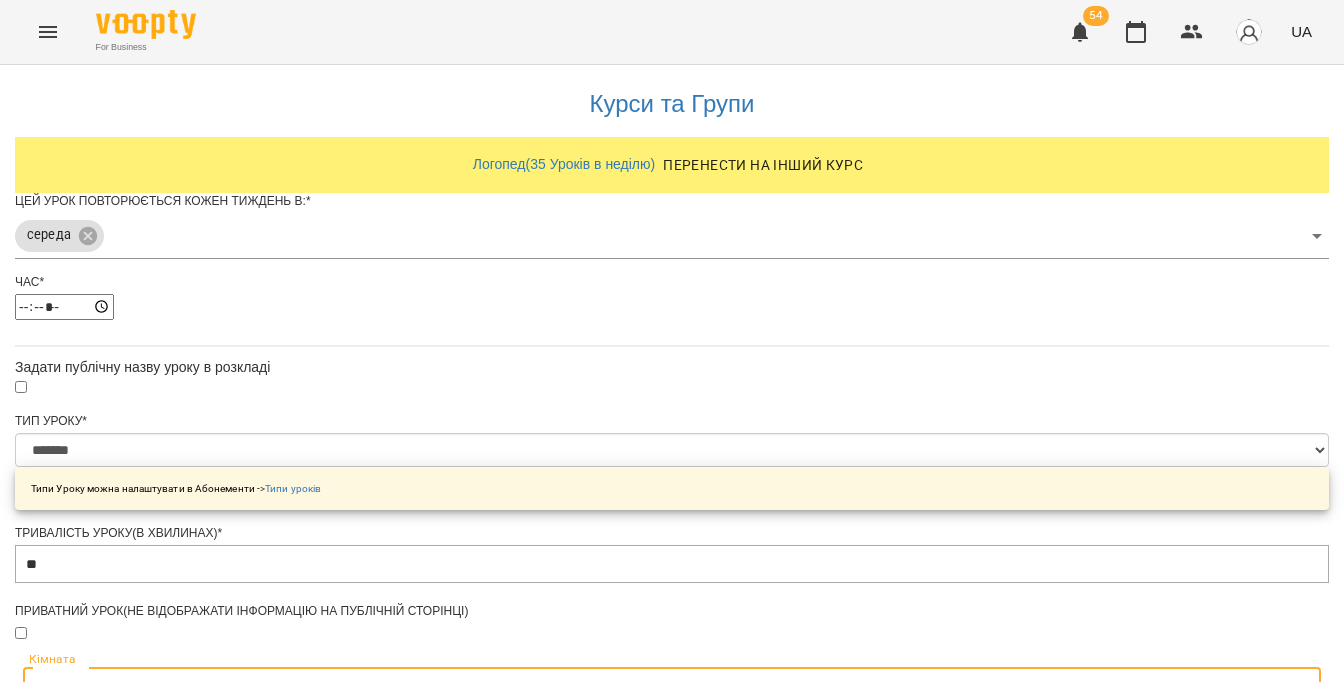 scroll, scrollTop: 564, scrollLeft: 0, axis: vertical 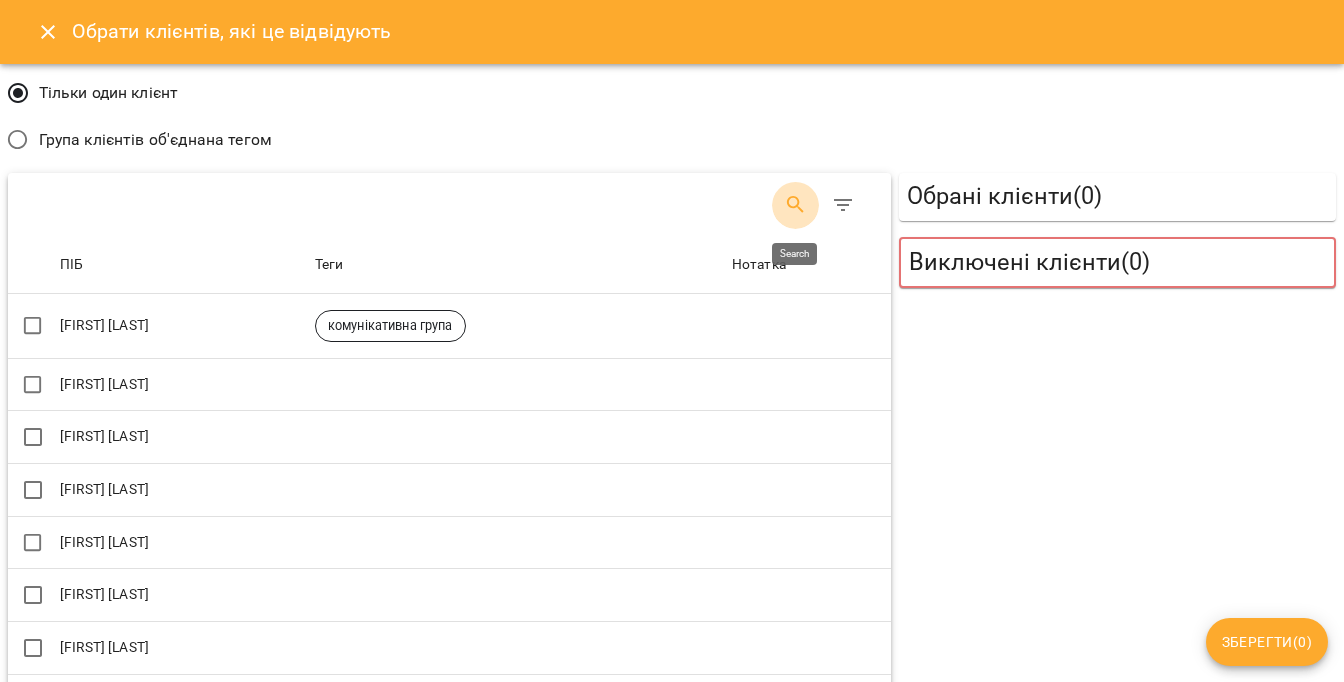 click 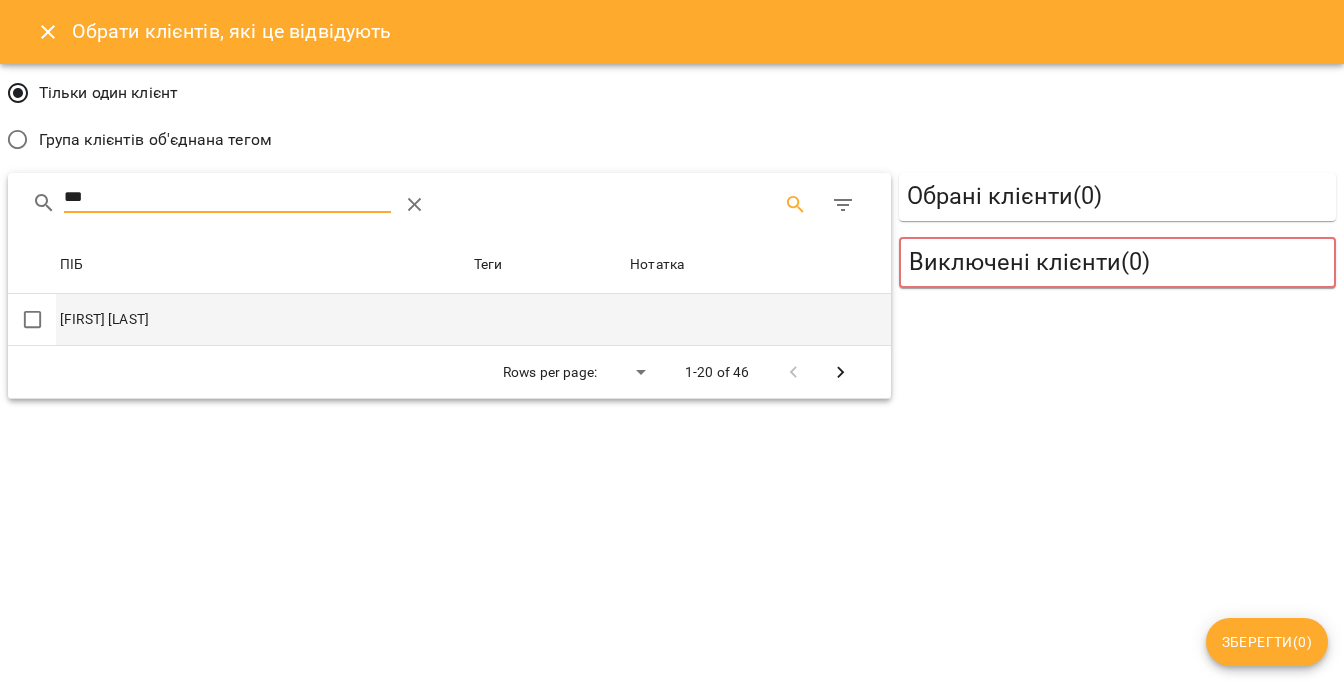type on "***" 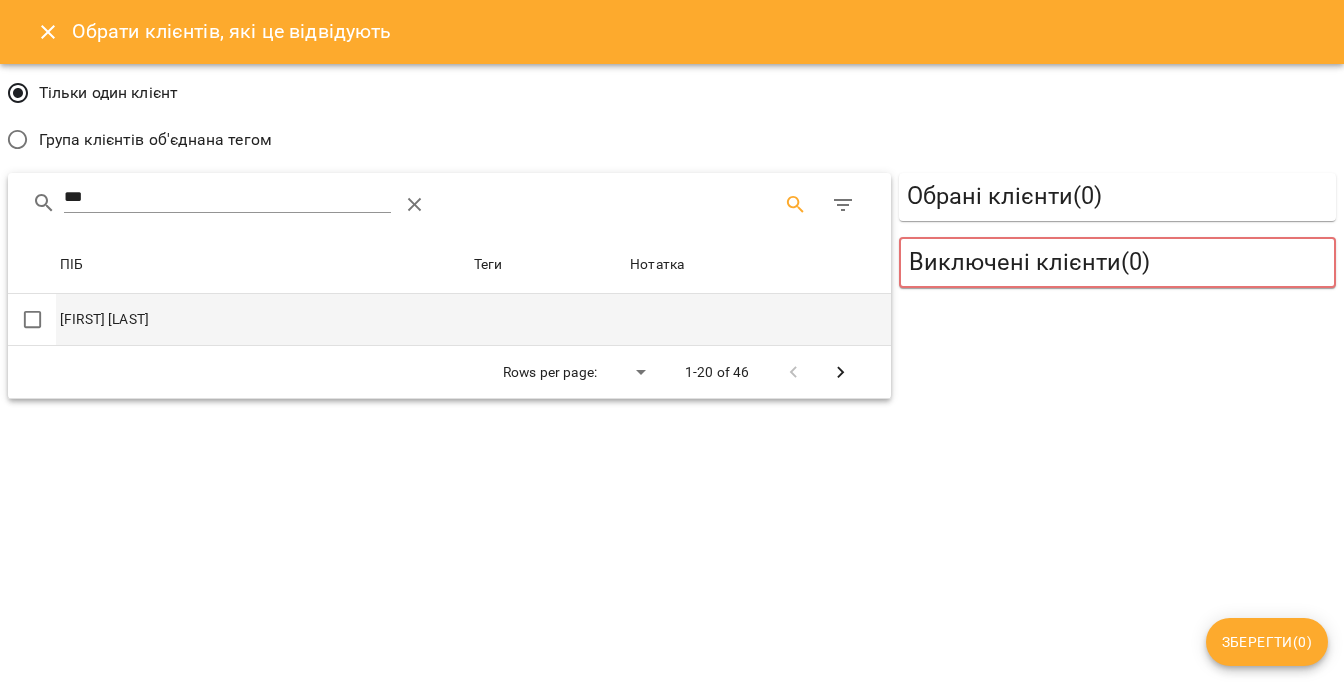 click at bounding box center [758, 320] 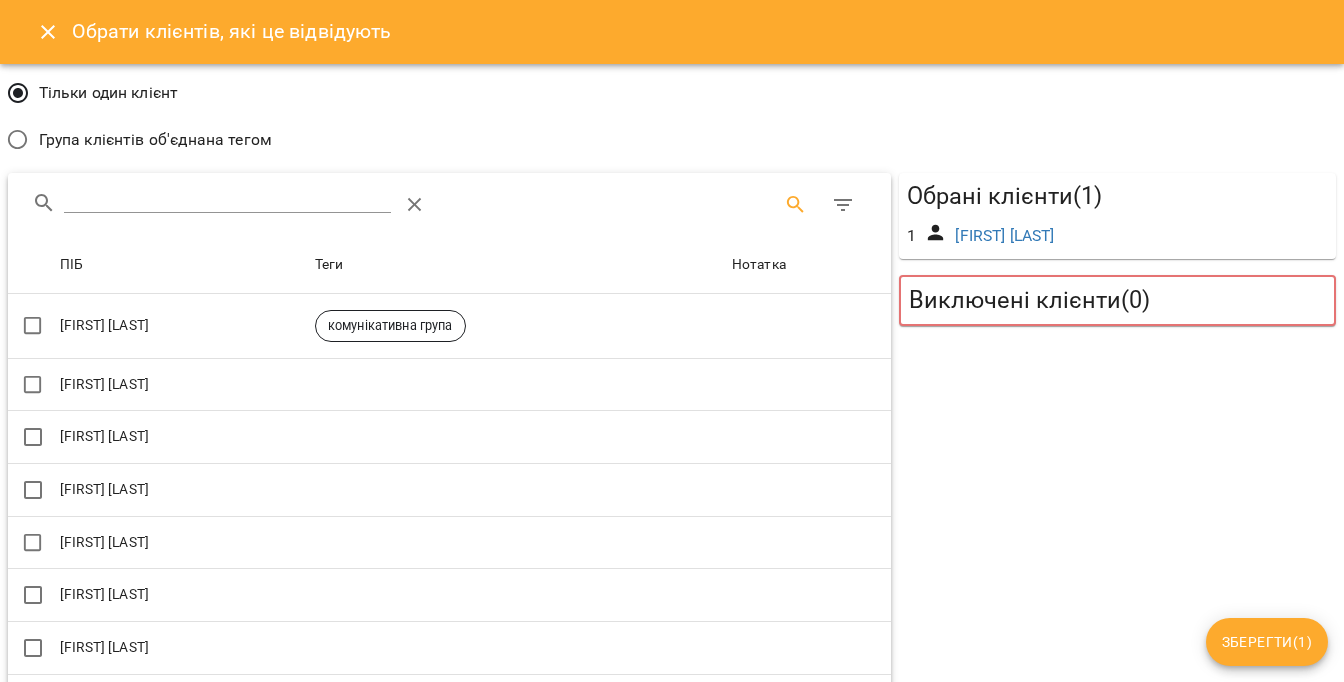 click on "Зберегти ( 1 )" at bounding box center [1267, 642] 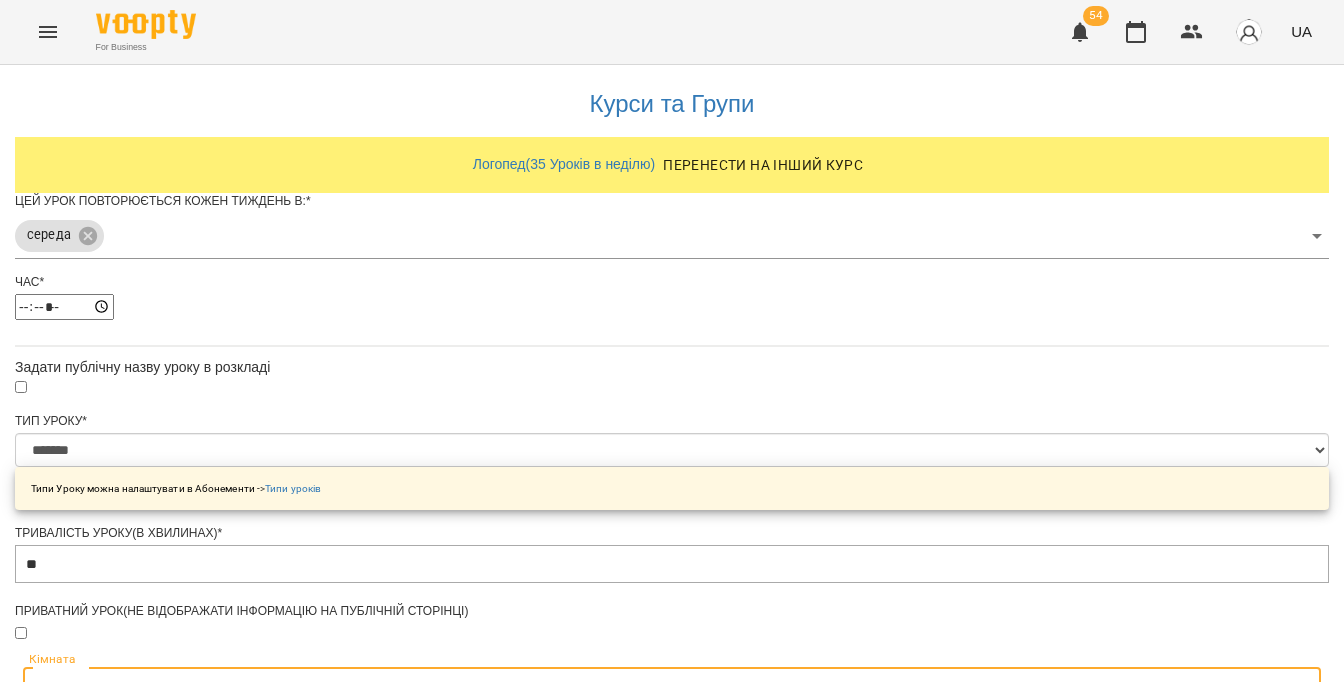 scroll, scrollTop: 797, scrollLeft: 0, axis: vertical 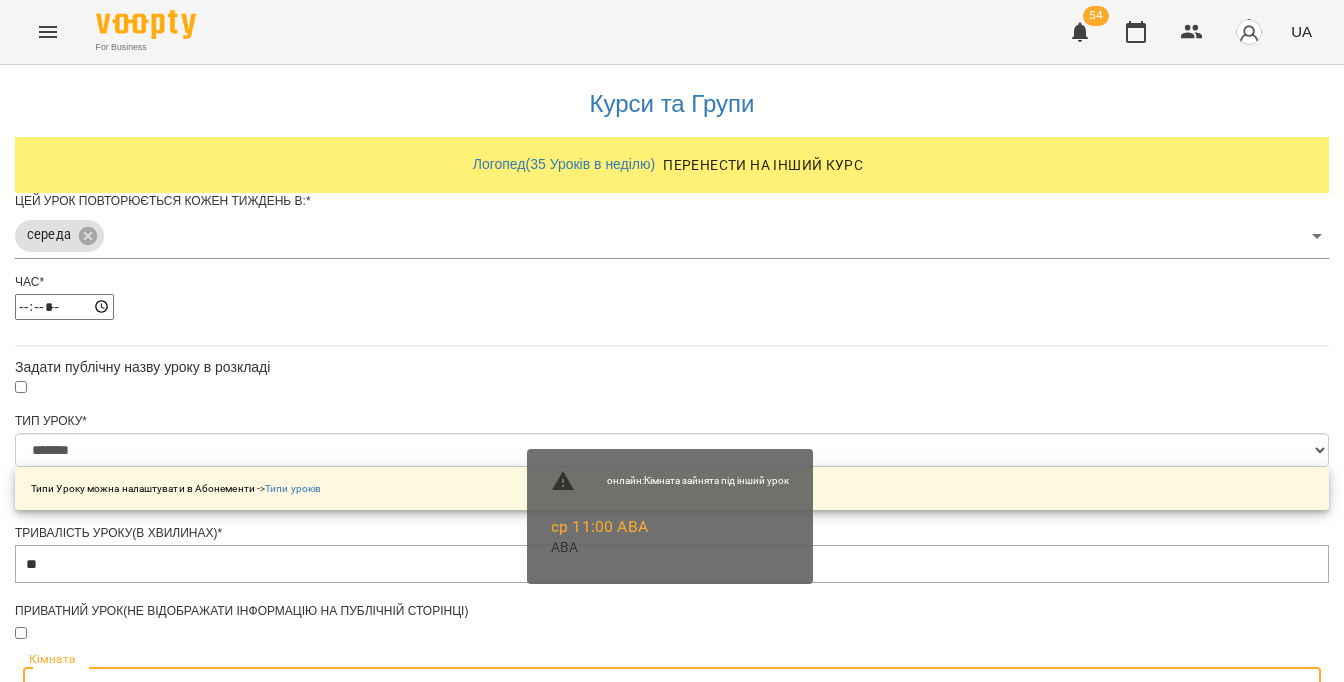 click on "Зберегти" at bounding box center (672, 1323) 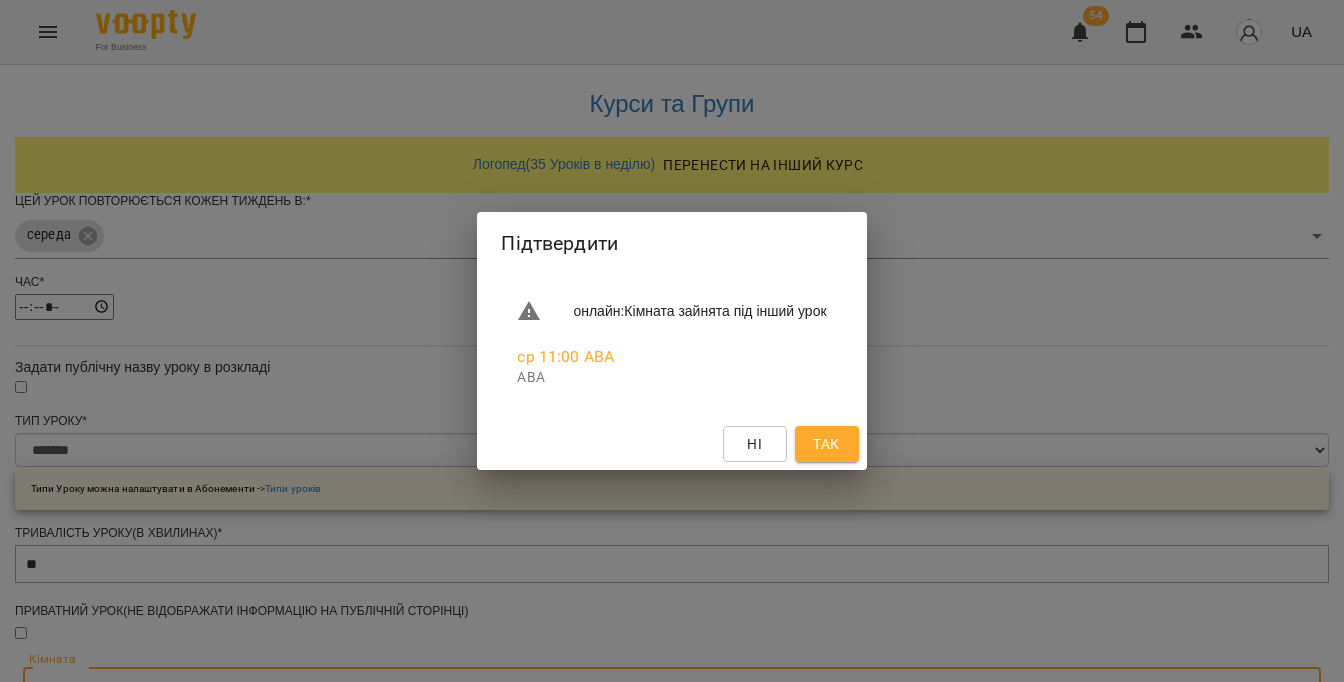 click on "Так" at bounding box center [827, 444] 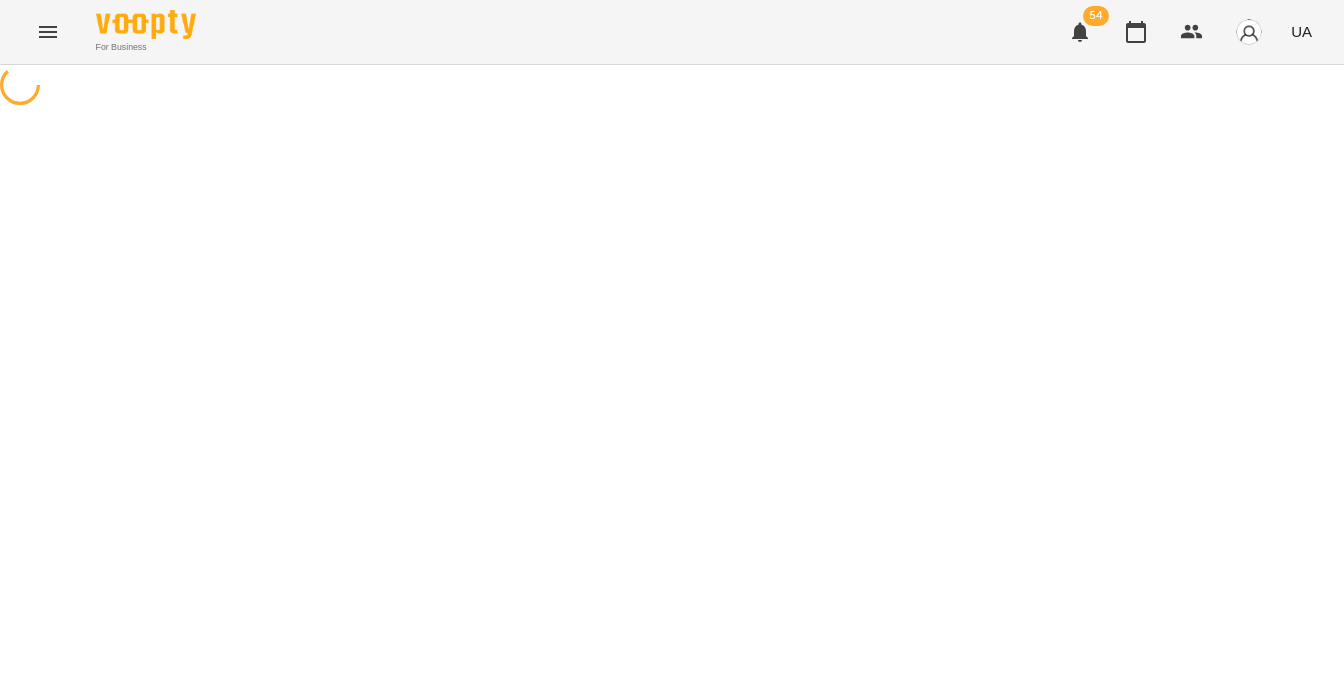 scroll, scrollTop: 0, scrollLeft: 0, axis: both 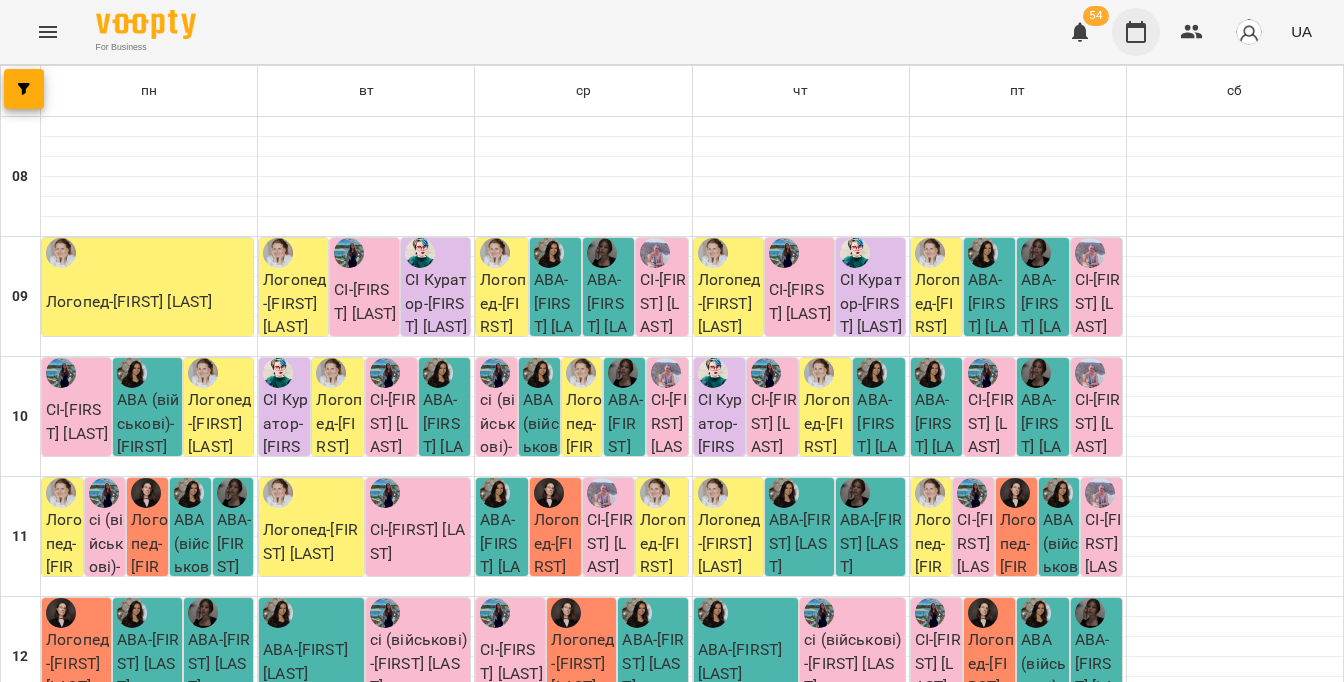 click 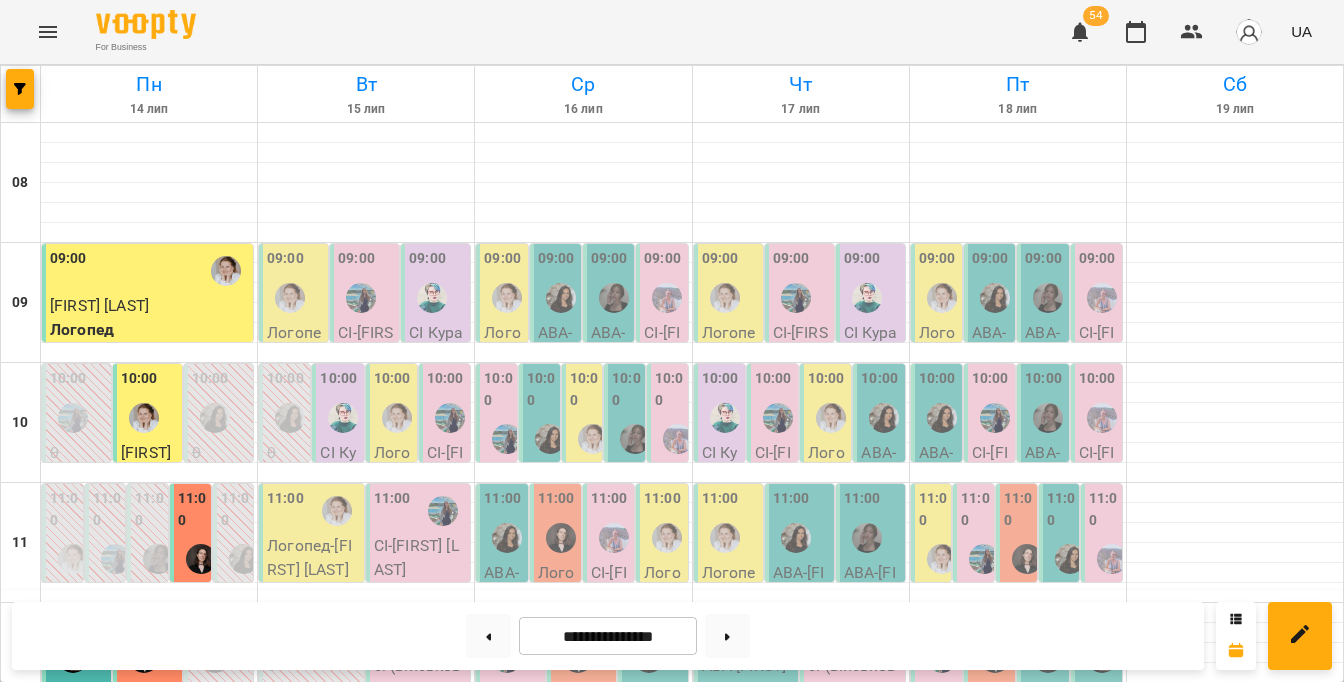 scroll, scrollTop: 875, scrollLeft: 0, axis: vertical 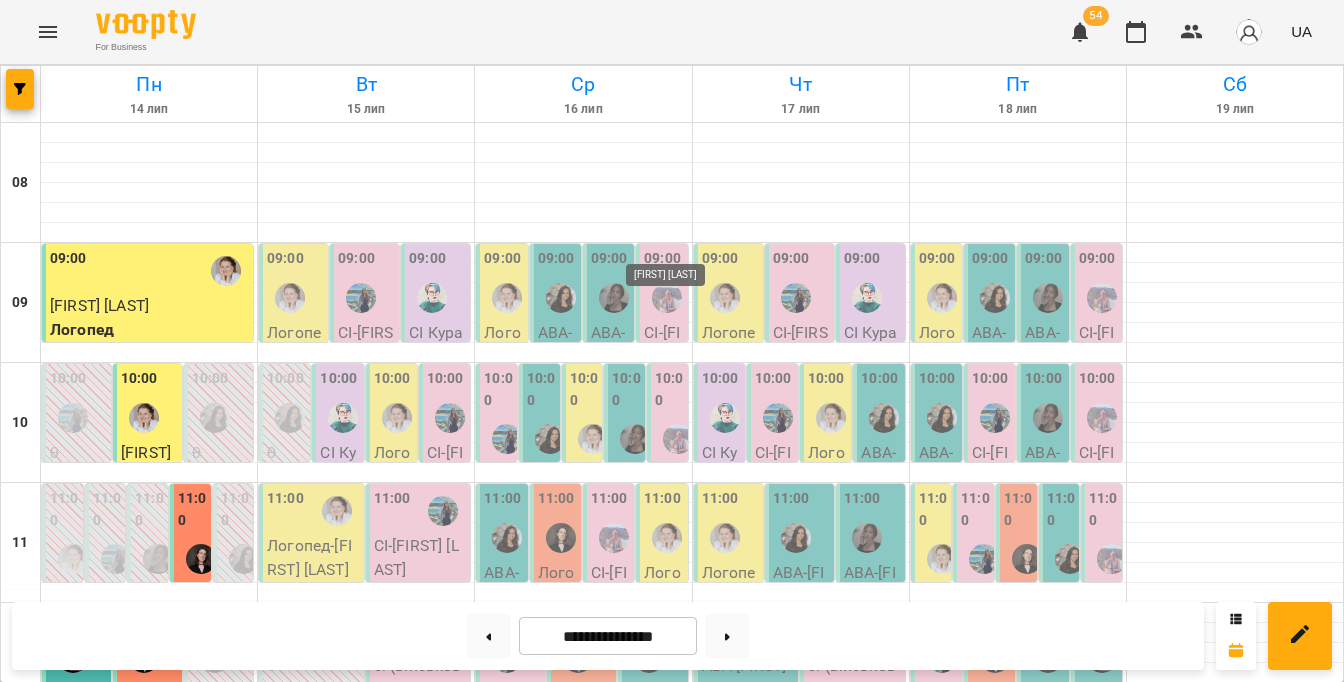 click at bounding box center [661, 1111] 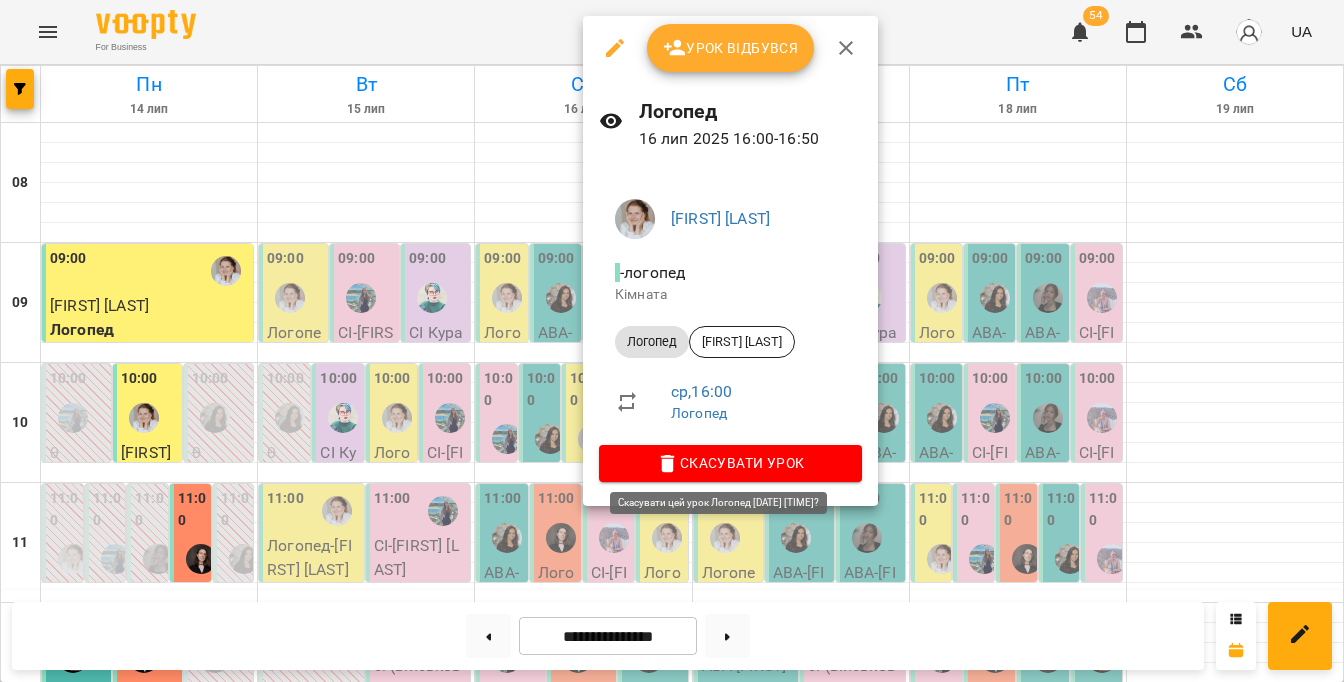 click 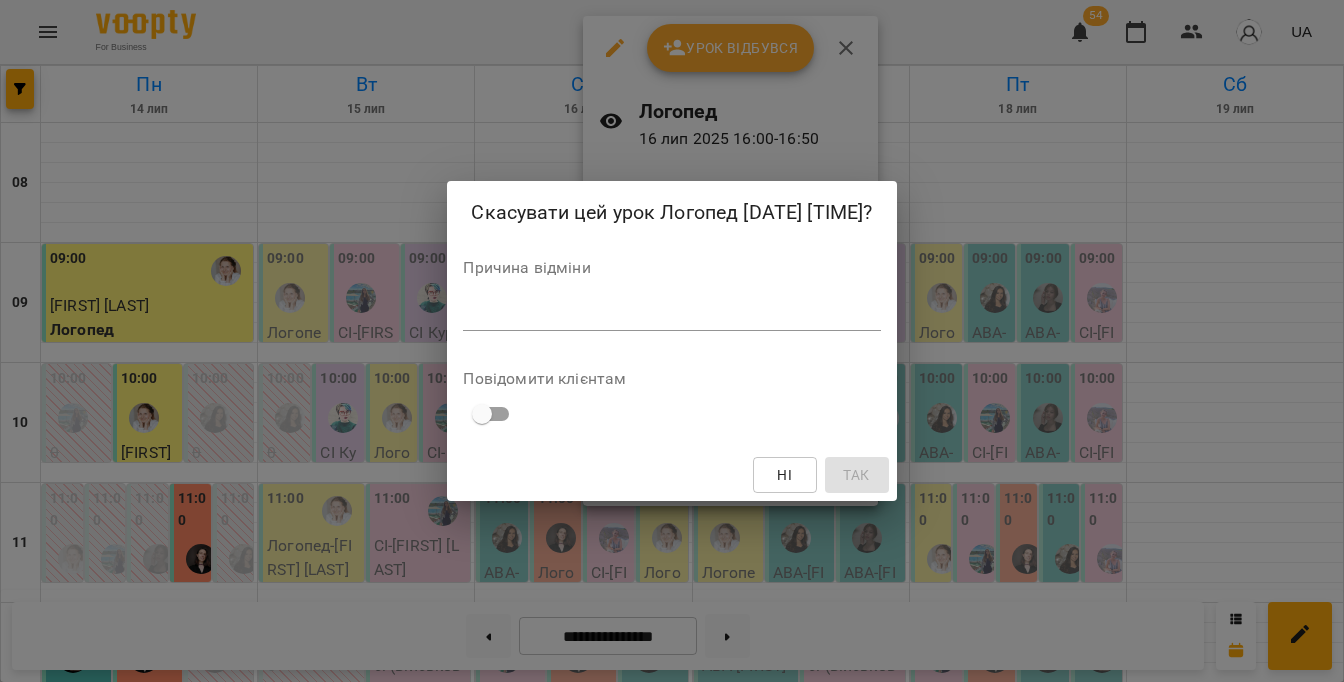 click at bounding box center [671, 315] 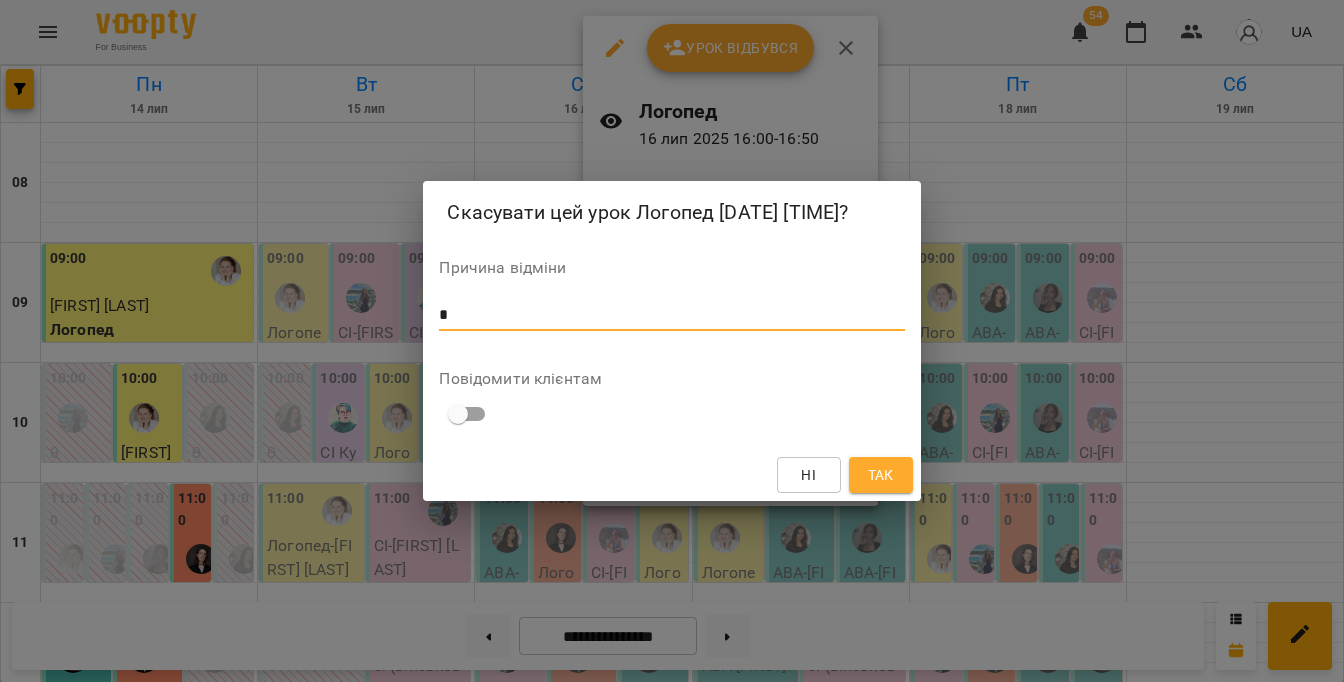 type on "*" 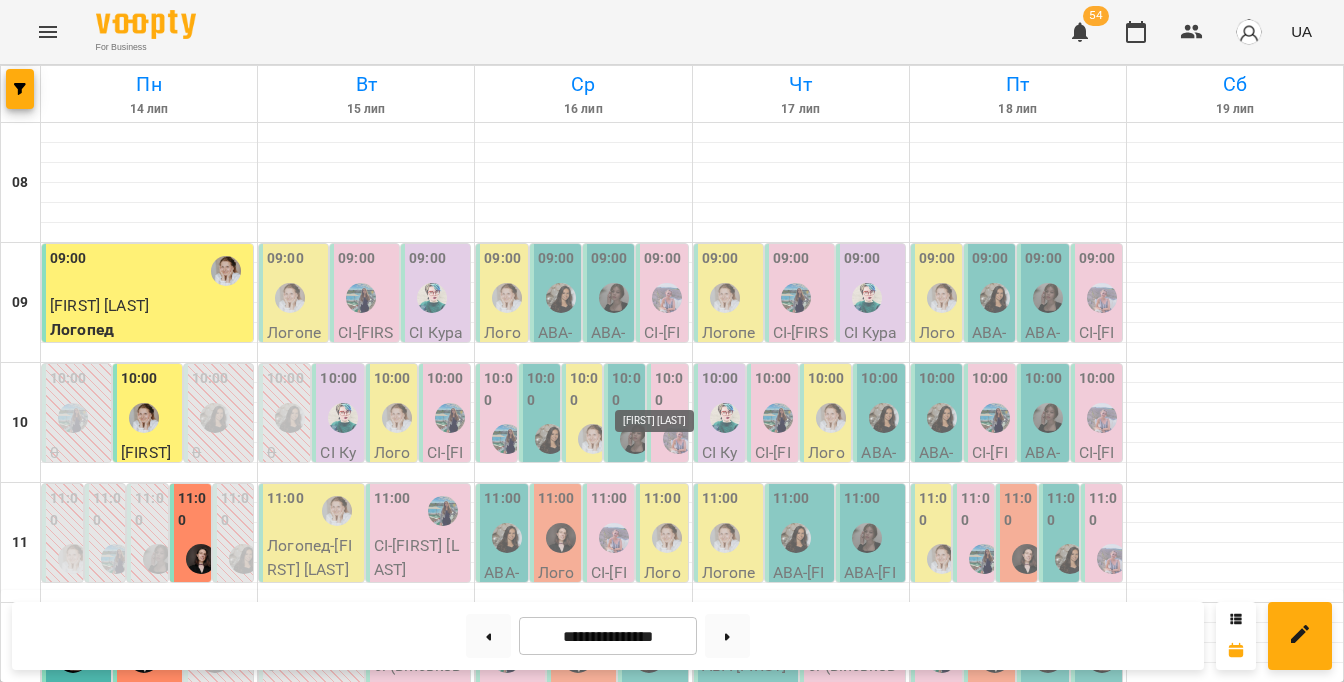 click at bounding box center (649, 1258) 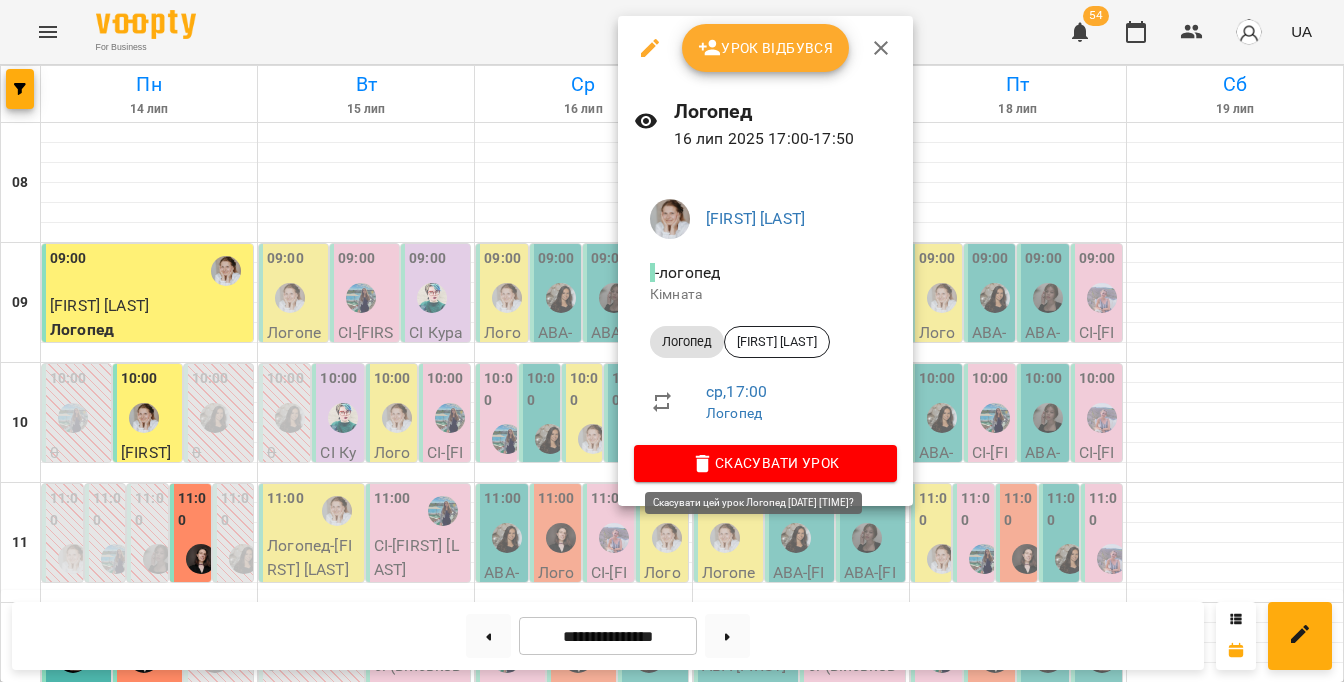 click on "Скасувати Урок" at bounding box center [765, 463] 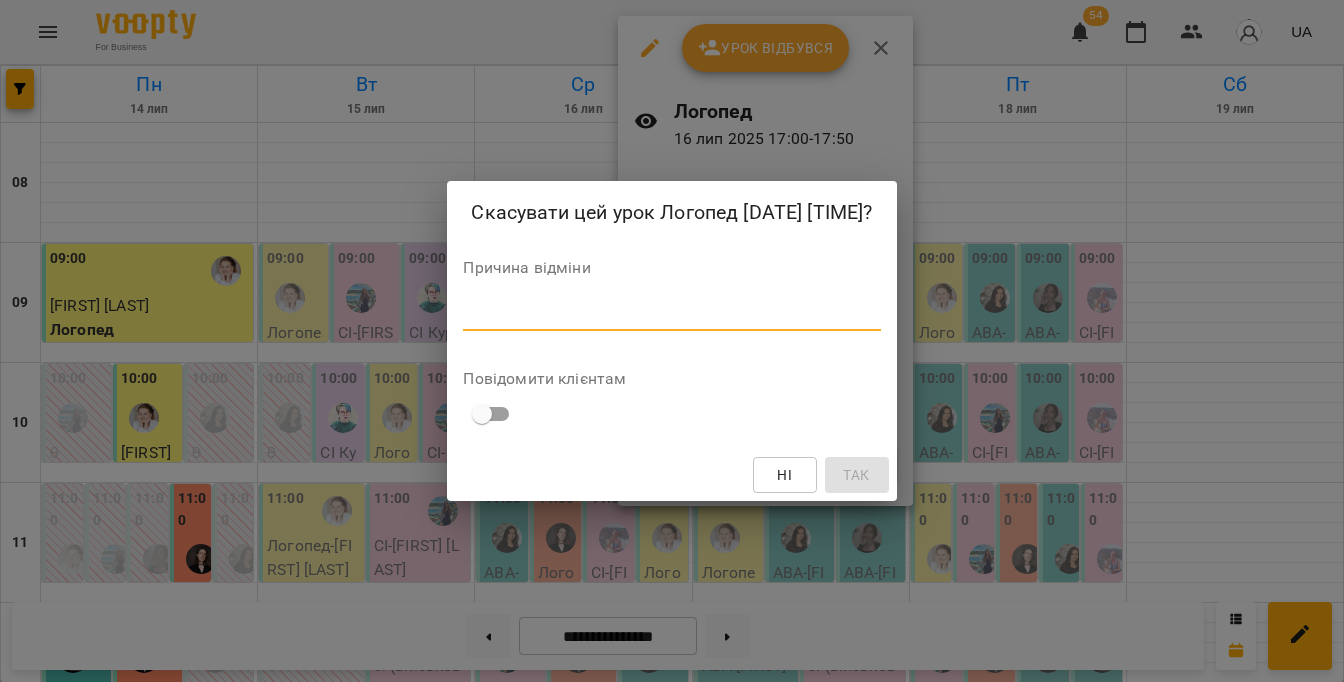 click at bounding box center [671, 315] 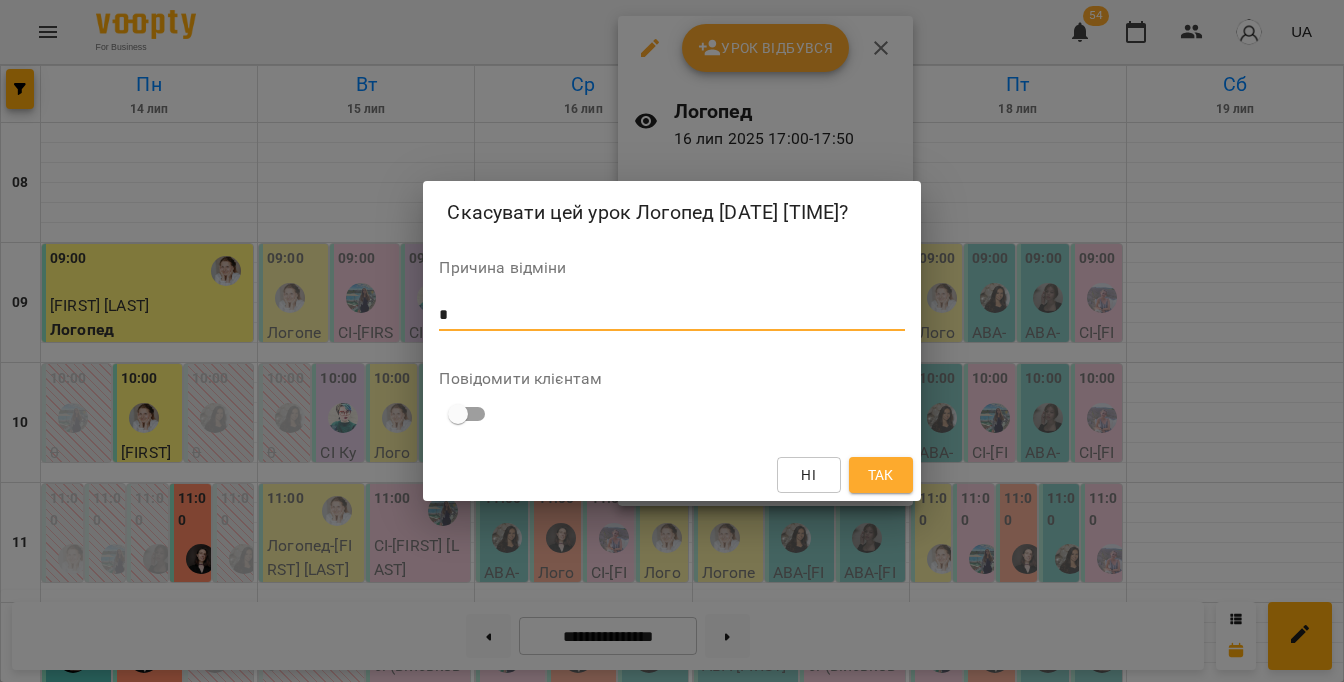 type on "*" 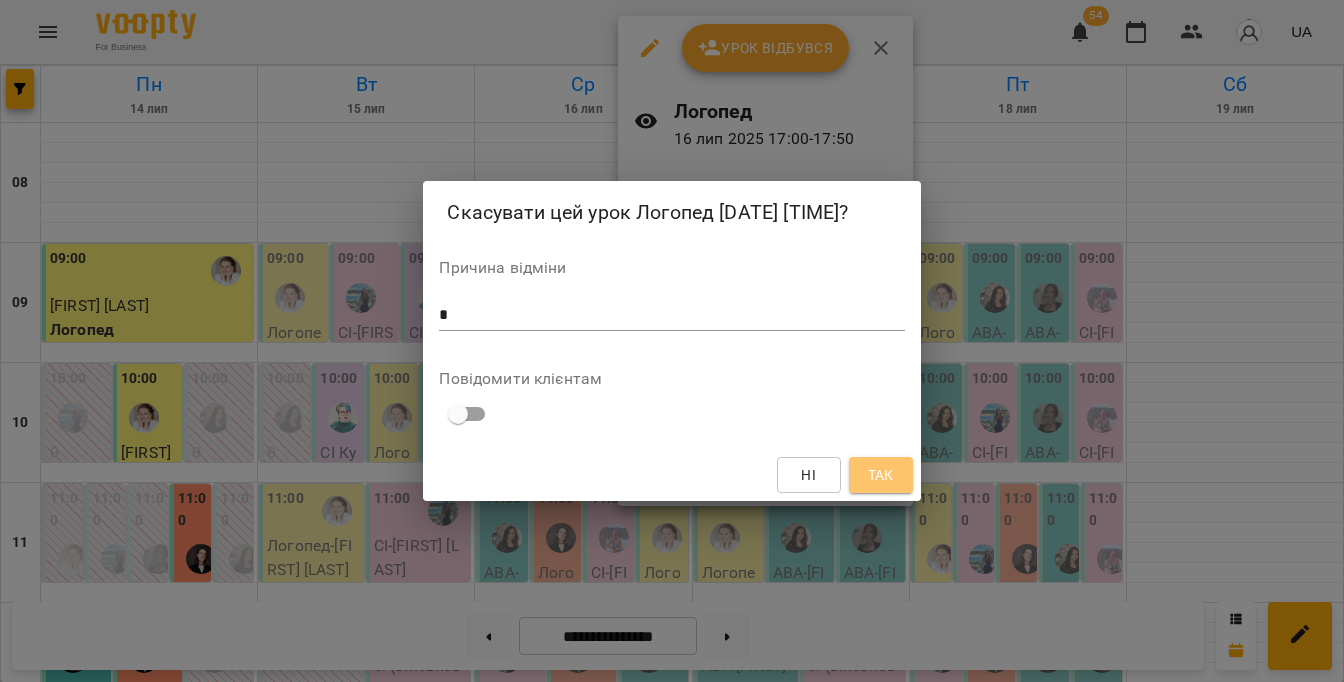 click on "Так" at bounding box center [881, 475] 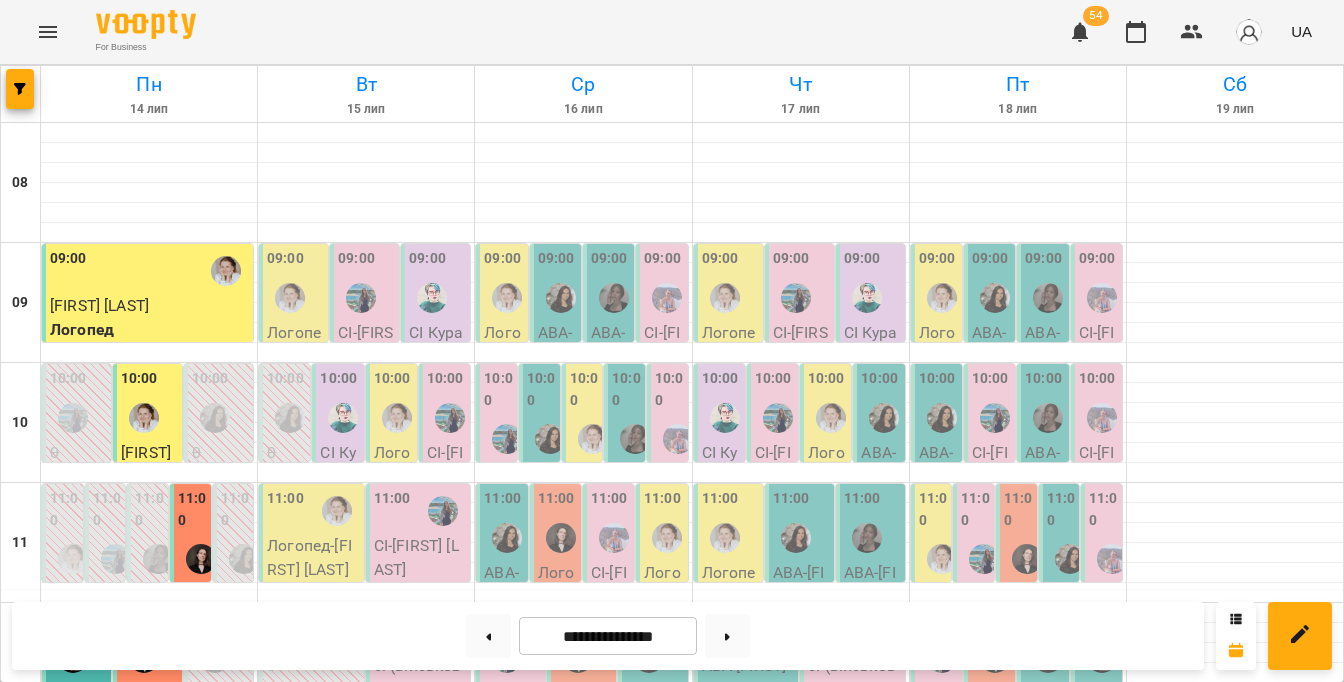 scroll, scrollTop: 659, scrollLeft: 0, axis: vertical 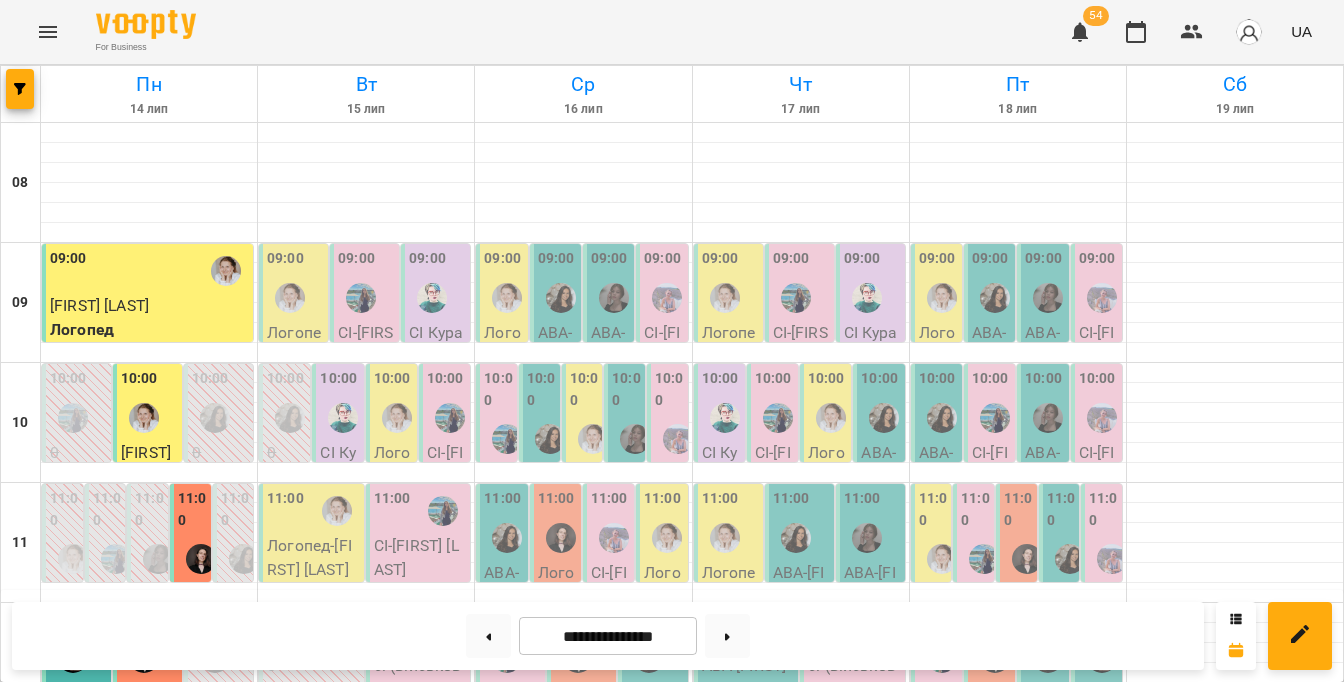 click at bounding box center (146, 24) 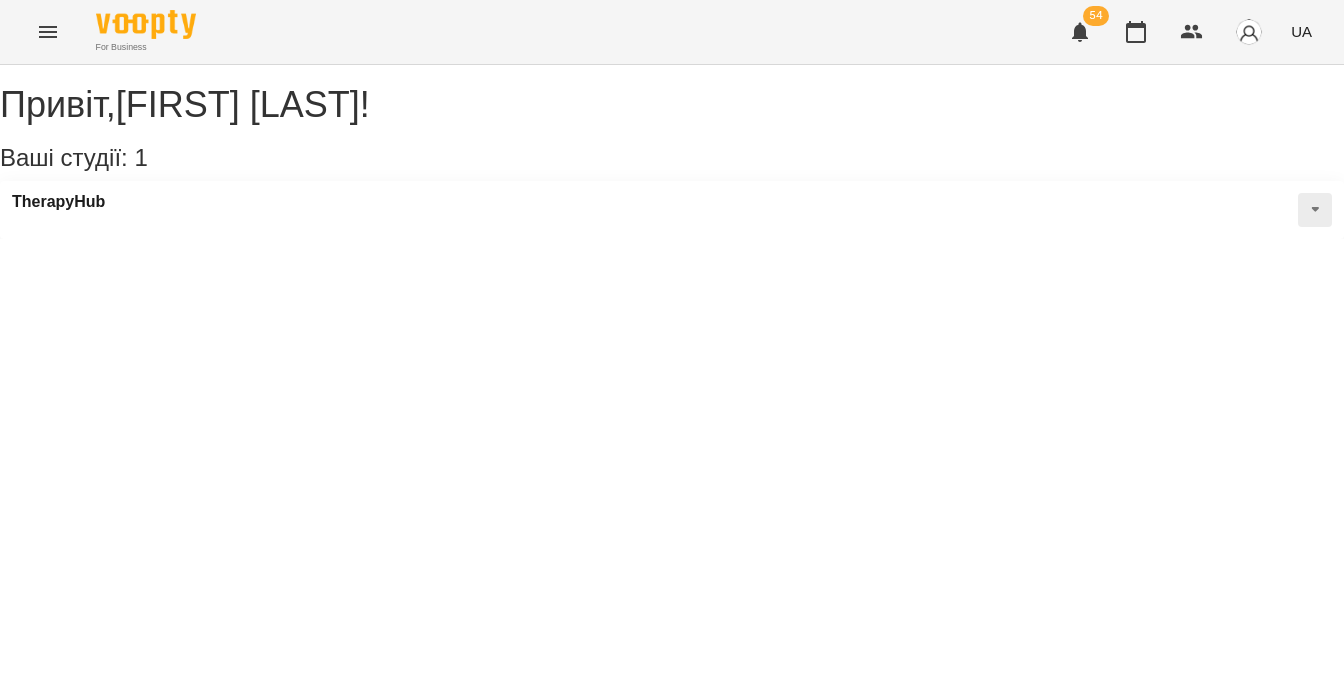 click at bounding box center (1315, 210) 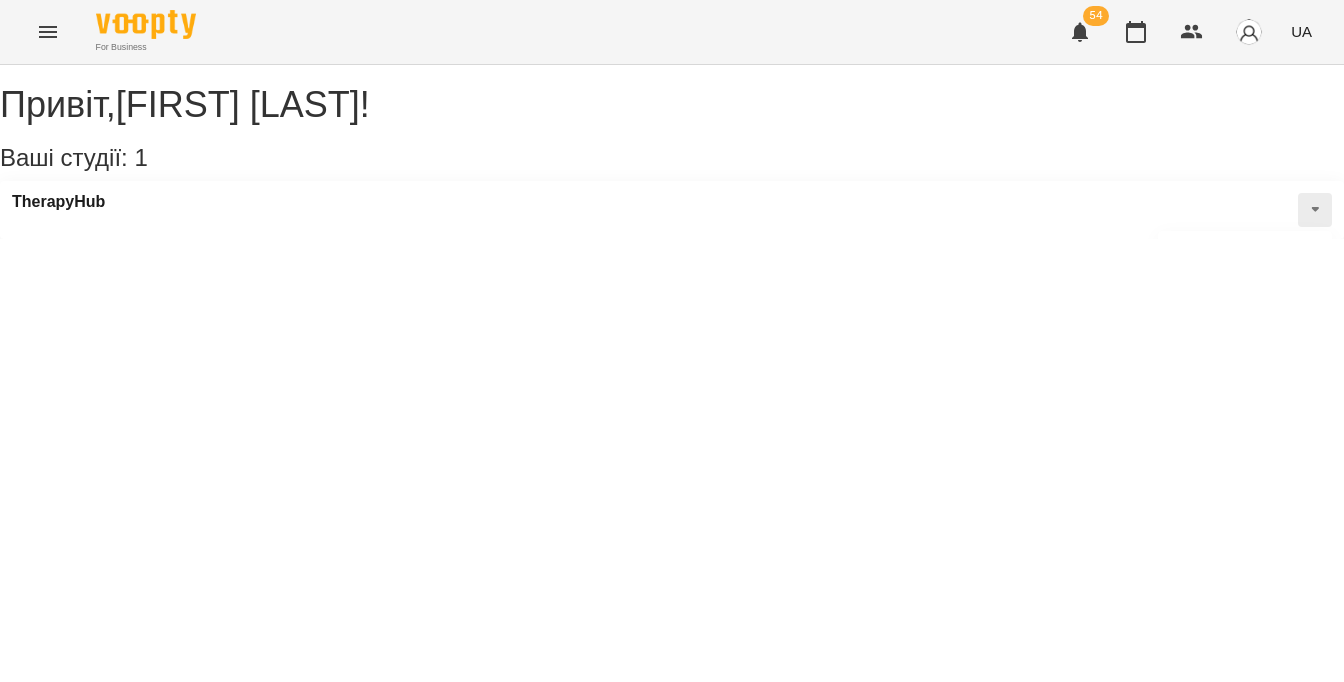 click on "Статичний розклад" at bounding box center [1251, 305] 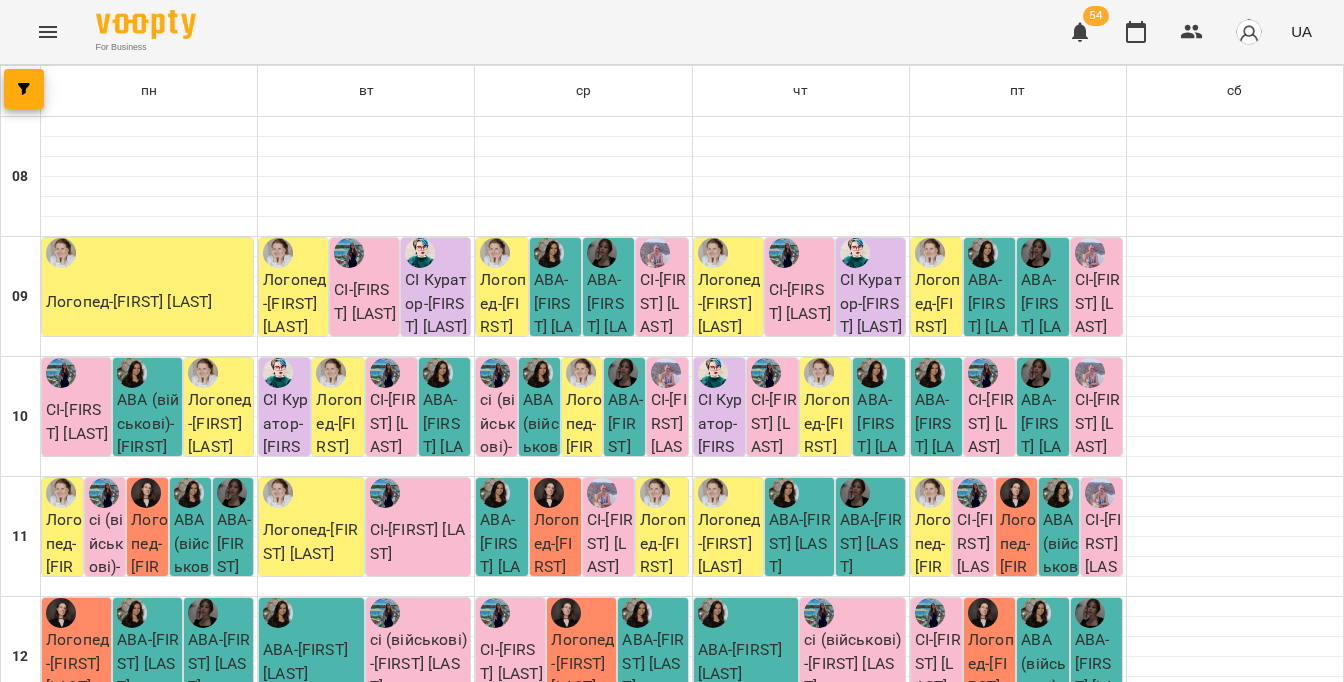 scroll, scrollTop: 599, scrollLeft: 0, axis: vertical 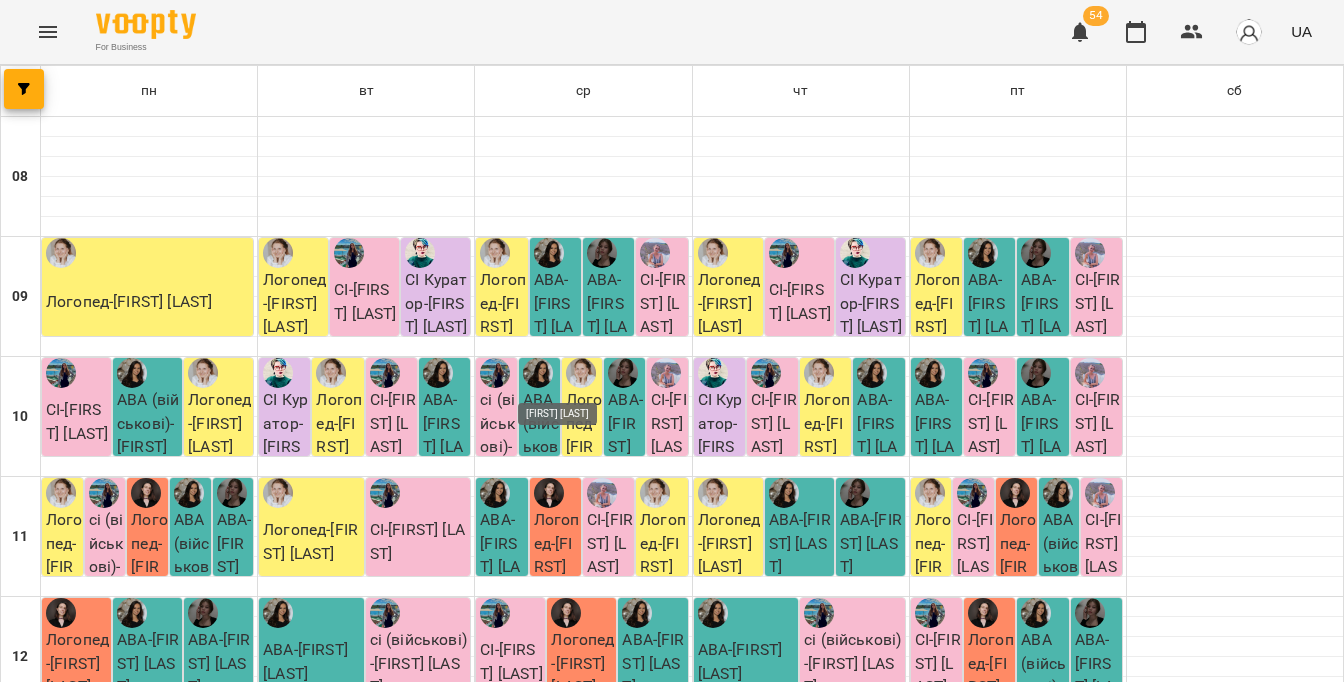 click at bounding box center (566, 973) 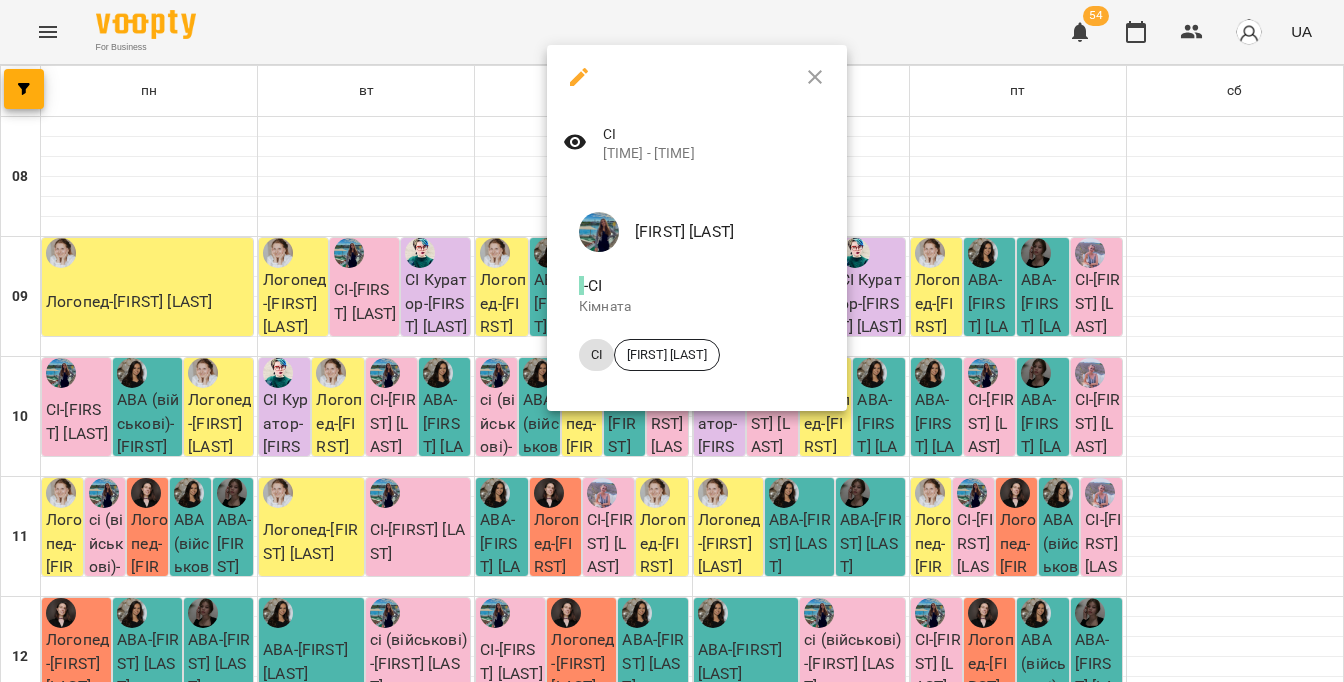 click 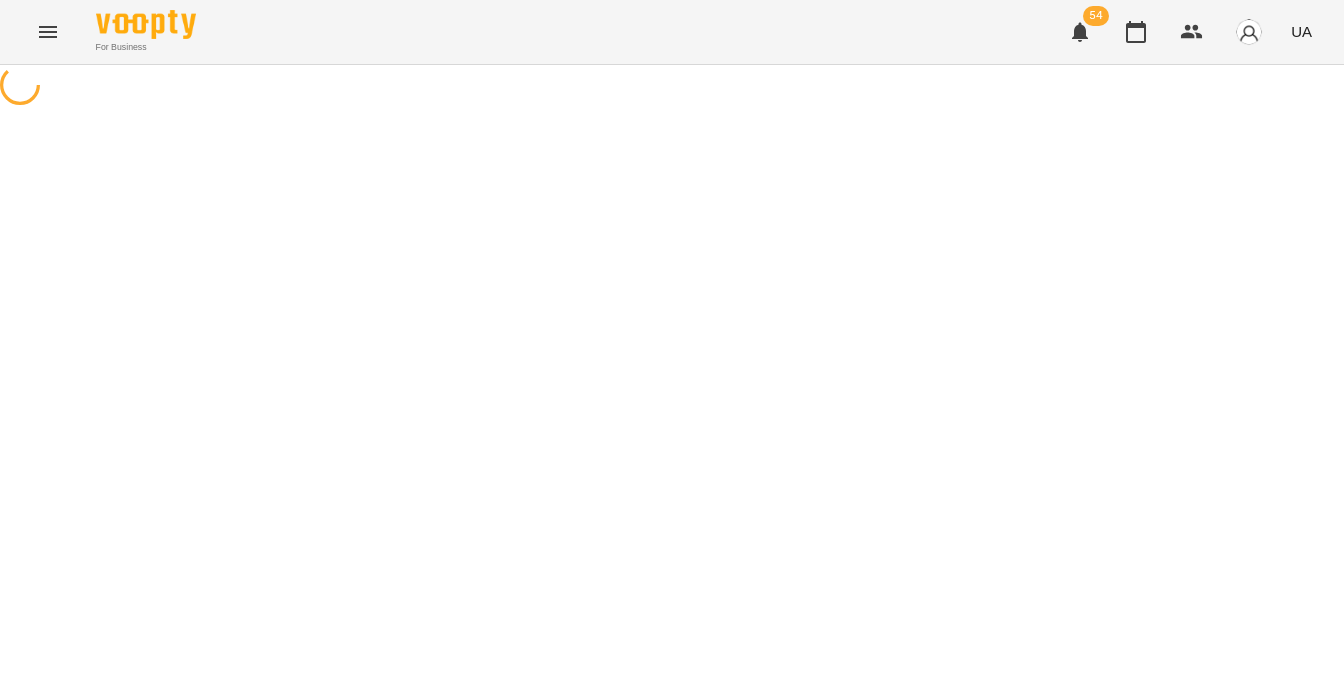 select on "*" 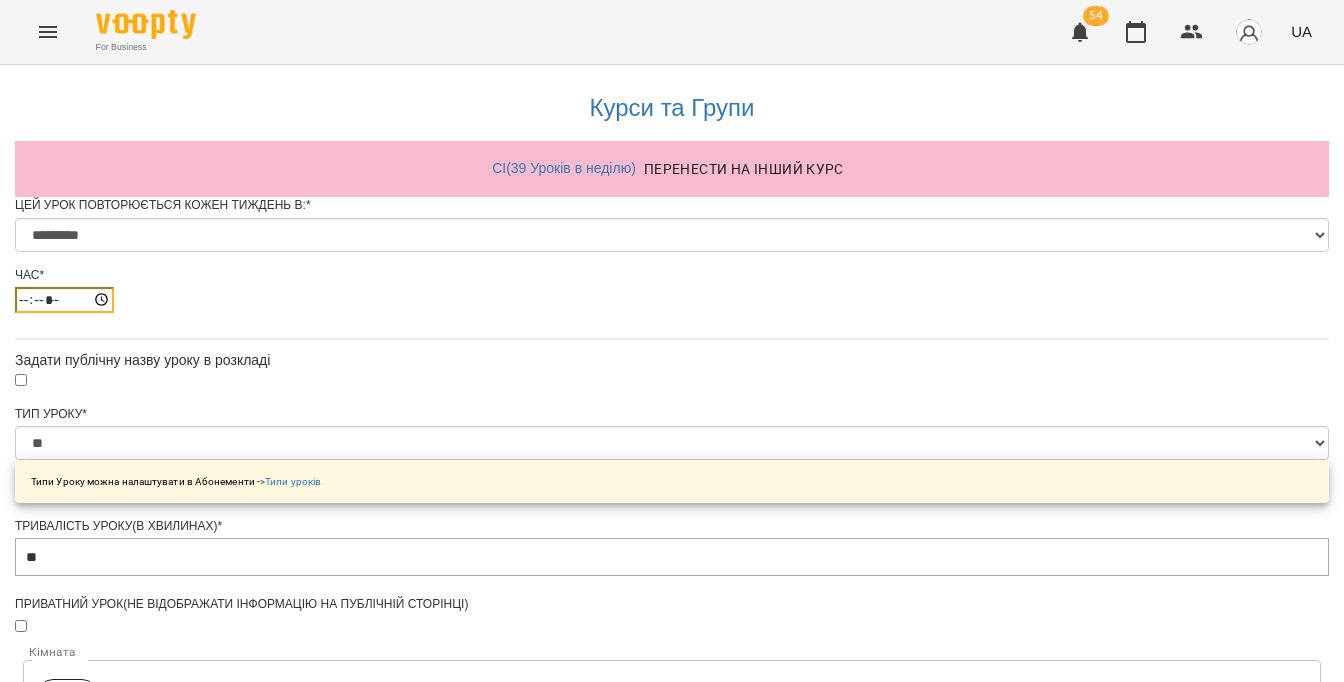 click on "*****" at bounding box center (64, 300) 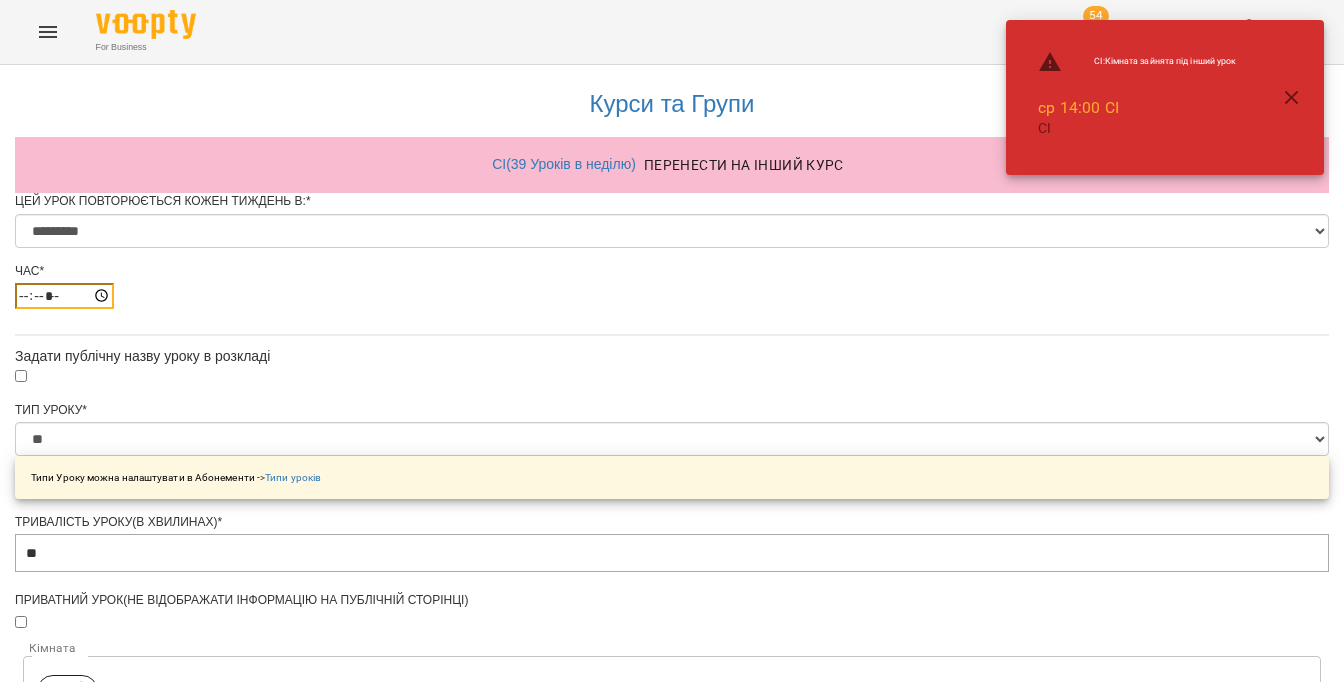 scroll, scrollTop: 906, scrollLeft: 0, axis: vertical 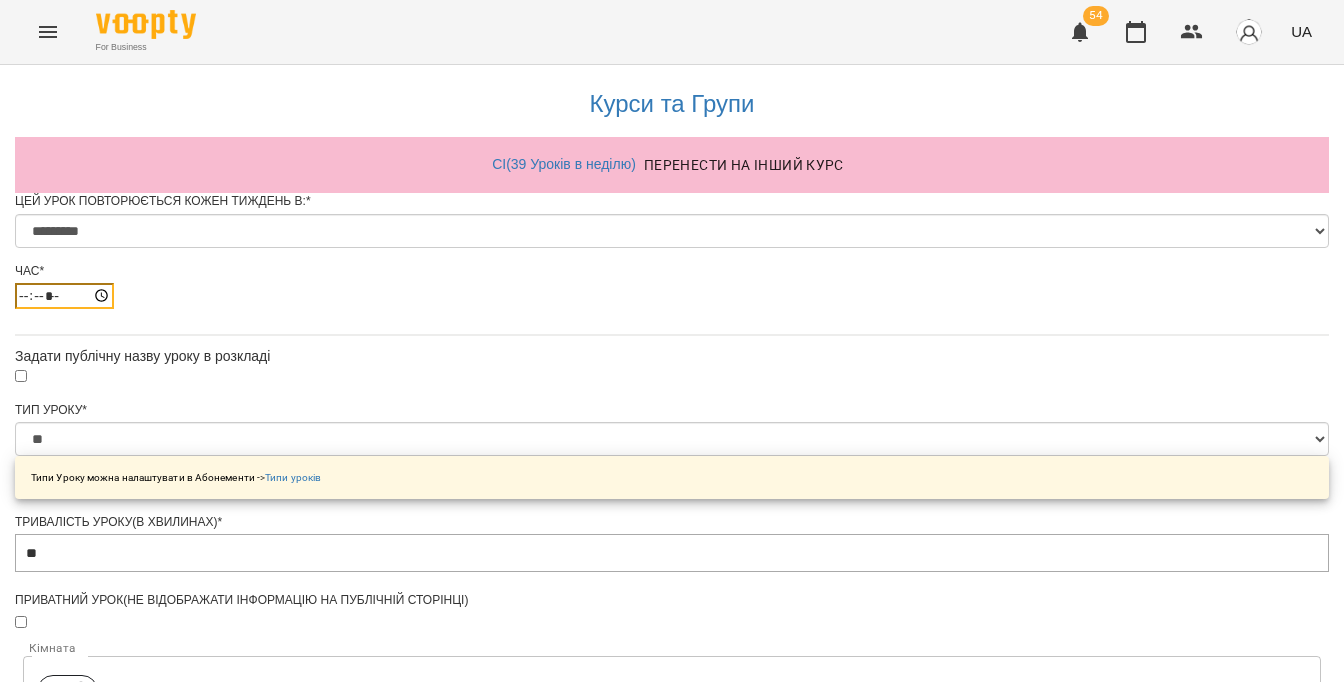 type on "*****" 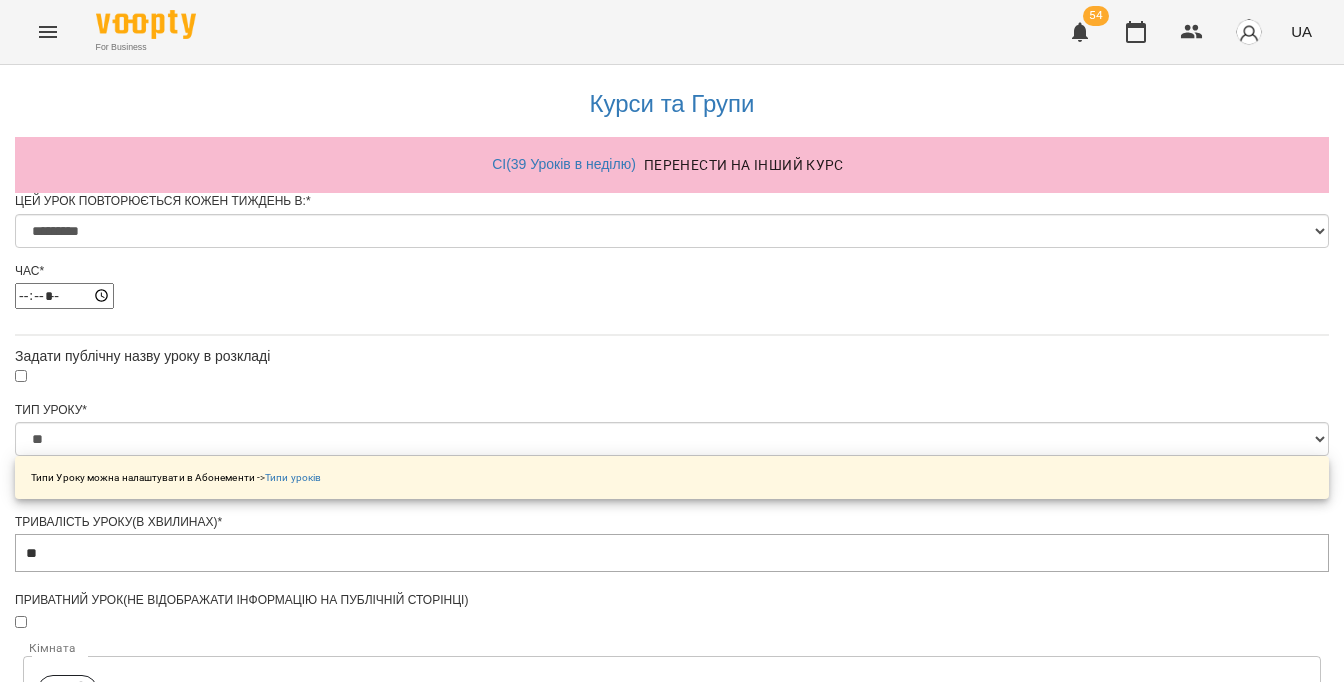 click on "**********" at bounding box center [108, 1211] 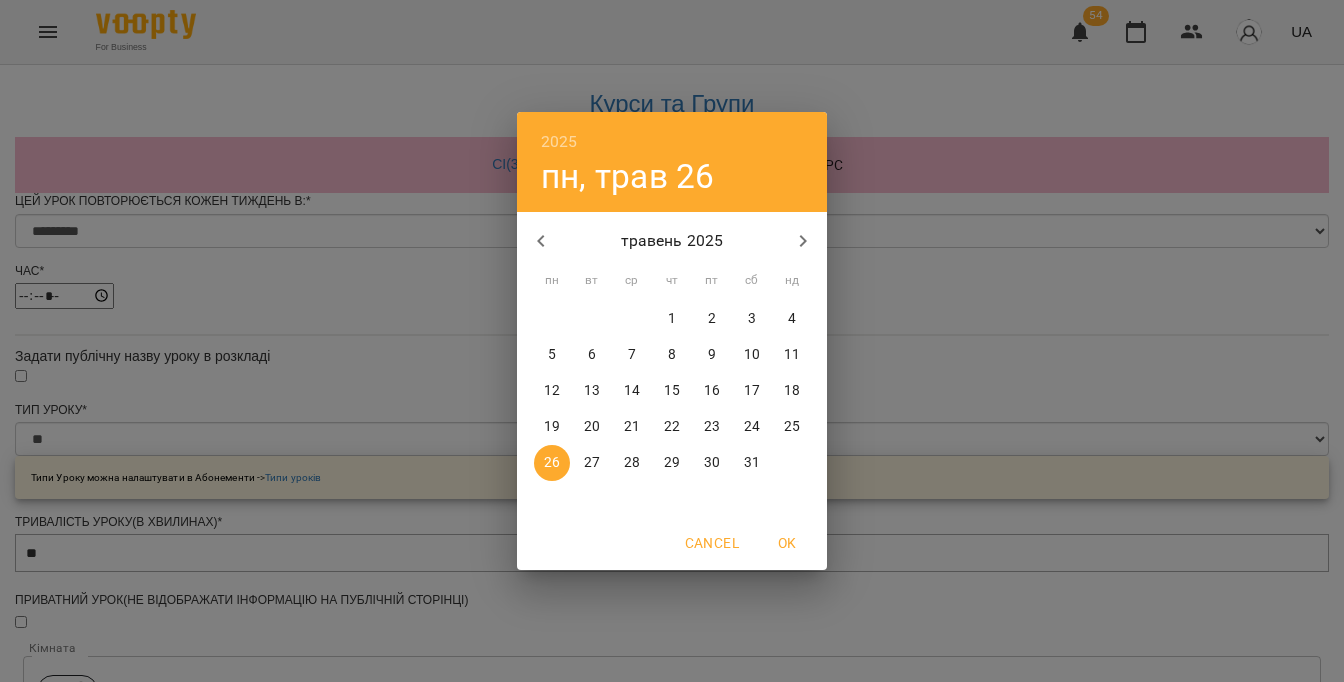 click 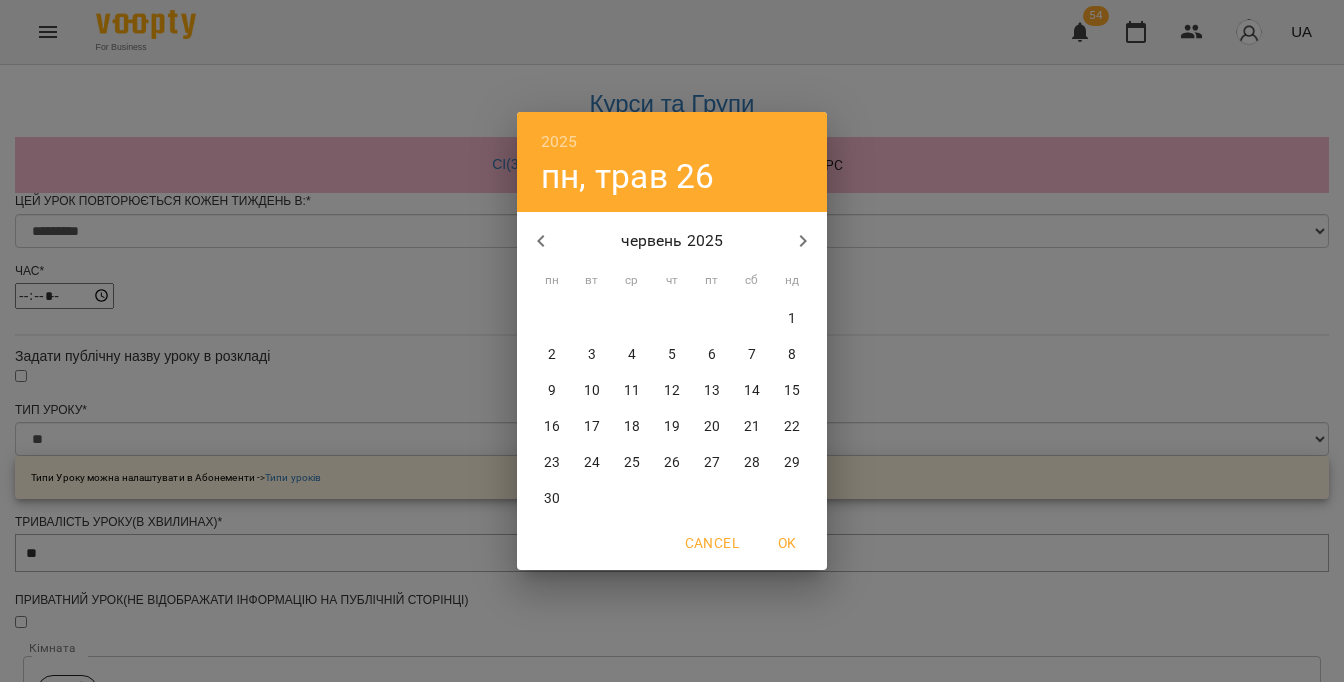 click 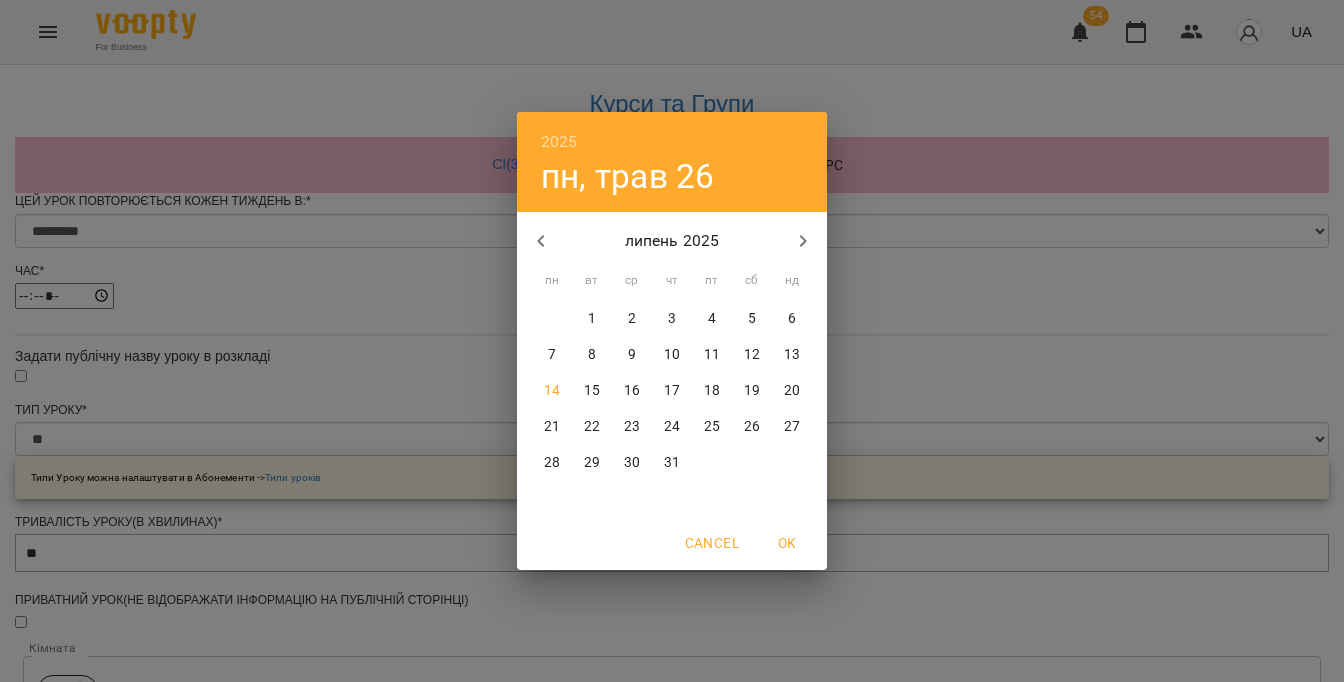 click on "14" at bounding box center [552, 391] 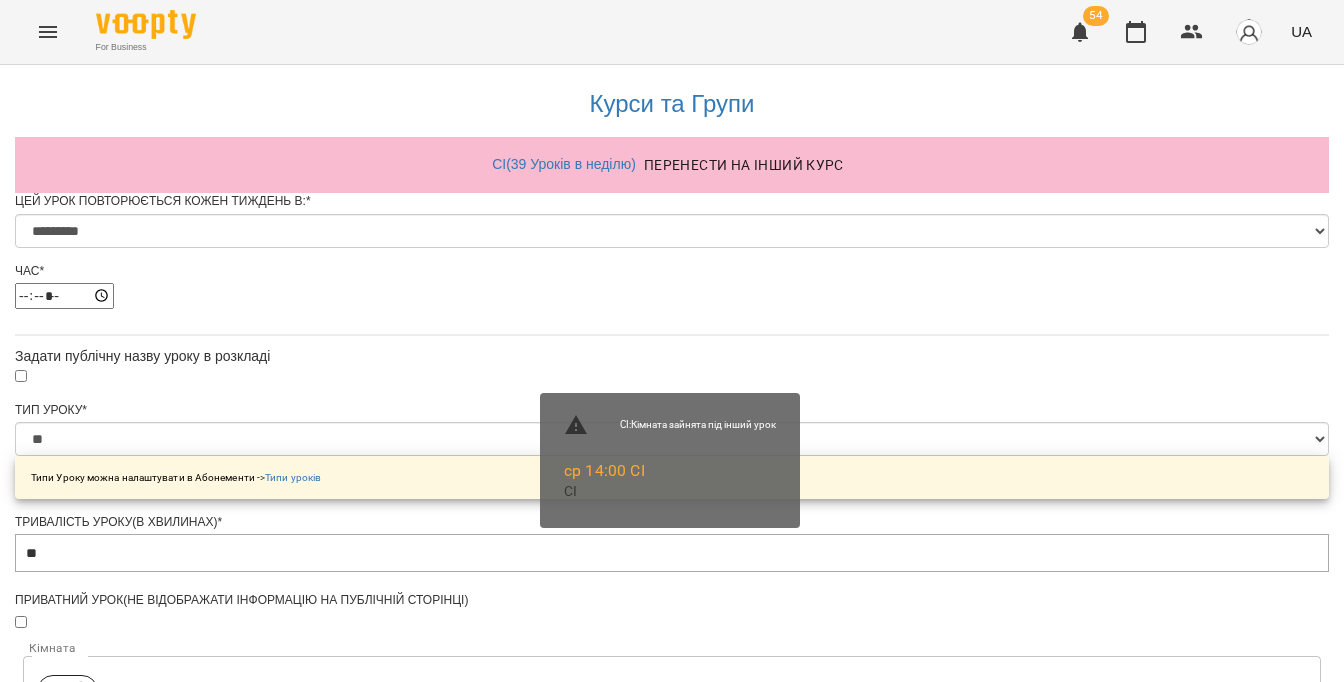 click on "Зберегти" at bounding box center (672, 1368) 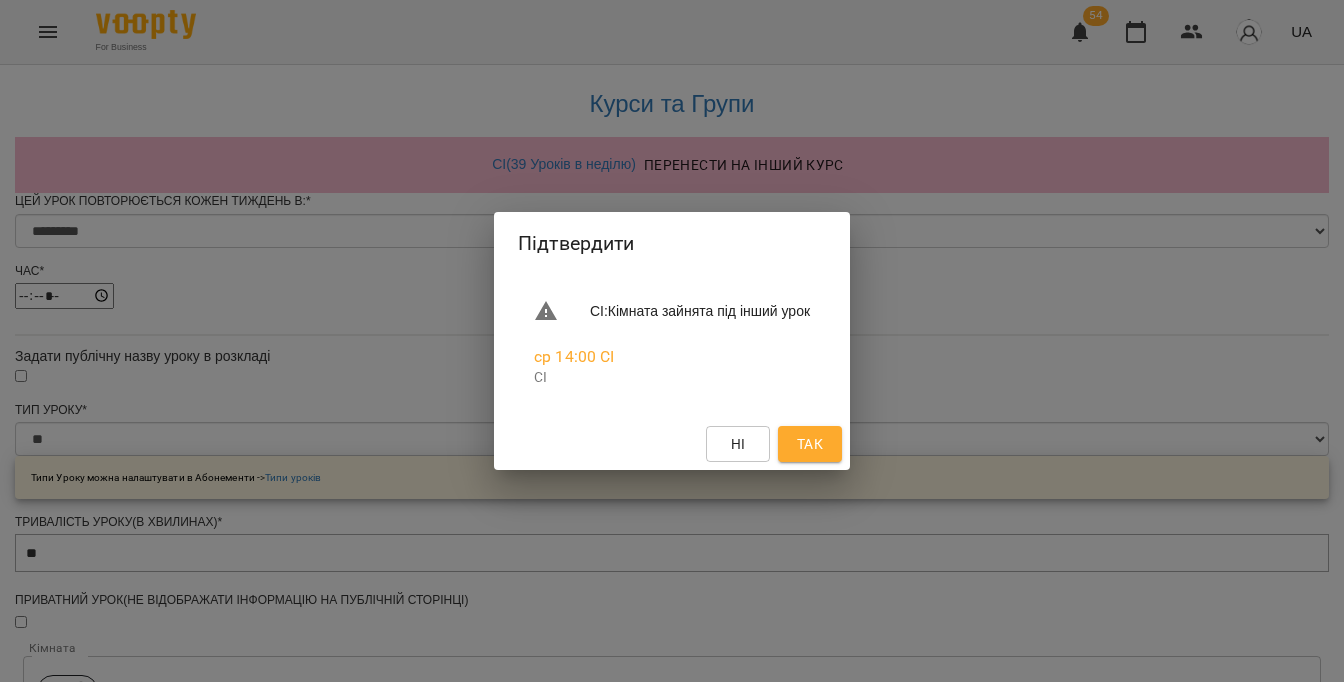 click on "Так" at bounding box center (810, 444) 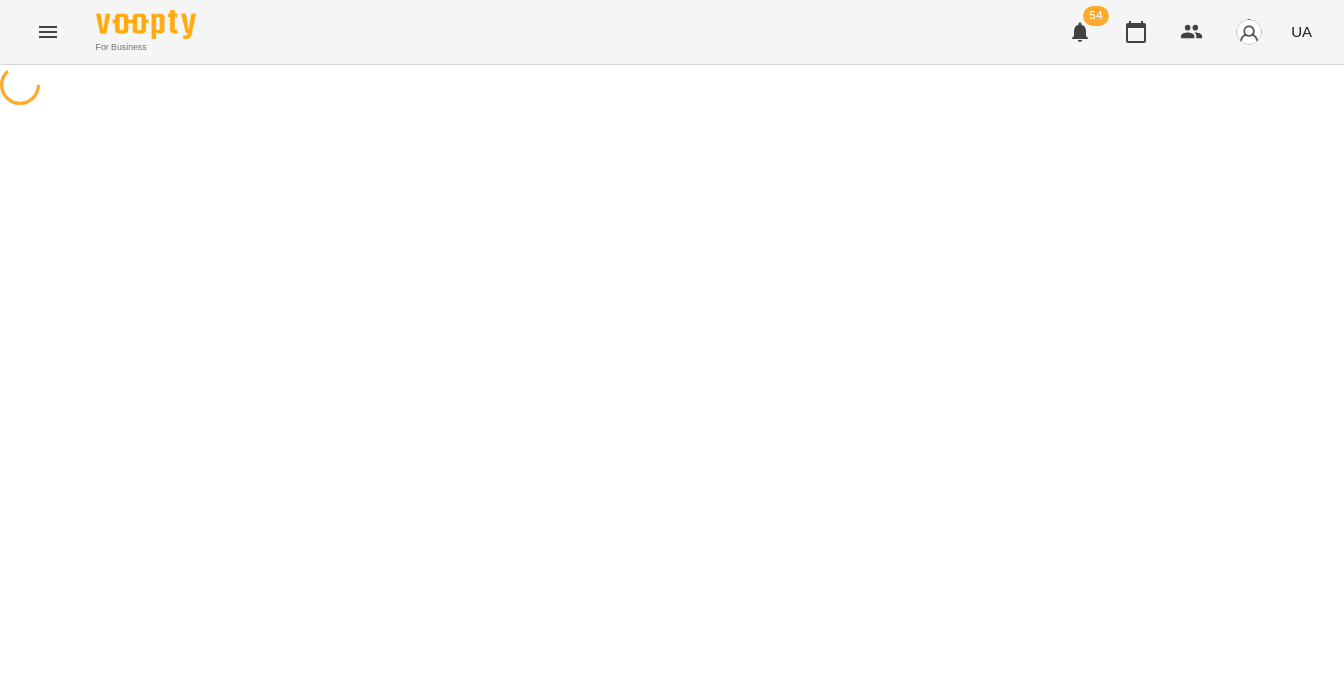scroll, scrollTop: 0, scrollLeft: 0, axis: both 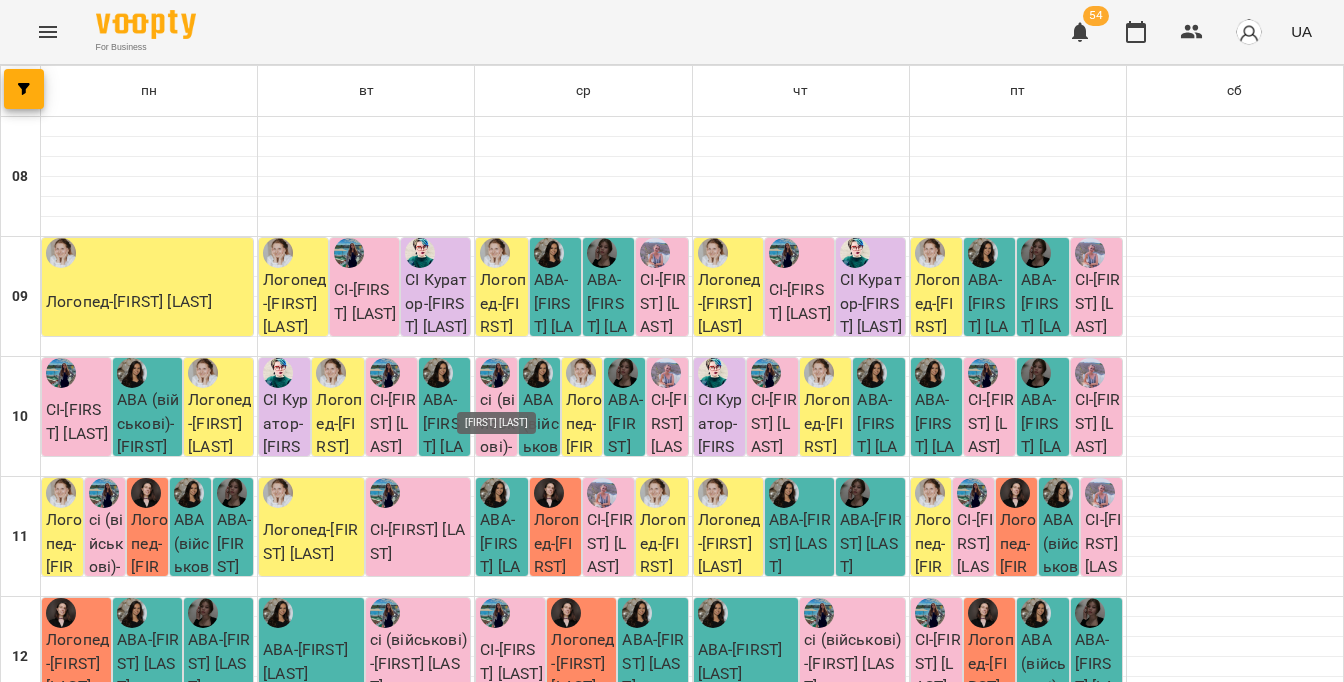 click at bounding box center [495, 853] 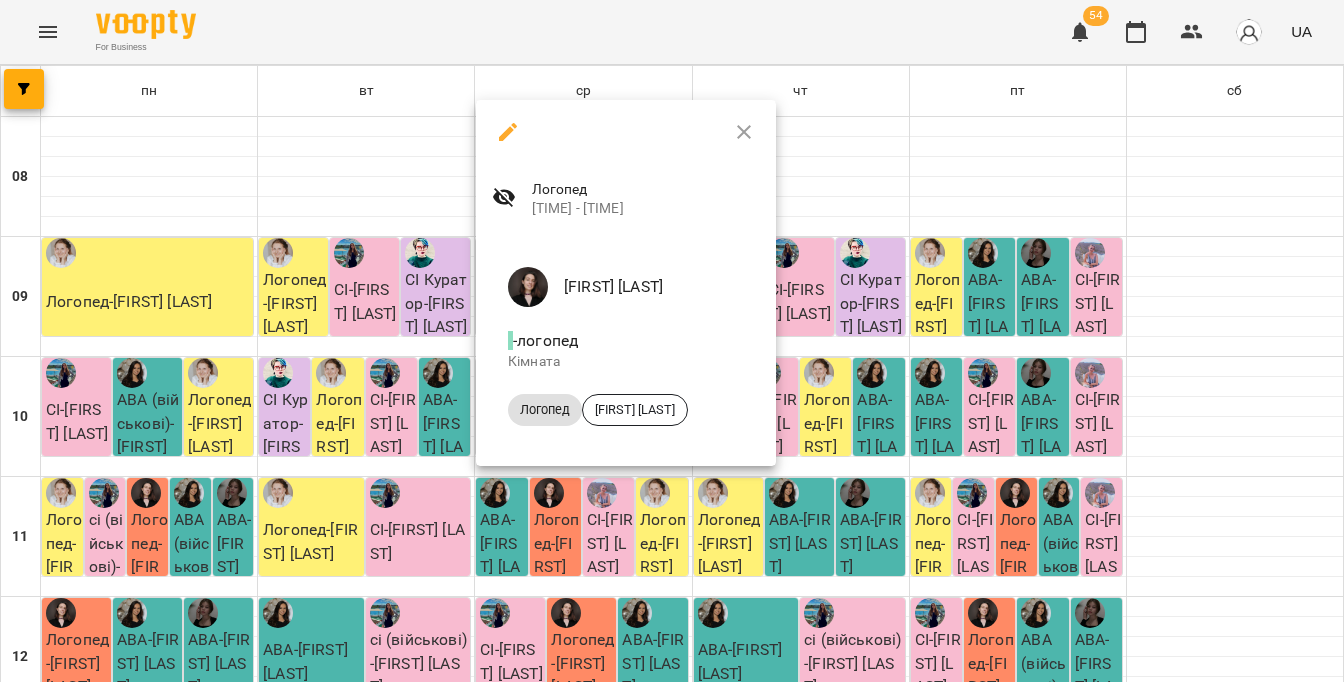 click 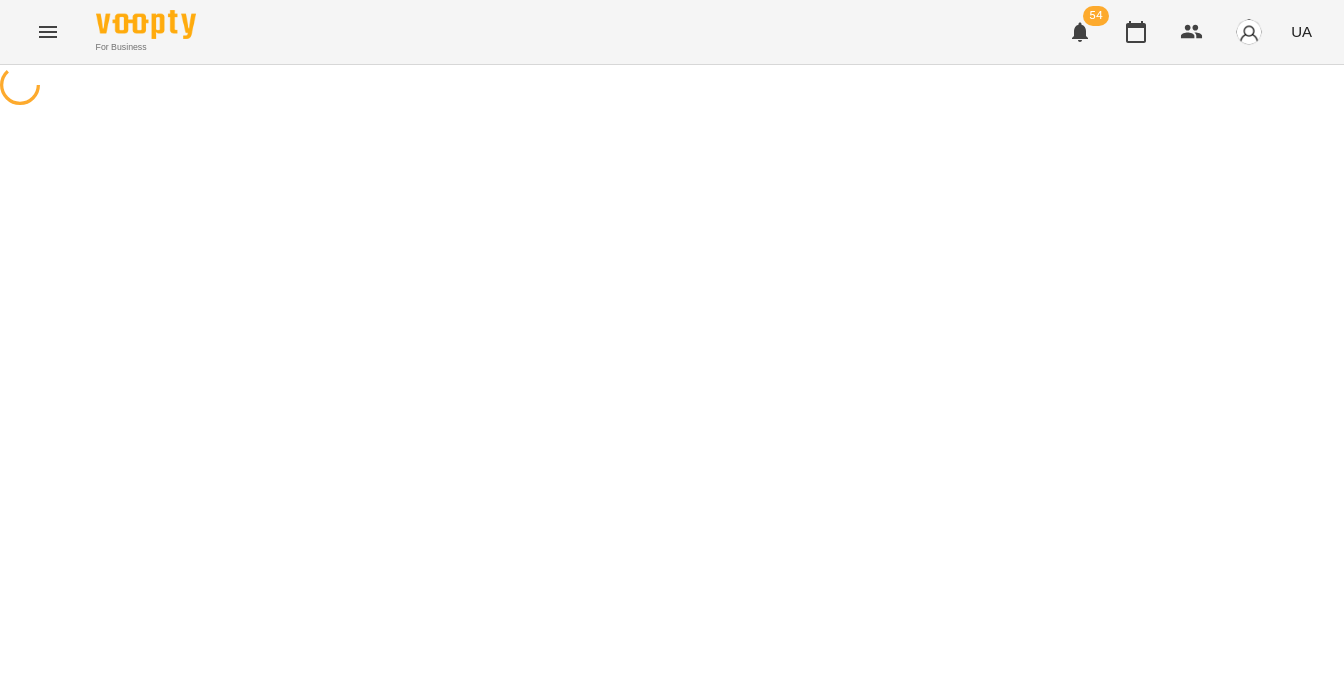 select on "*" 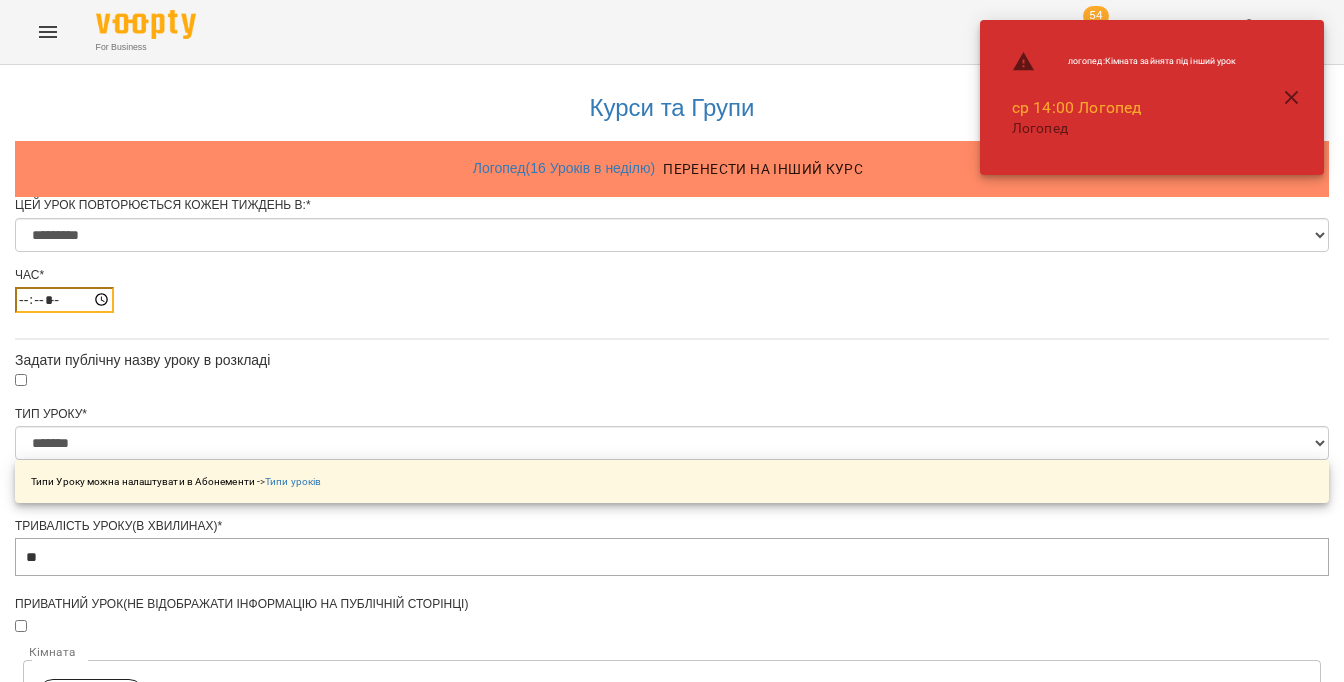 click on "*****" at bounding box center (64, 300) 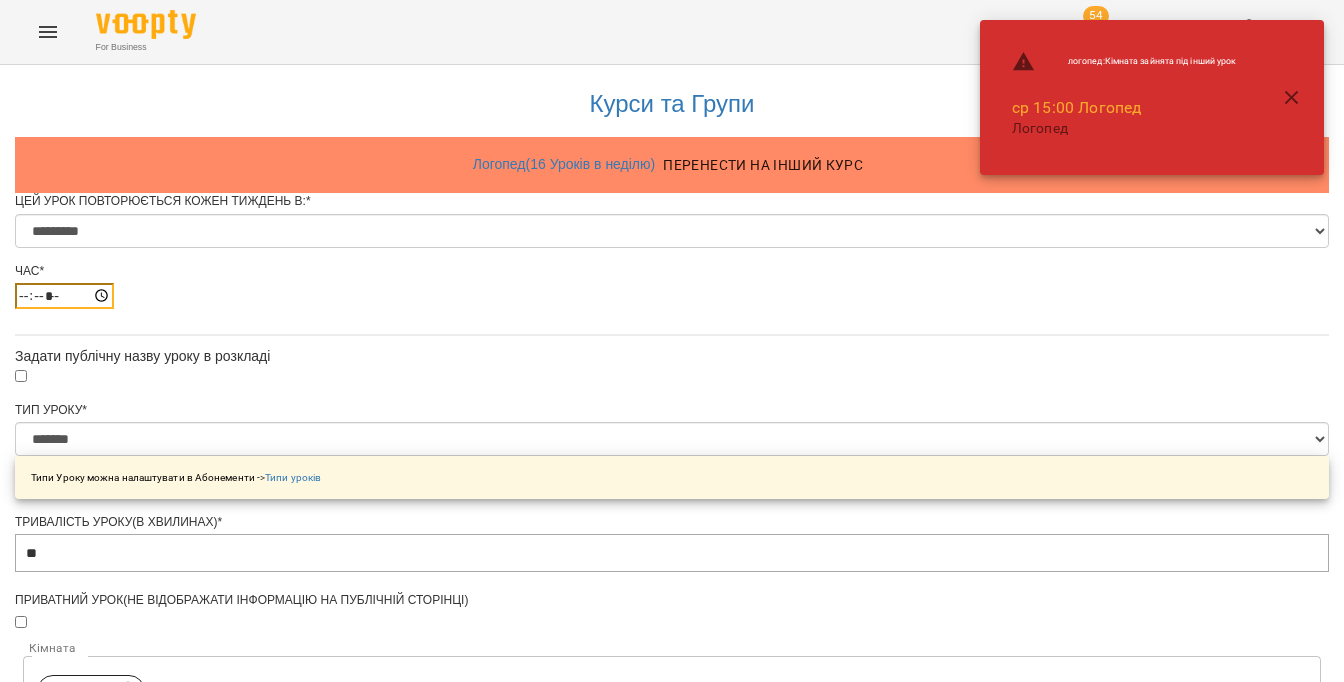 scroll, scrollTop: 752, scrollLeft: 0, axis: vertical 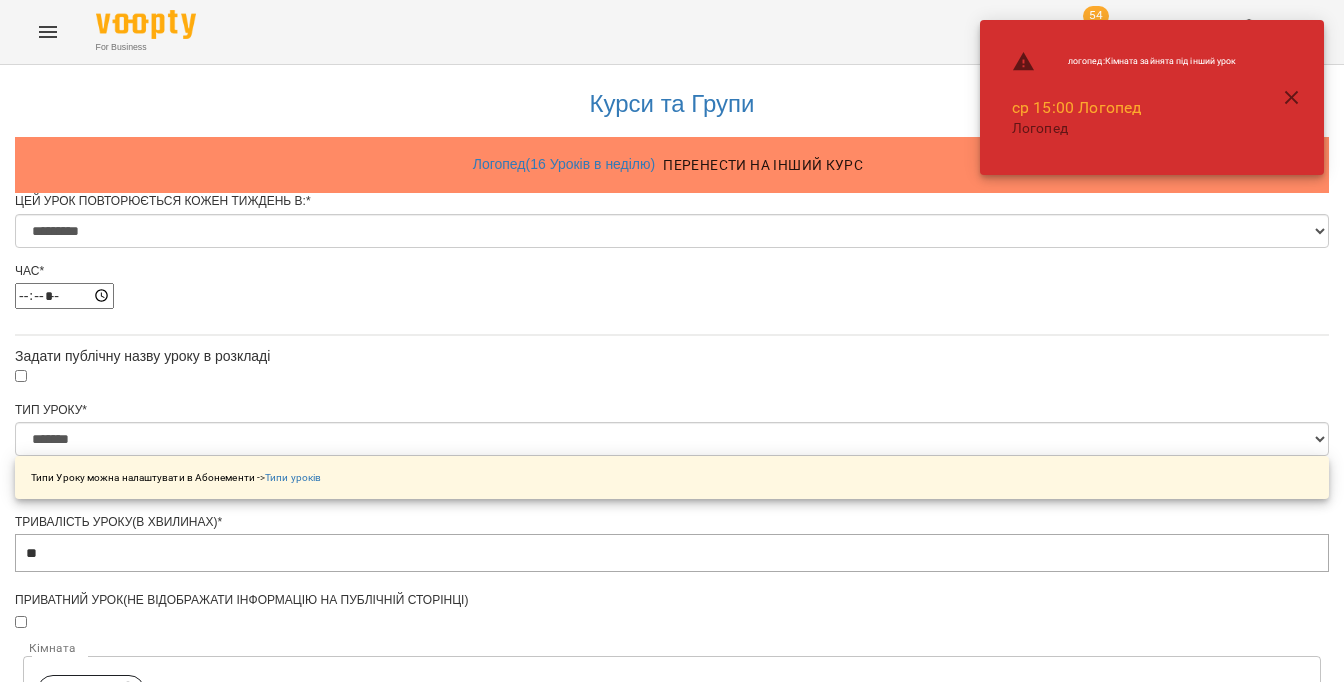 type on "*****" 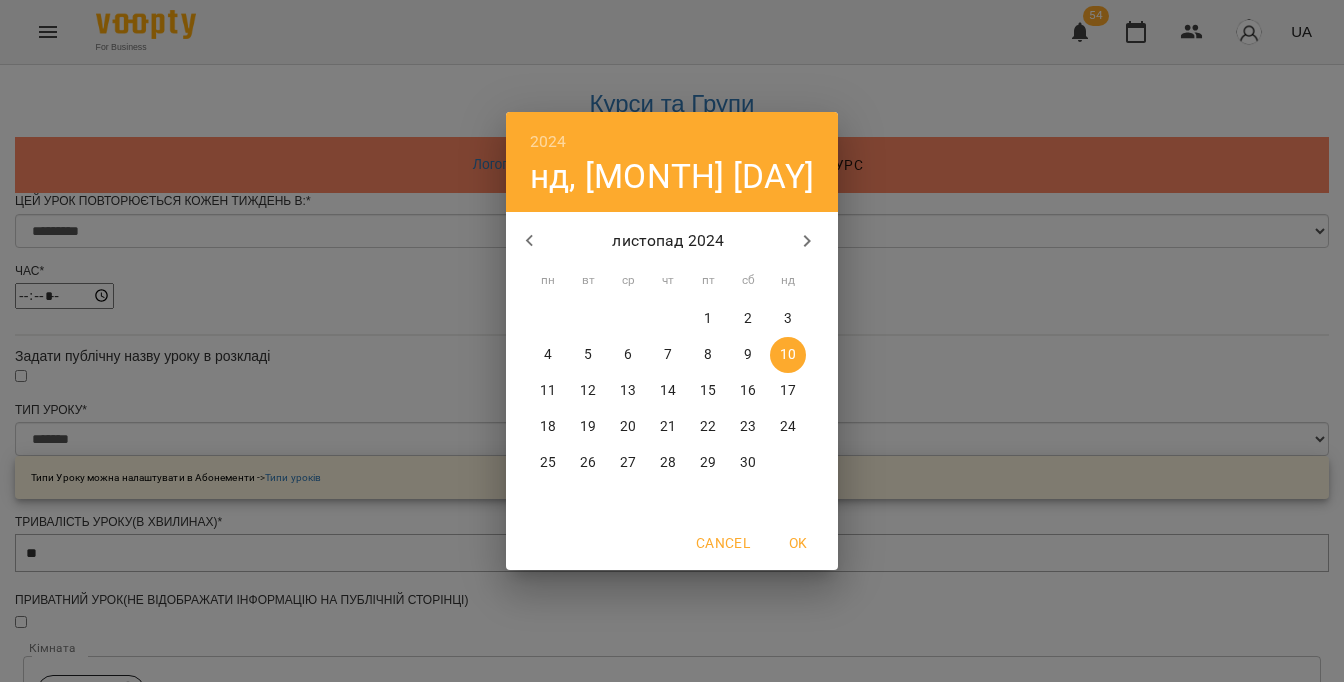 click 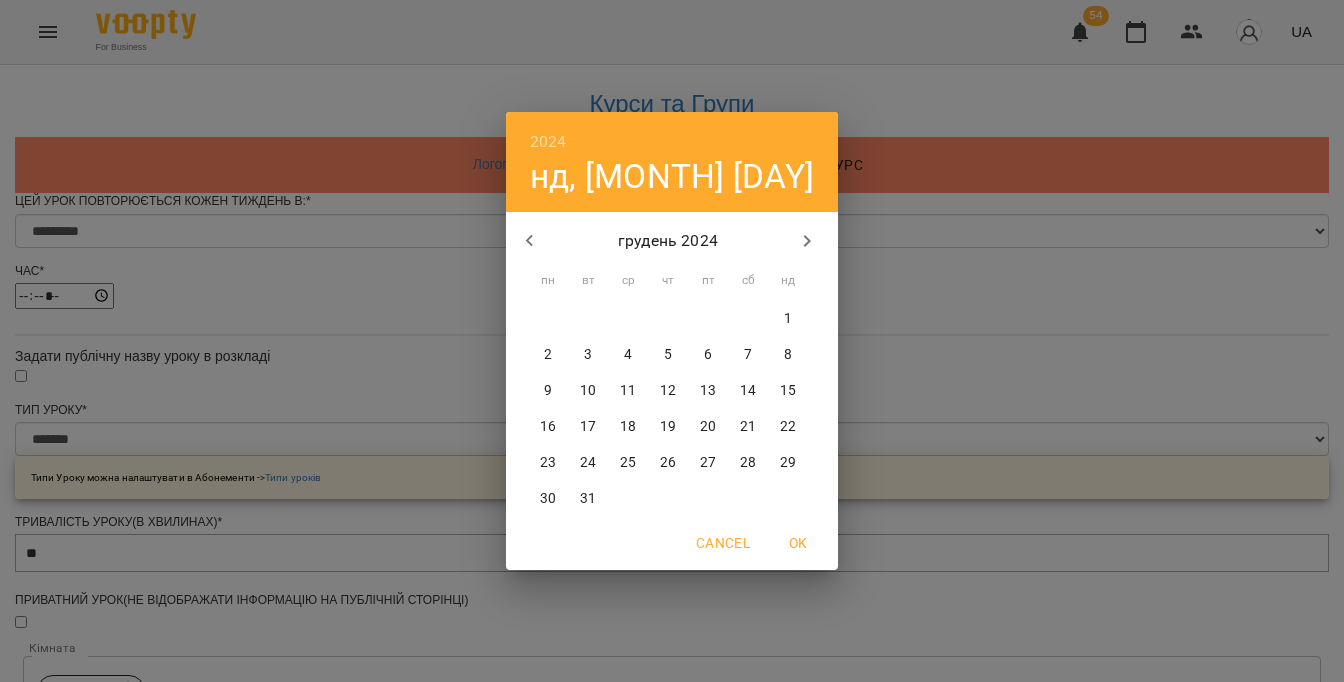 click 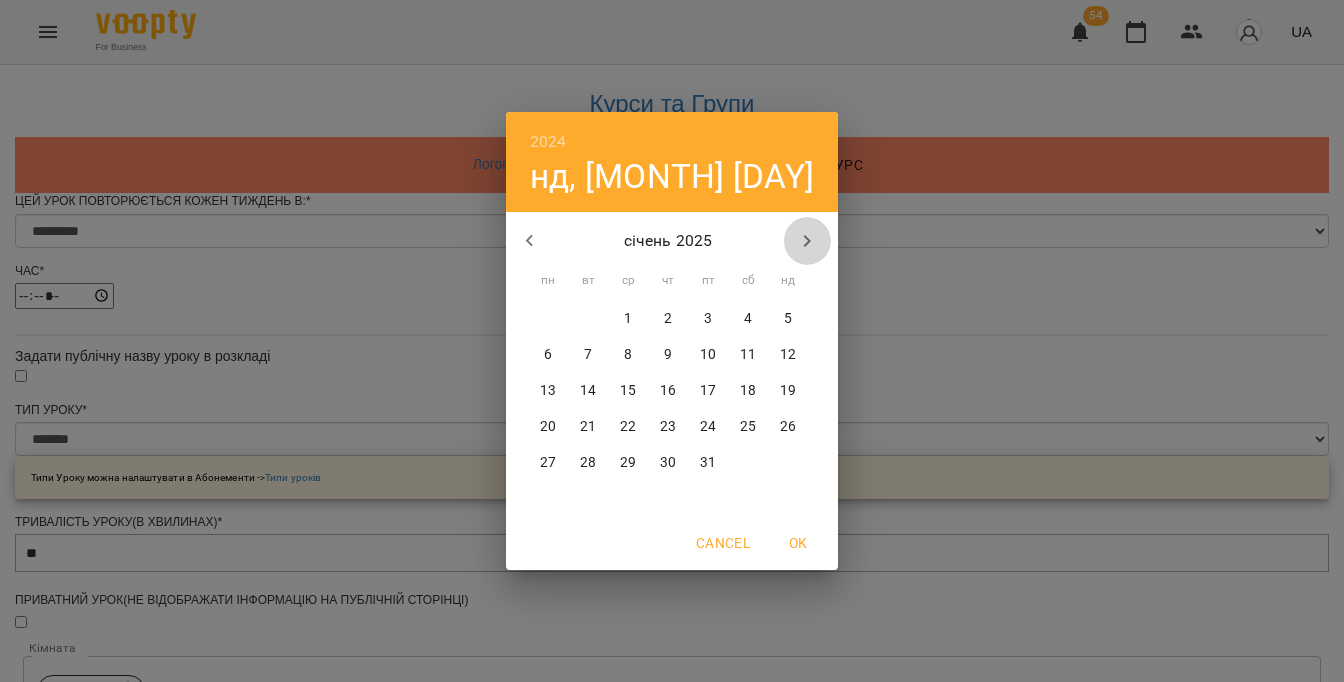 click 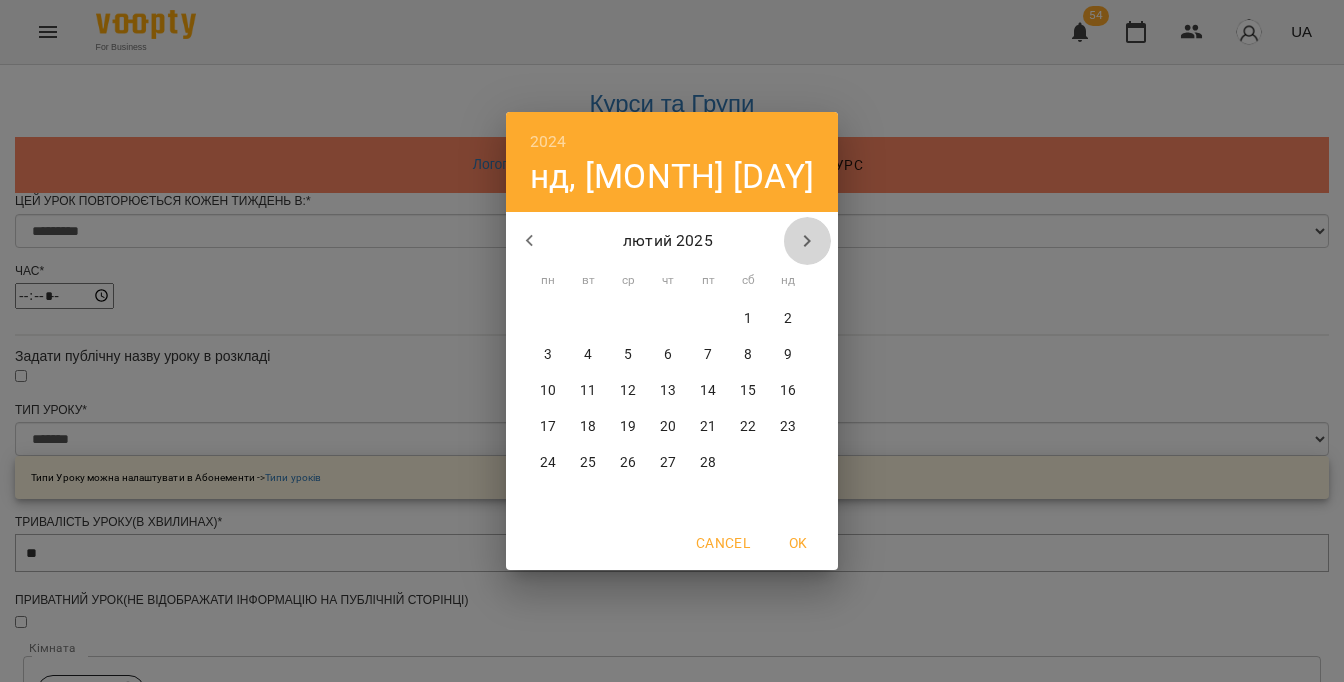 click 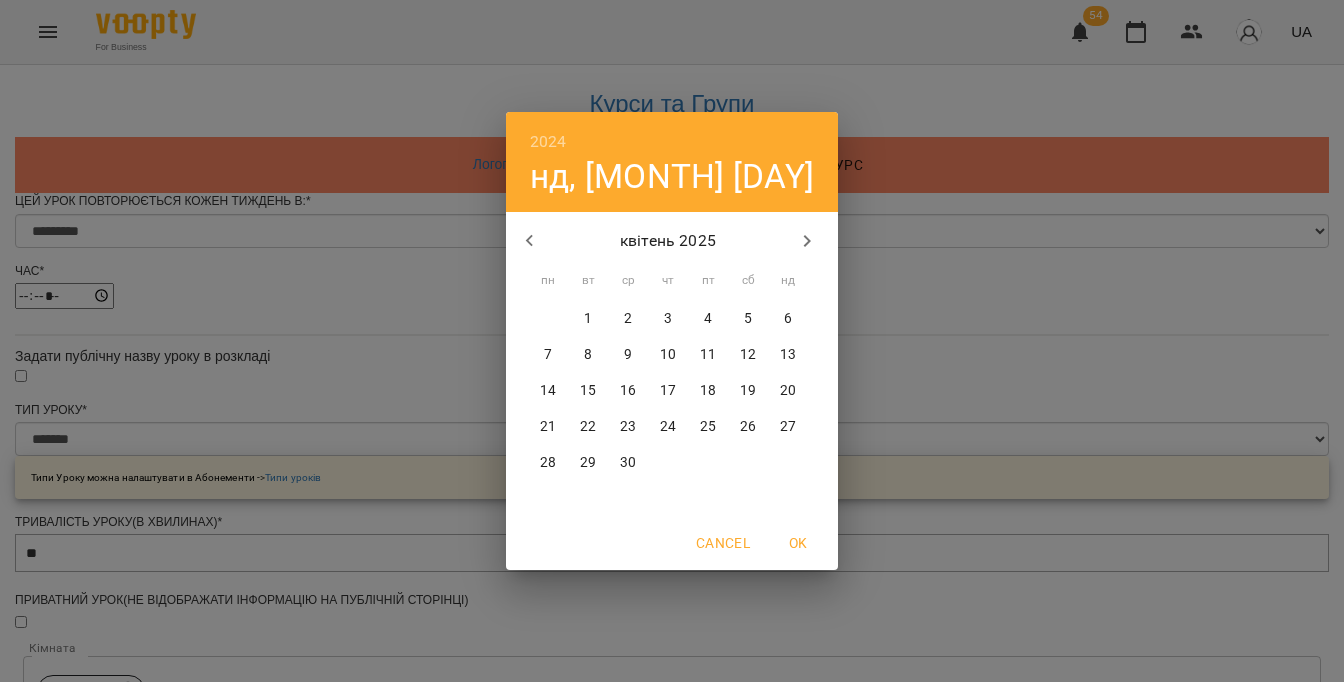 click 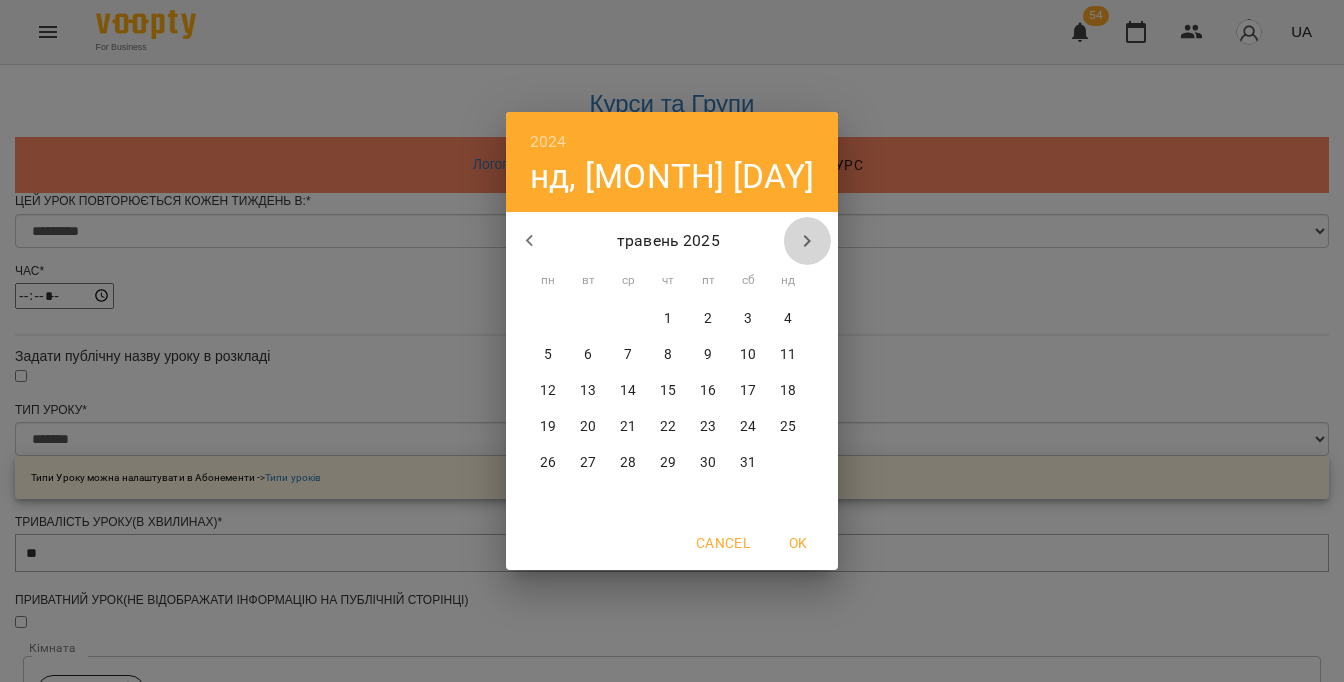 click 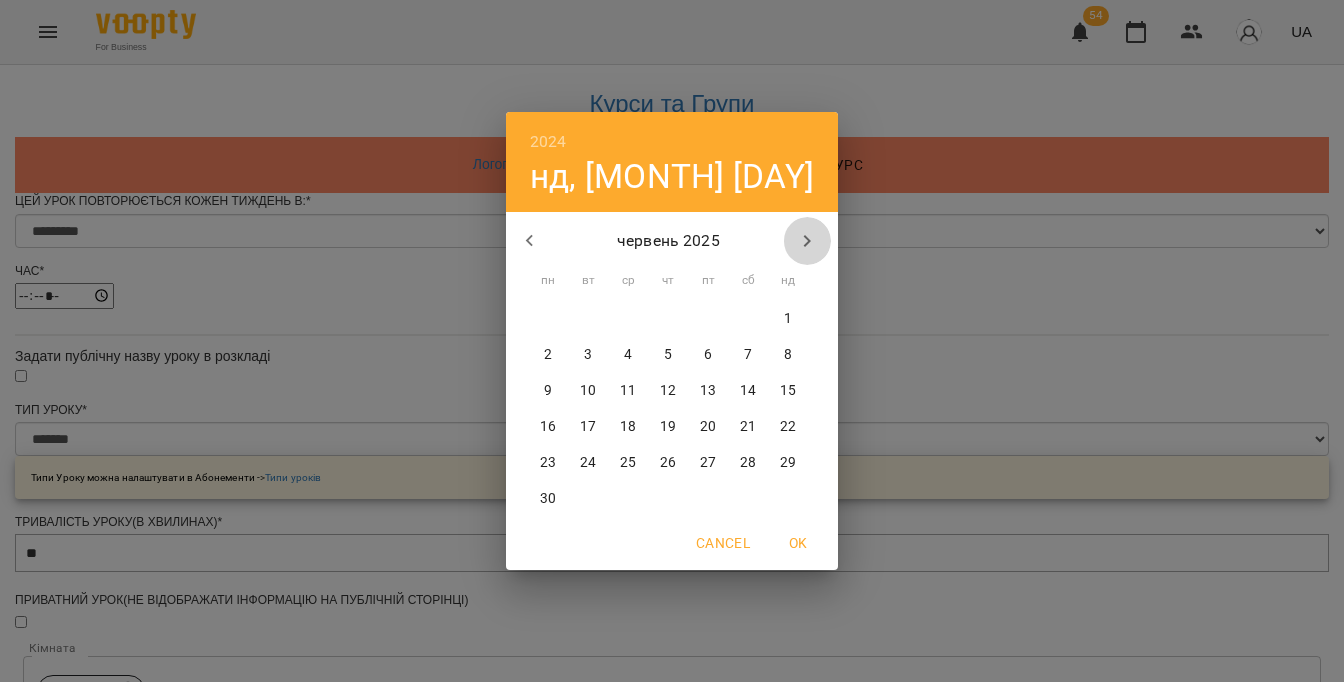 click 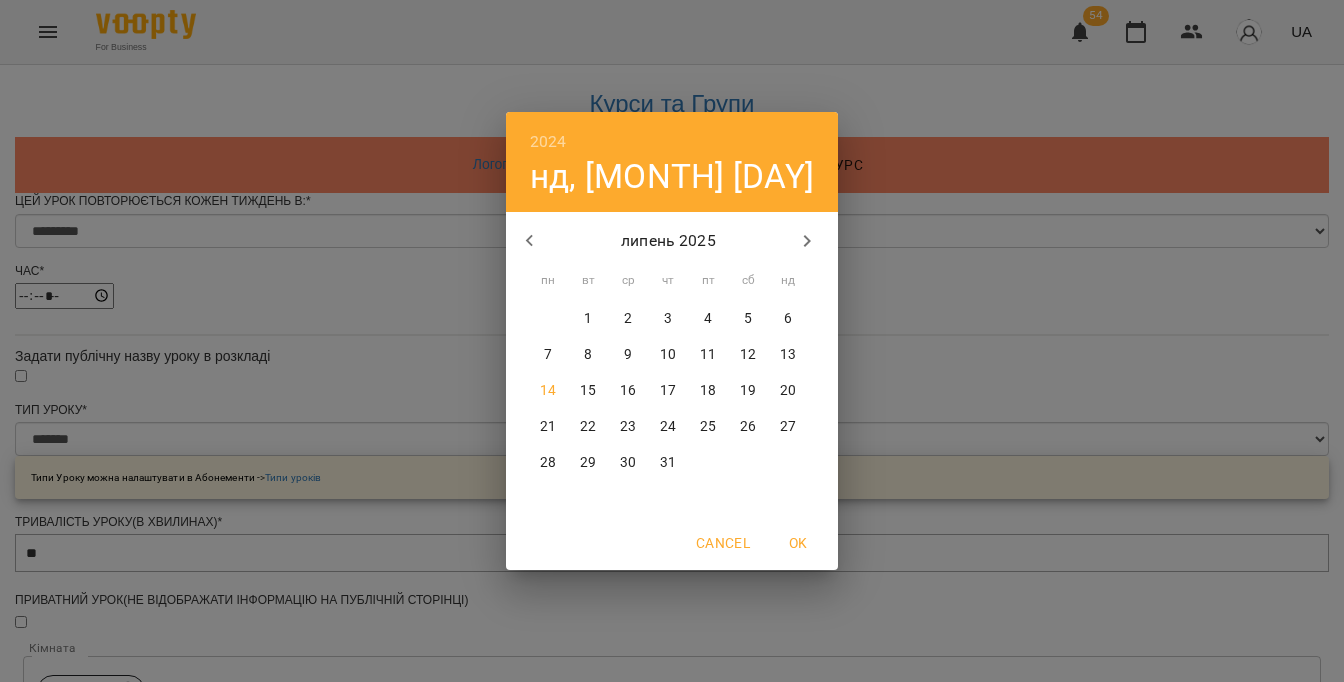 click on "14" at bounding box center [548, 391] 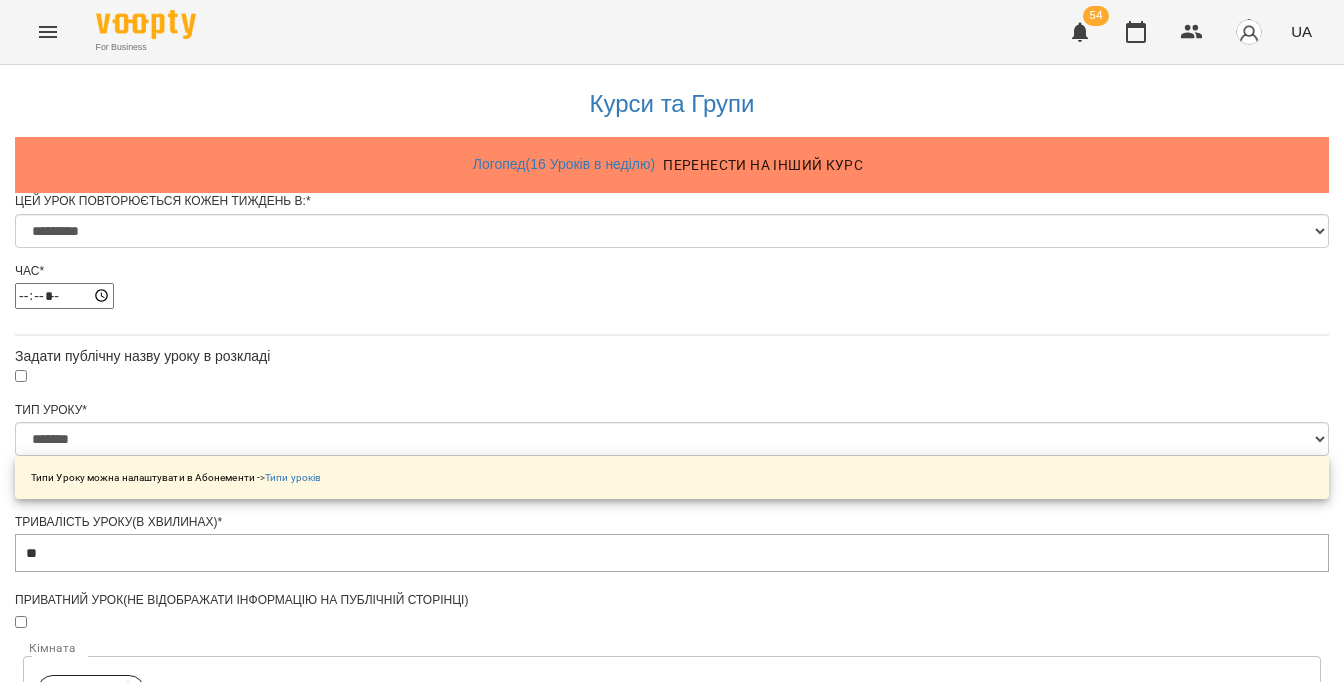 scroll, scrollTop: 906, scrollLeft: 0, axis: vertical 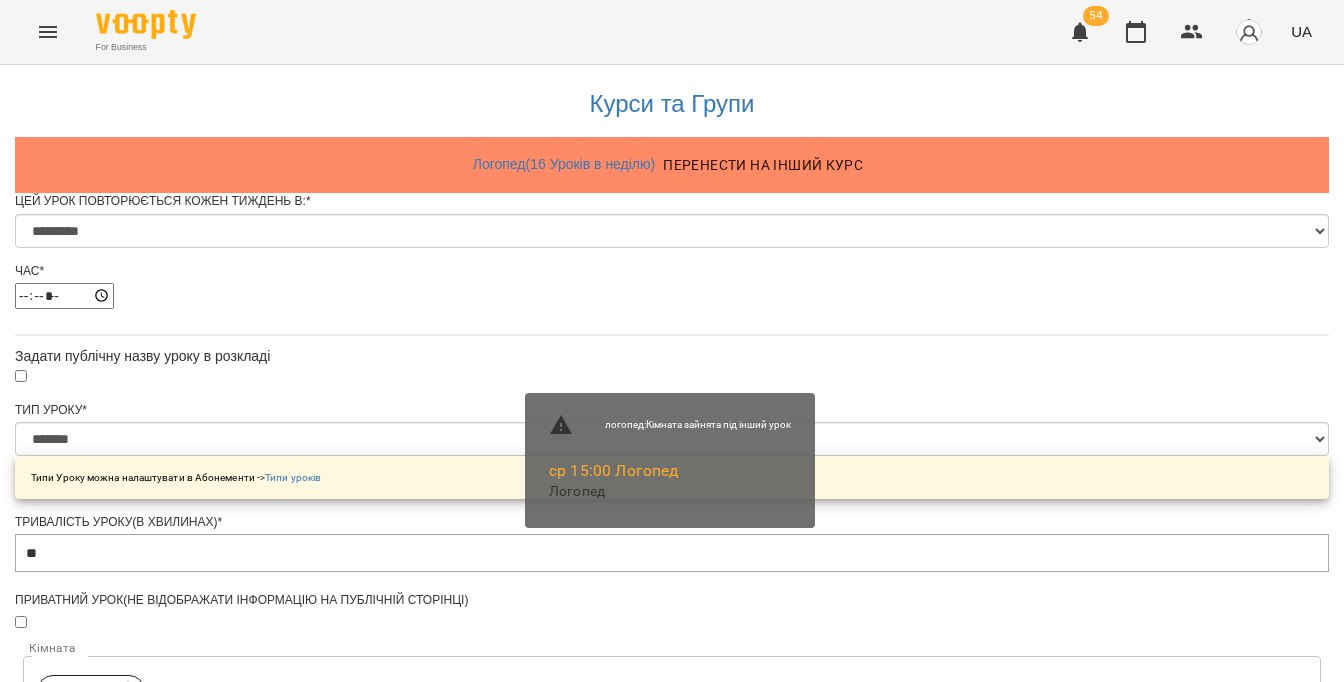 click on "Зберегти" at bounding box center (672, 1368) 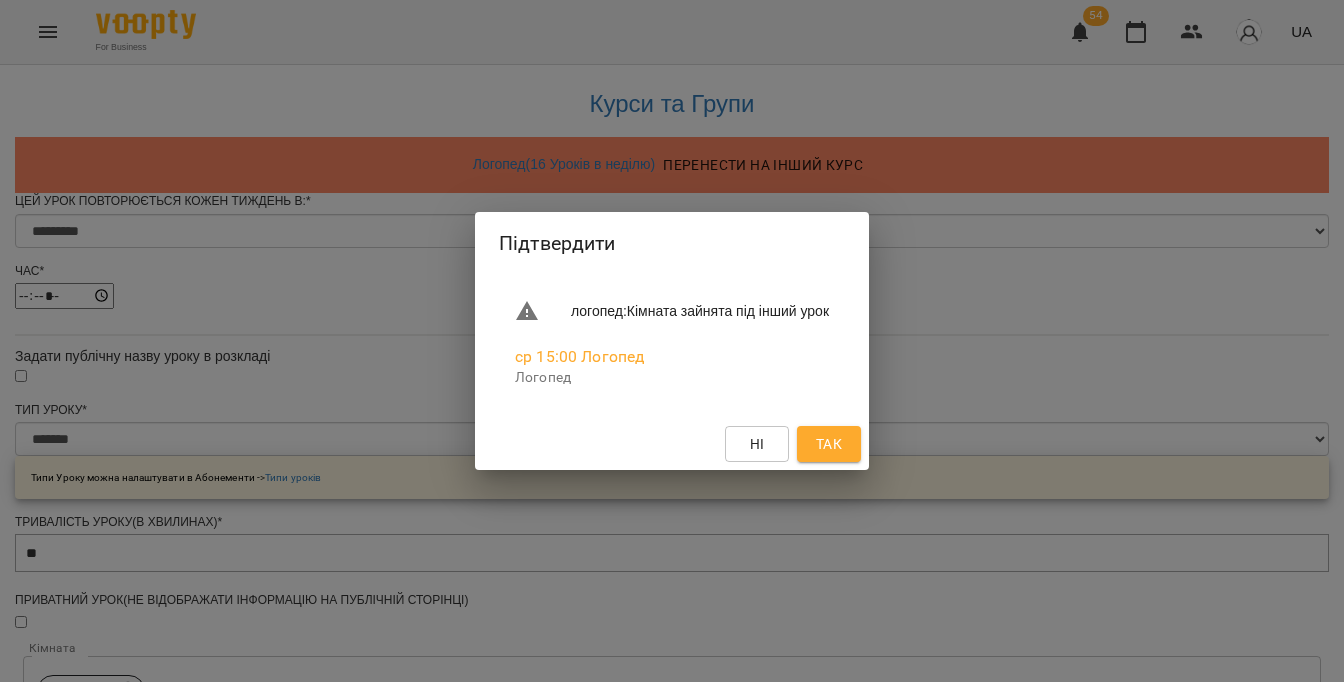 click on "Так" at bounding box center [829, 444] 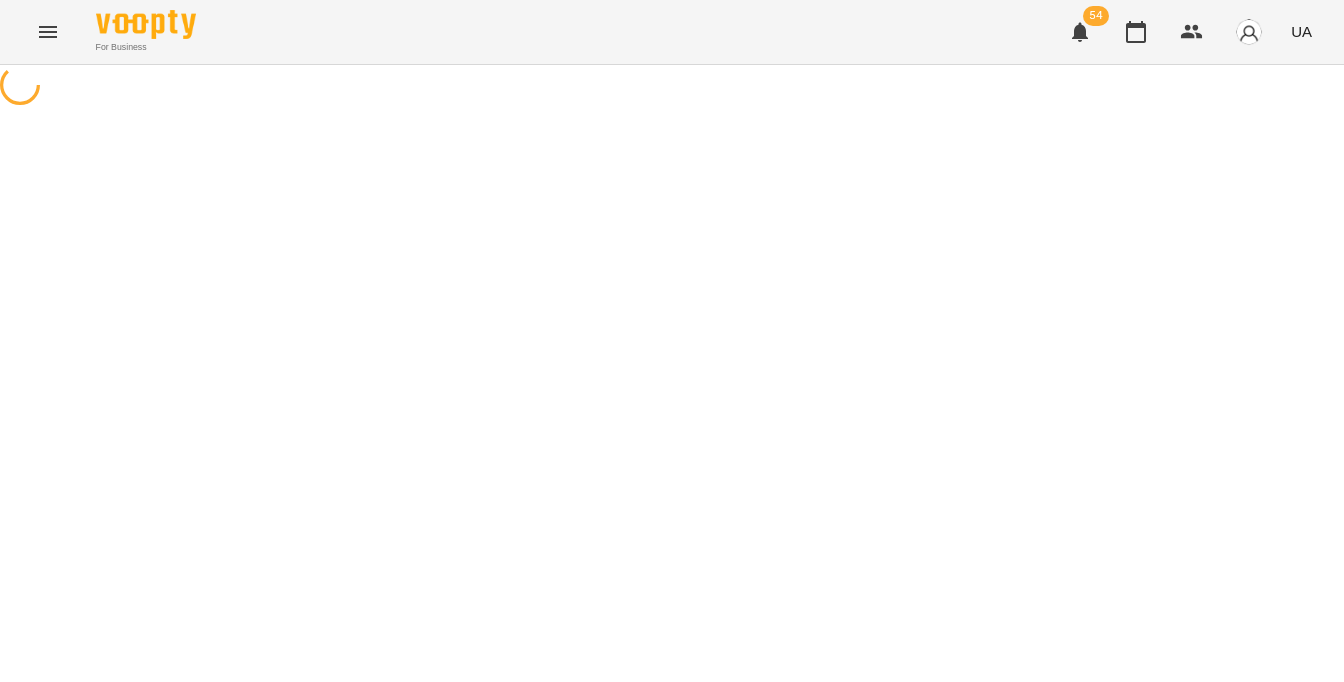 scroll, scrollTop: 0, scrollLeft: 0, axis: both 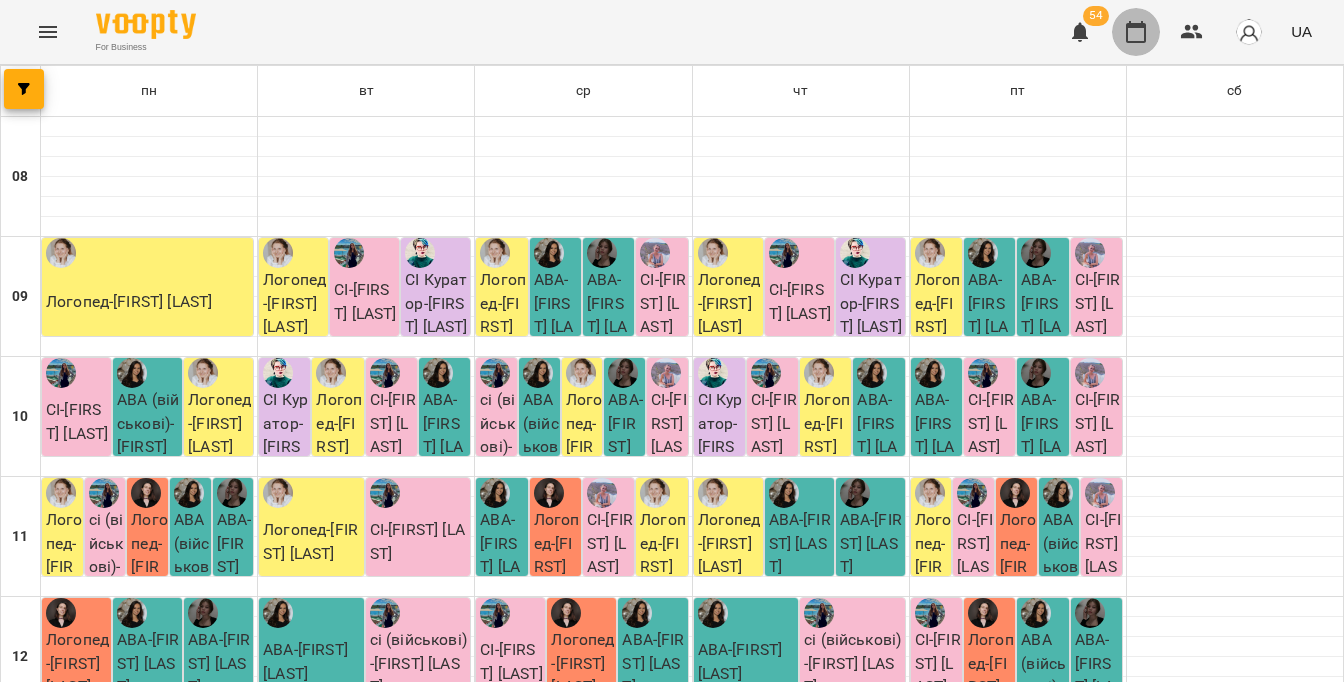 click 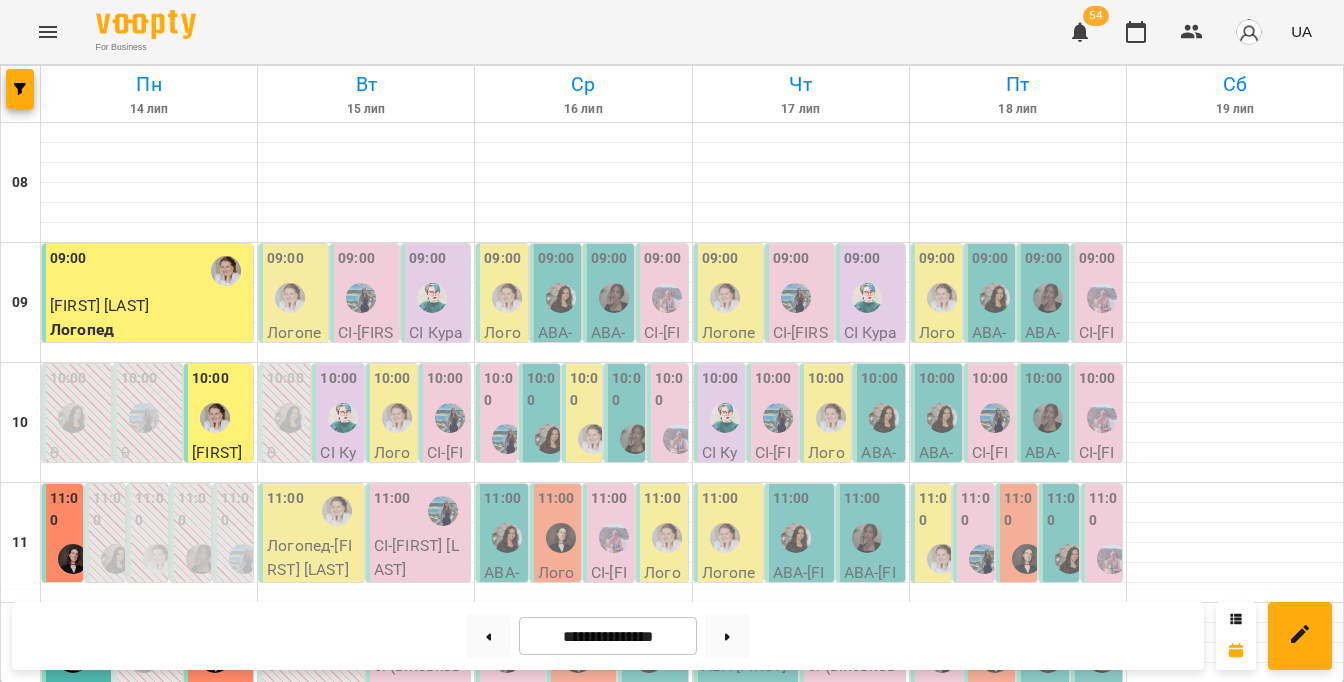 scroll, scrollTop: 436, scrollLeft: 0, axis: vertical 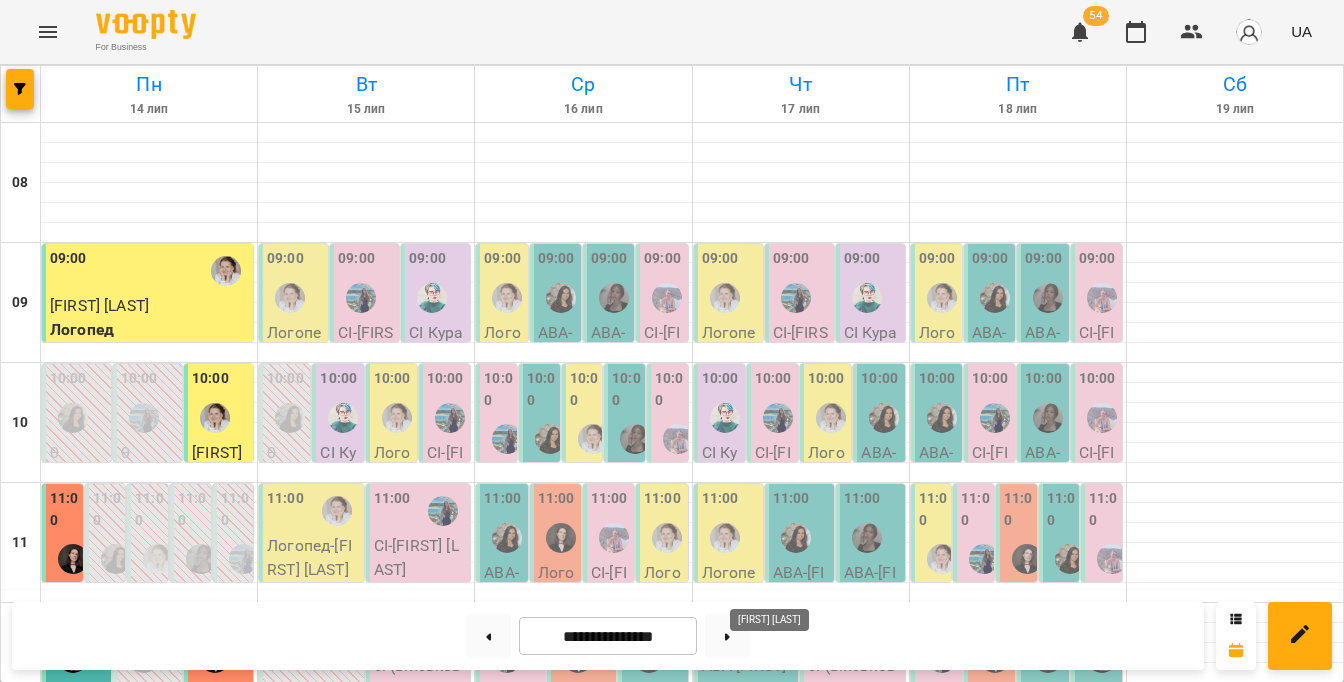 click at bounding box center [778, 1018] 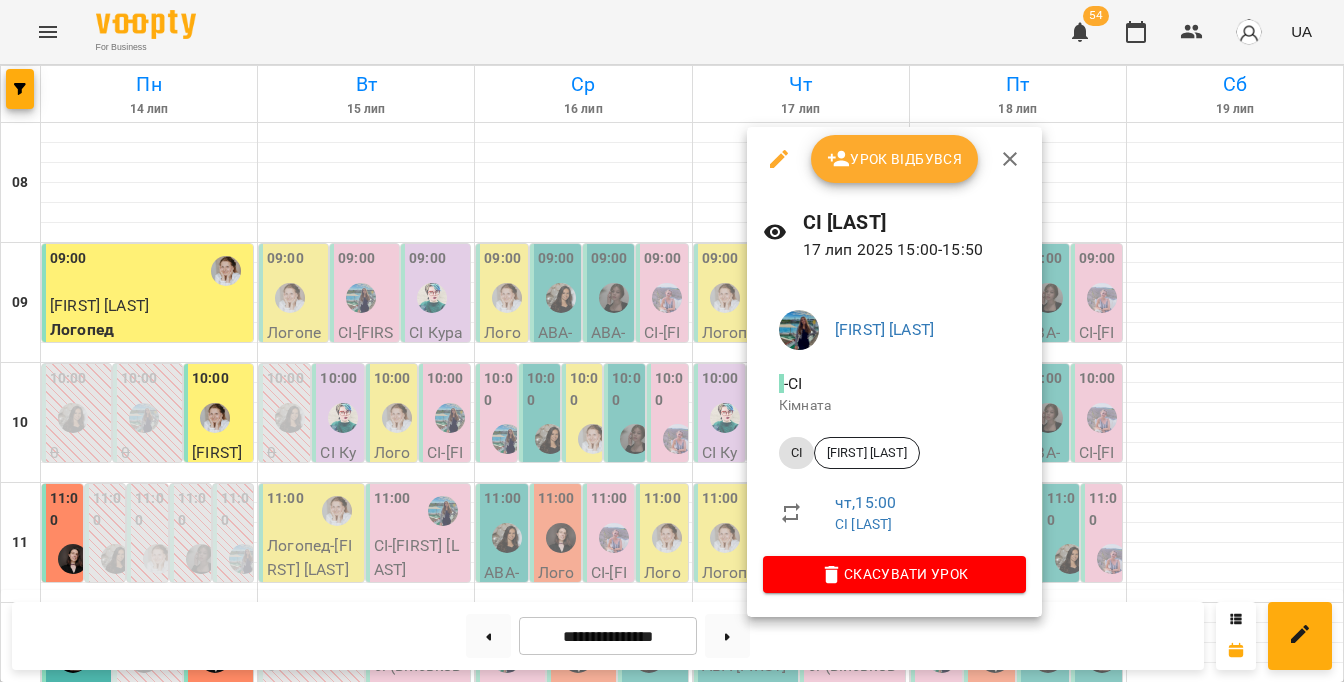 click 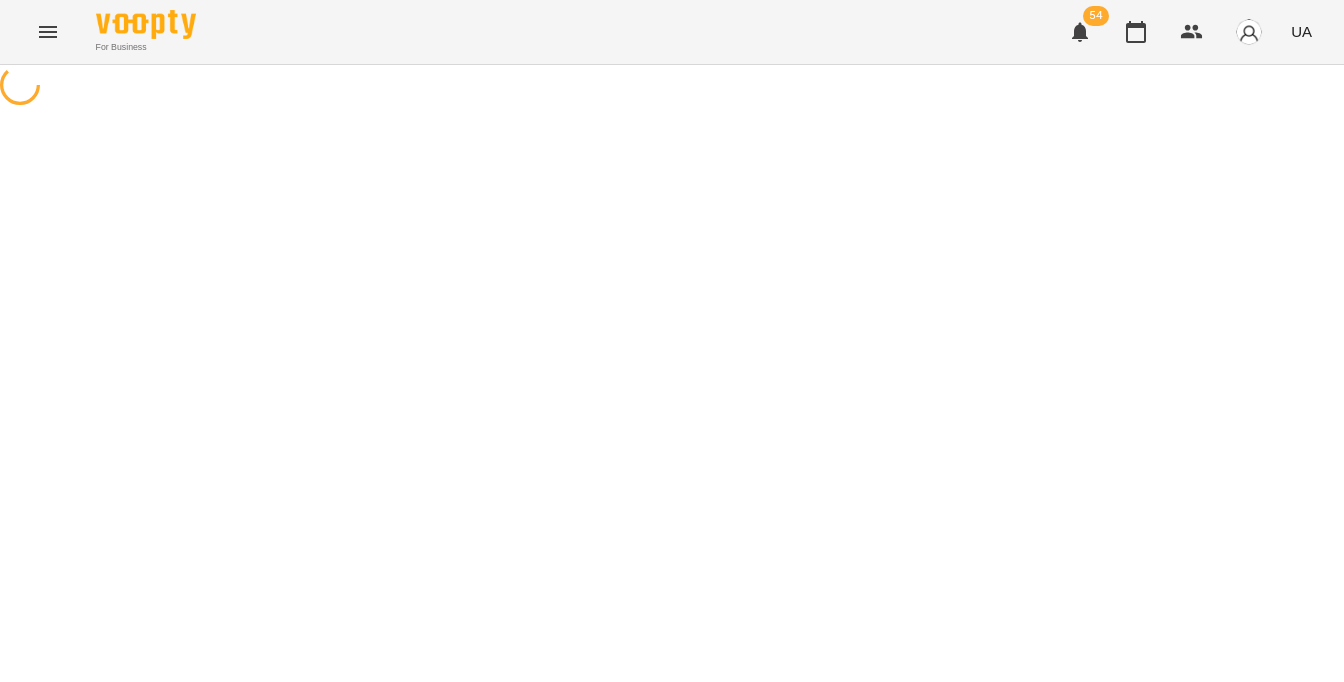 select on "**" 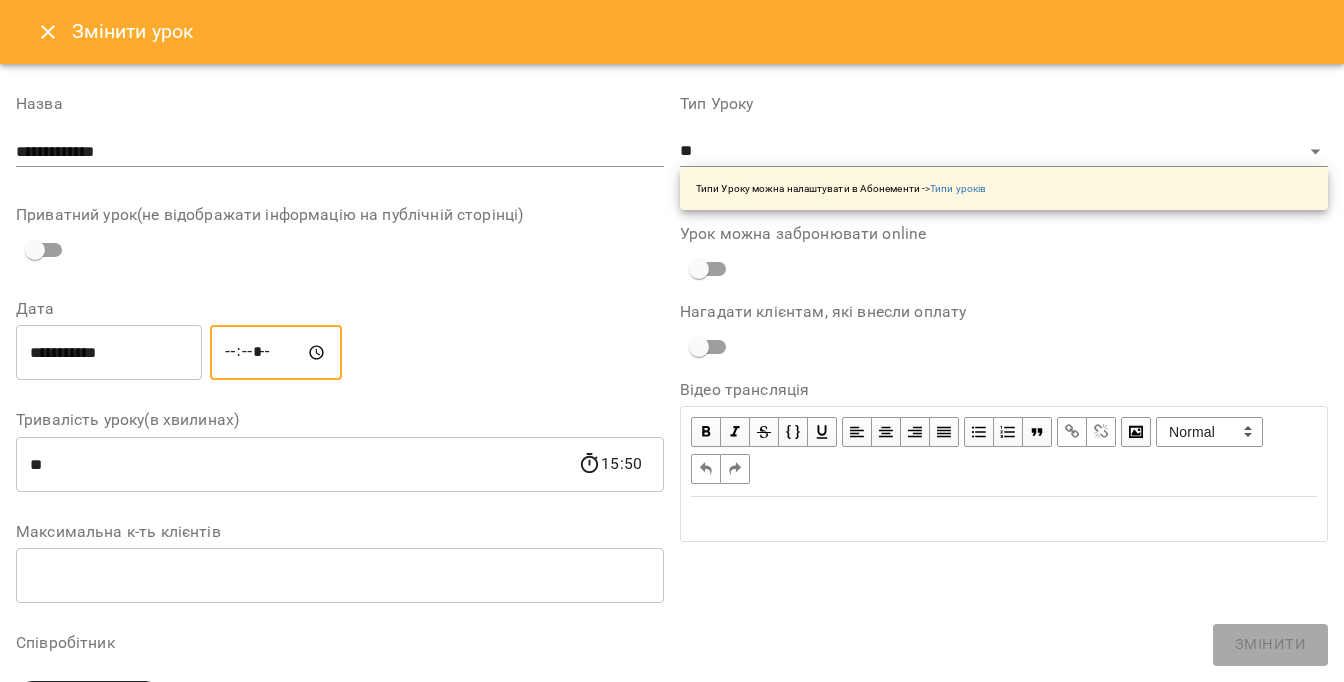 click on "*****" at bounding box center [276, 353] 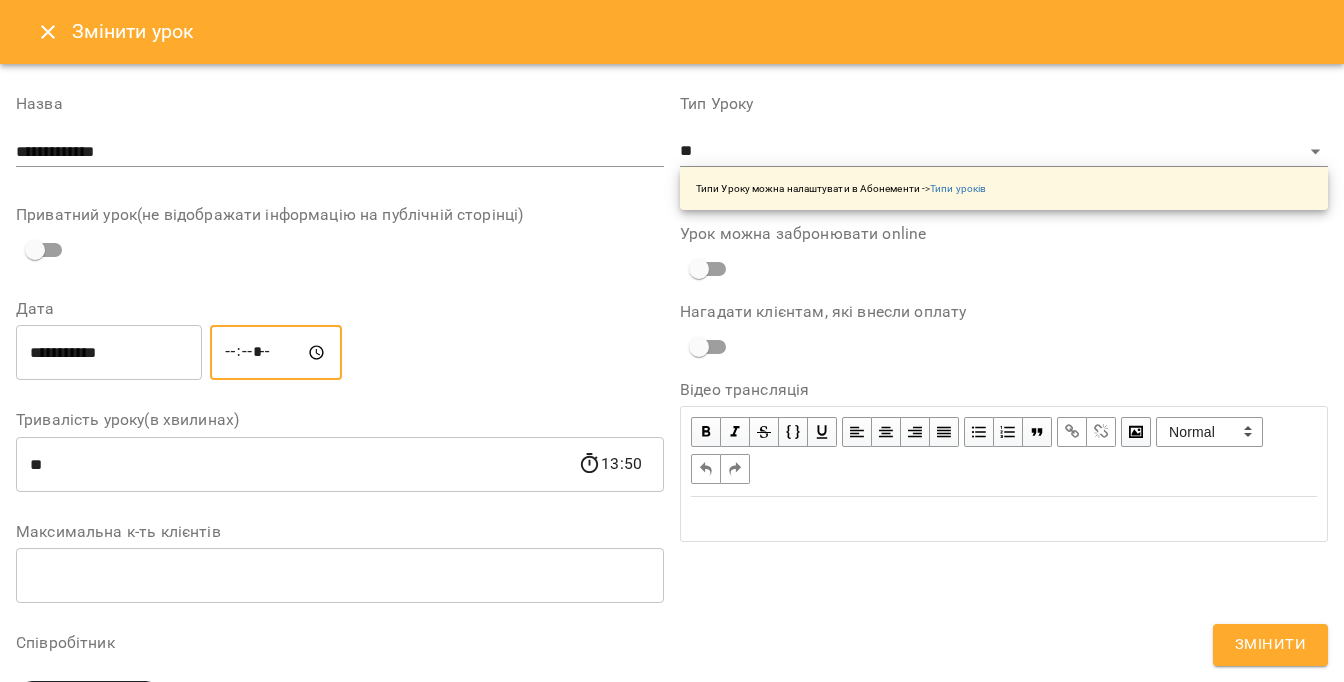 type on "*****" 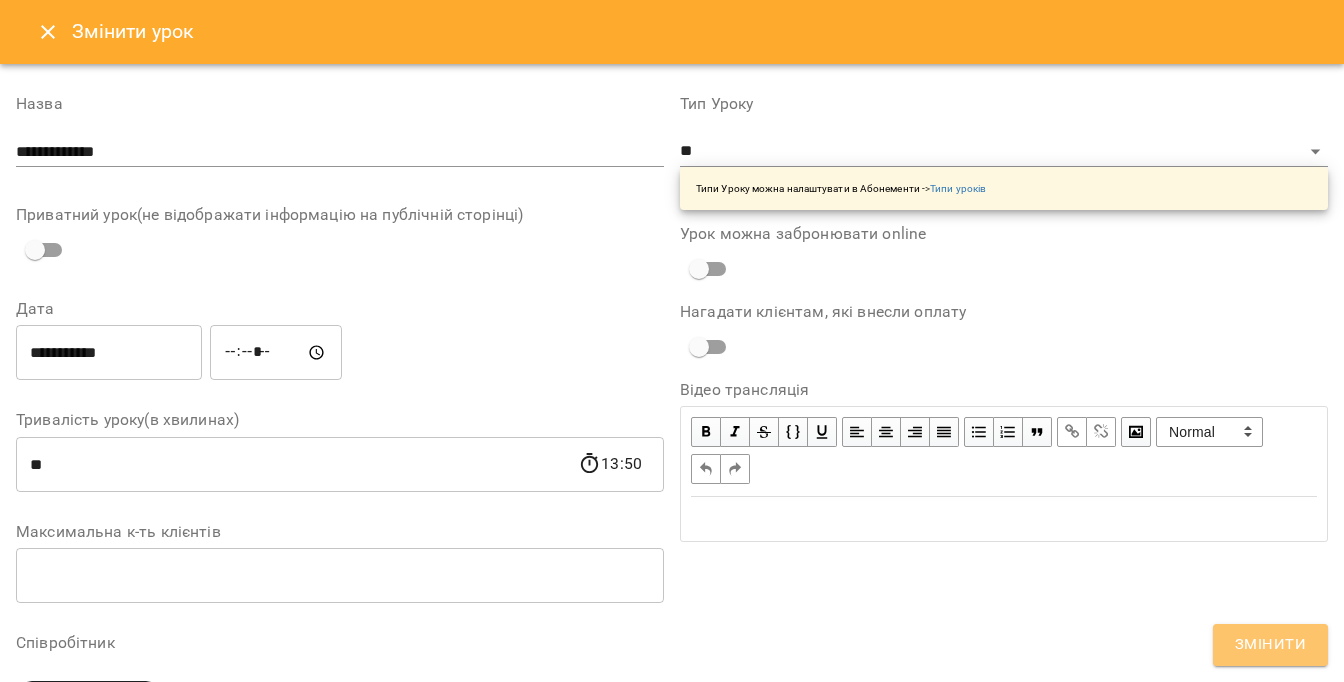 click on "Змінити" at bounding box center (1270, 645) 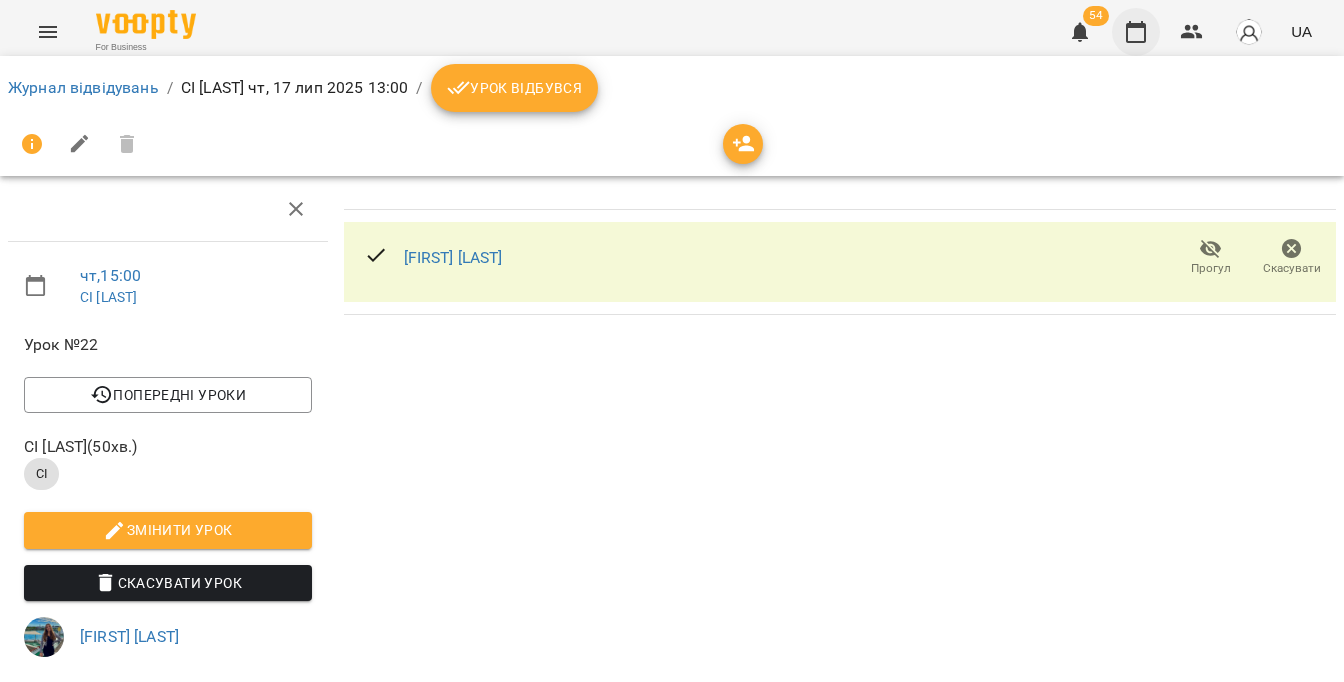 click at bounding box center [1136, 32] 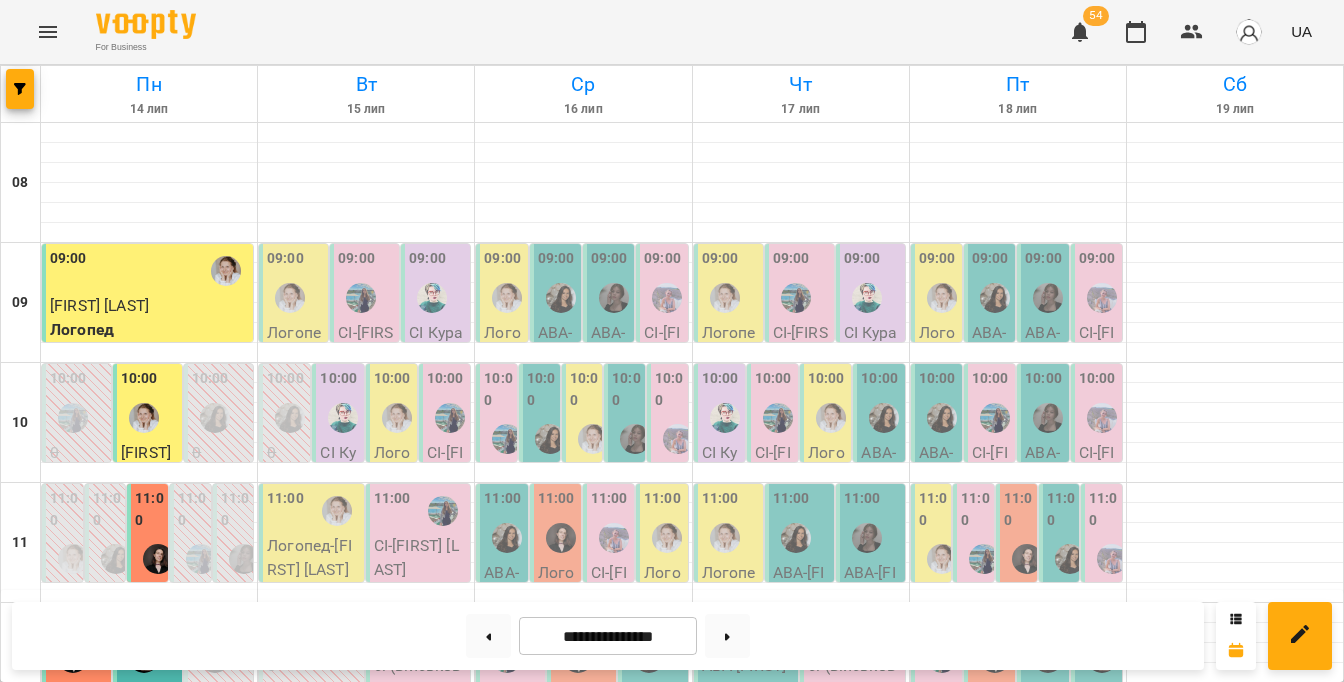 scroll, scrollTop: 682, scrollLeft: 0, axis: vertical 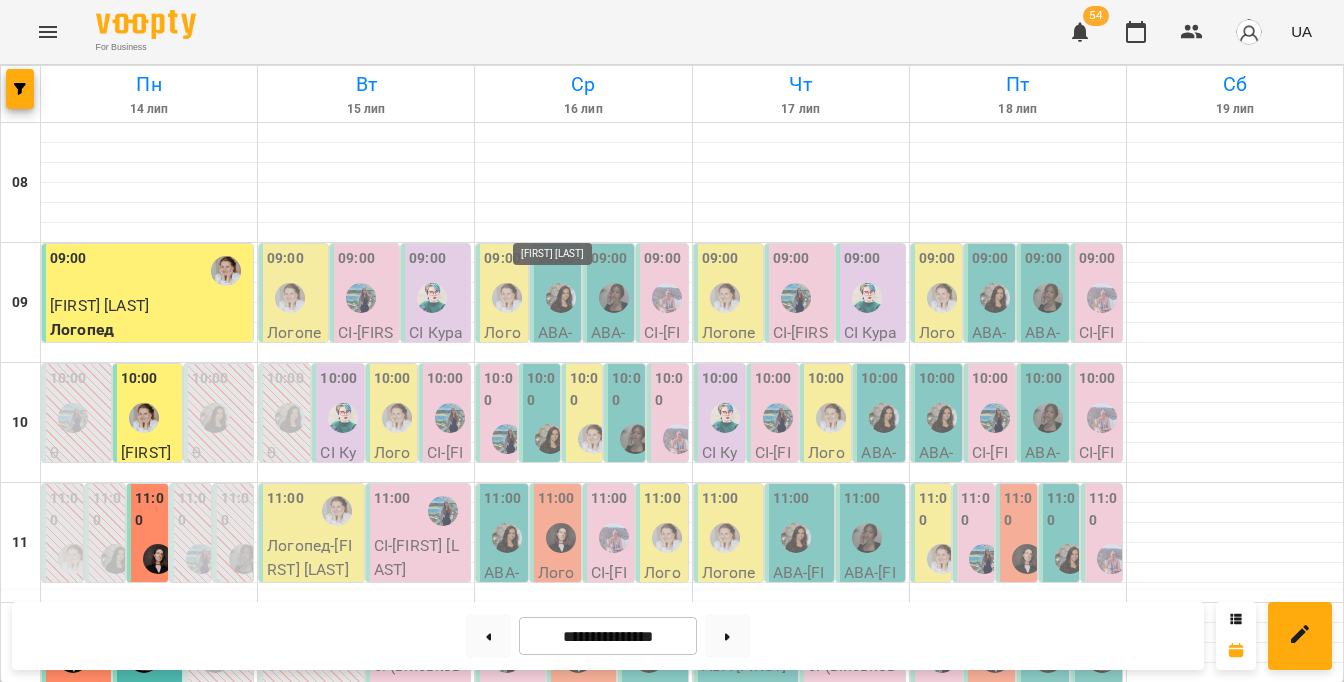 click at bounding box center [561, 898] 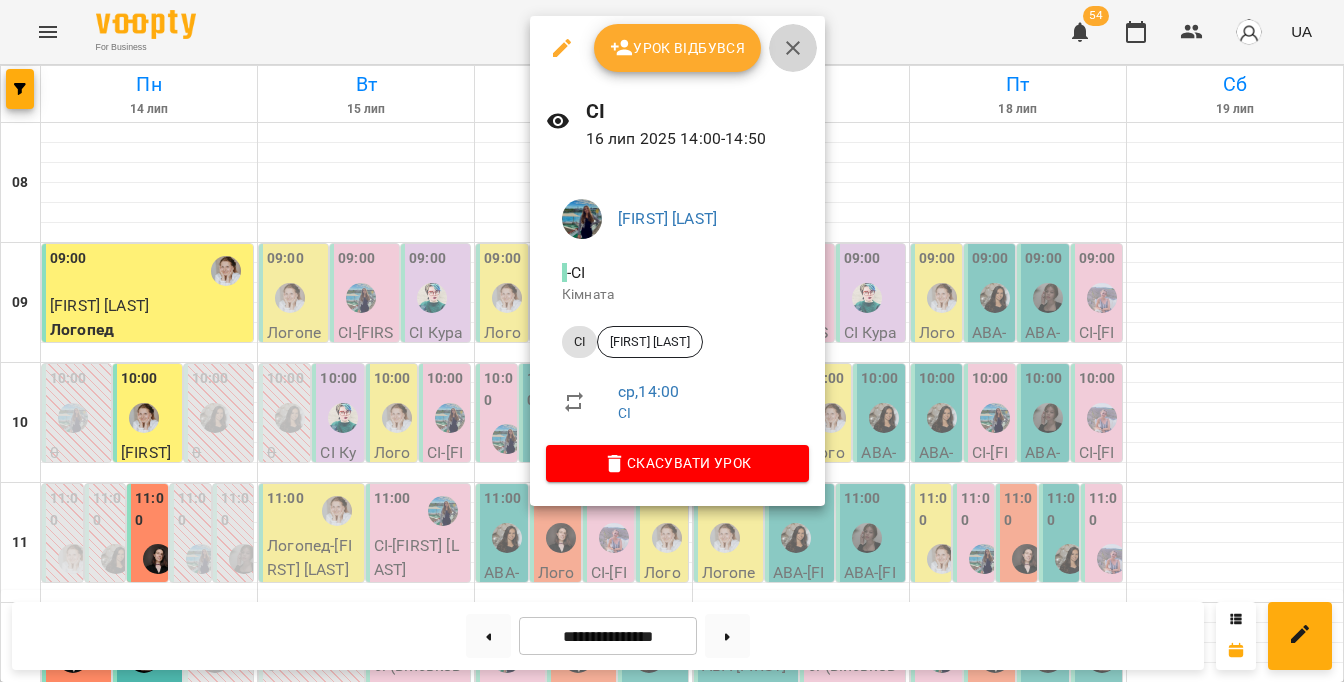 click 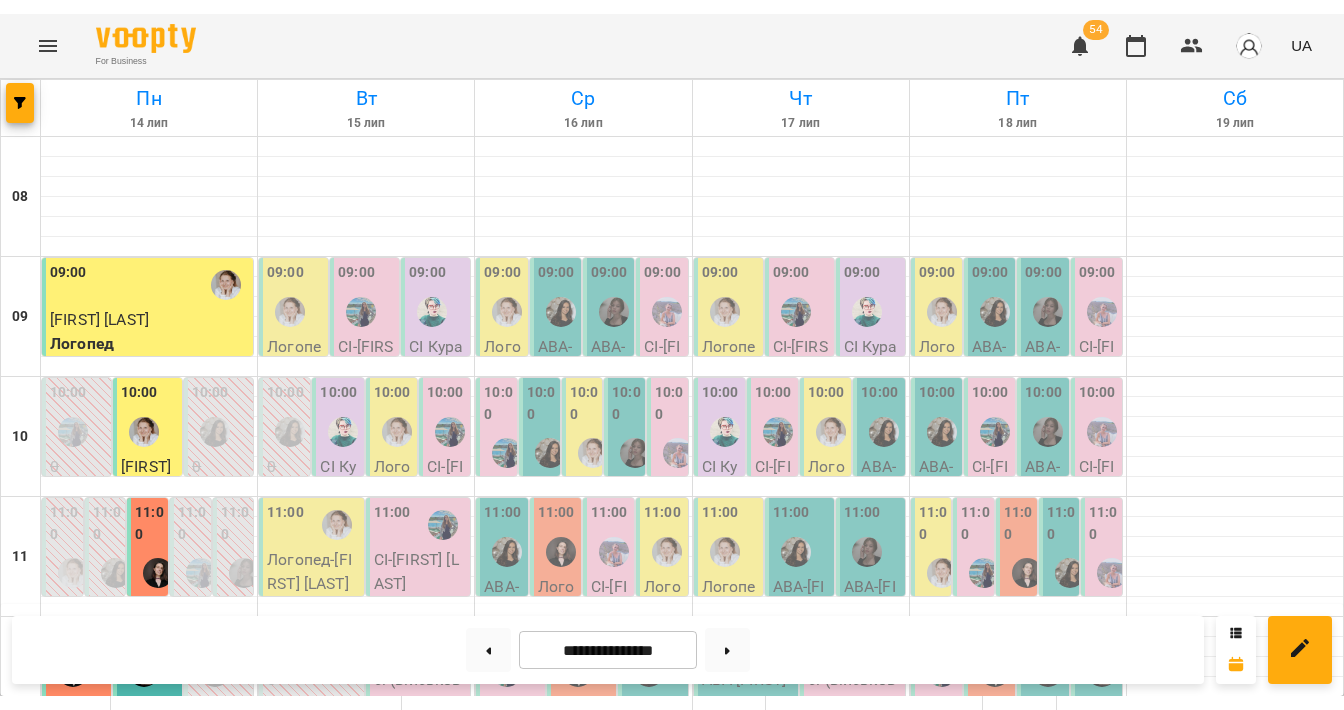 scroll, scrollTop: 196, scrollLeft: 0, axis: vertical 